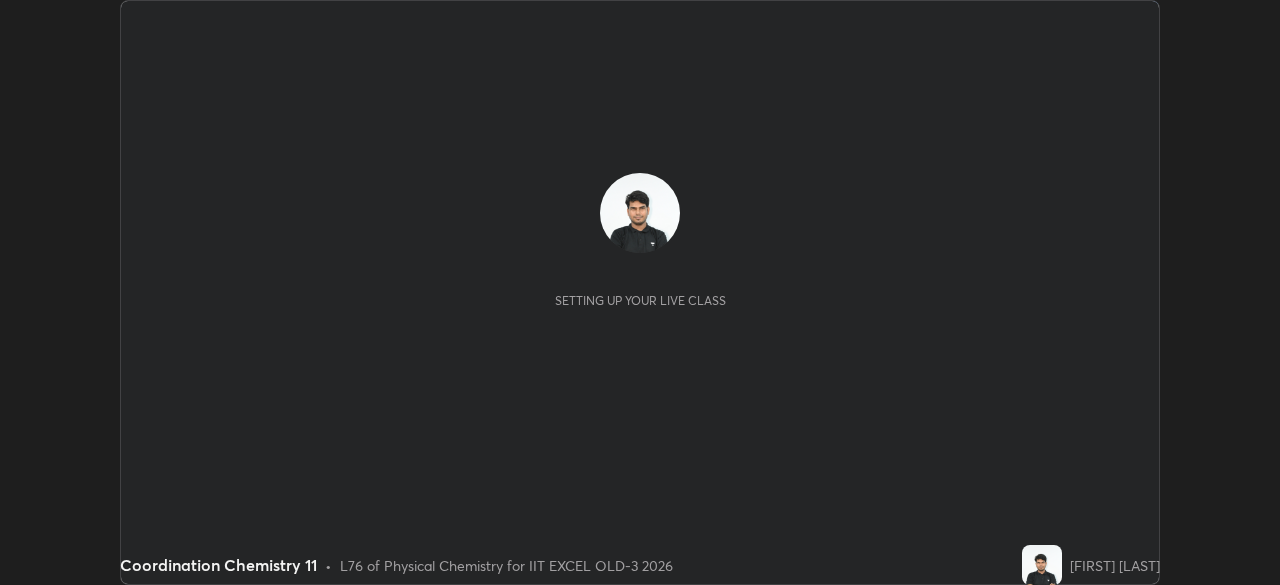 scroll, scrollTop: 0, scrollLeft: 0, axis: both 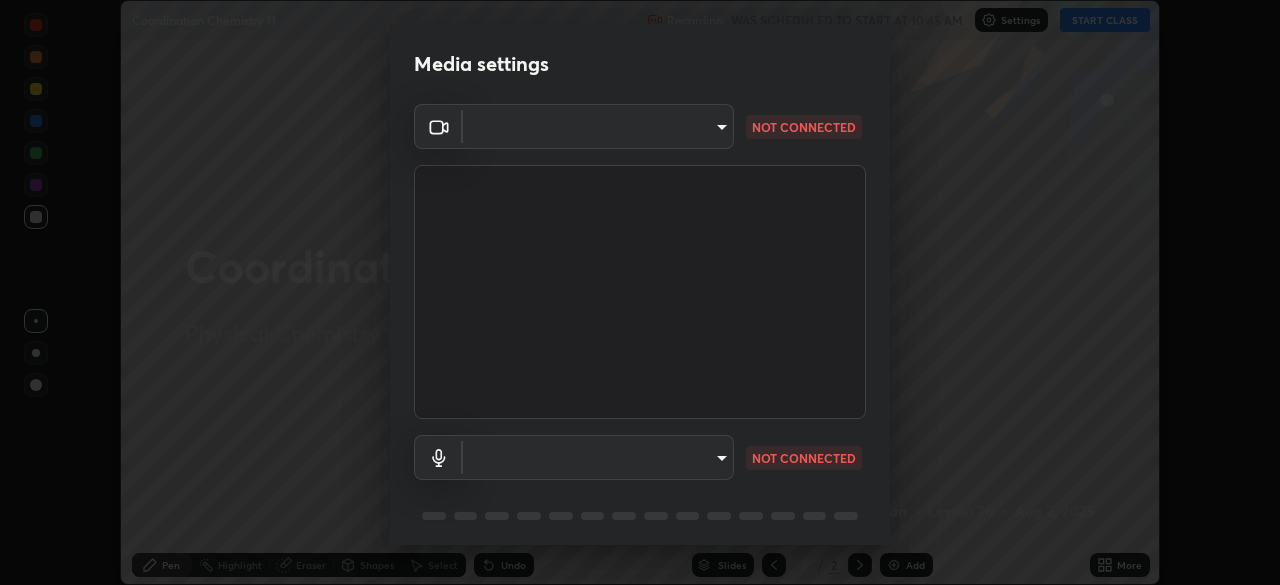 type on "[HASH]" 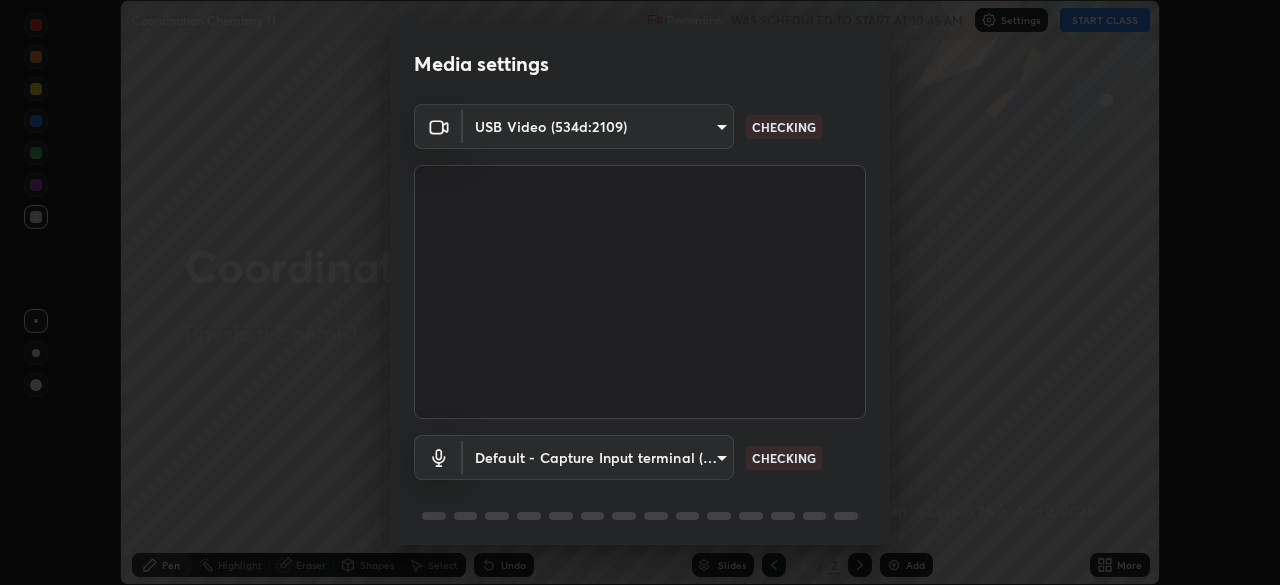 click on "Erase all Coordination Chemistry 11 Recording WAS SCHEDULED TO START AT  [TIME] Settings START CLASS Setting up your live class Coordination Chemistry 11 • L76 of Physical Chemistry for IIT EXCEL OLD-3 2026 [FIRST] [LAST] Pen Highlight Eraser Shapes Select Undo Slides 2 / 2 Add More No doubts shared Encourage your learners to ask a doubt for better clarity Report an issue Reason for reporting Buffering Chat not working Audio - Video sync issue Educator video quality low ​ Attach an image Report Media settings USB Video (534d:2109) [HASH] CHECKING Default - Capture Input terminal (Digital Array MIC) default CHECKING 1 / 5 Next" at bounding box center (640, 292) 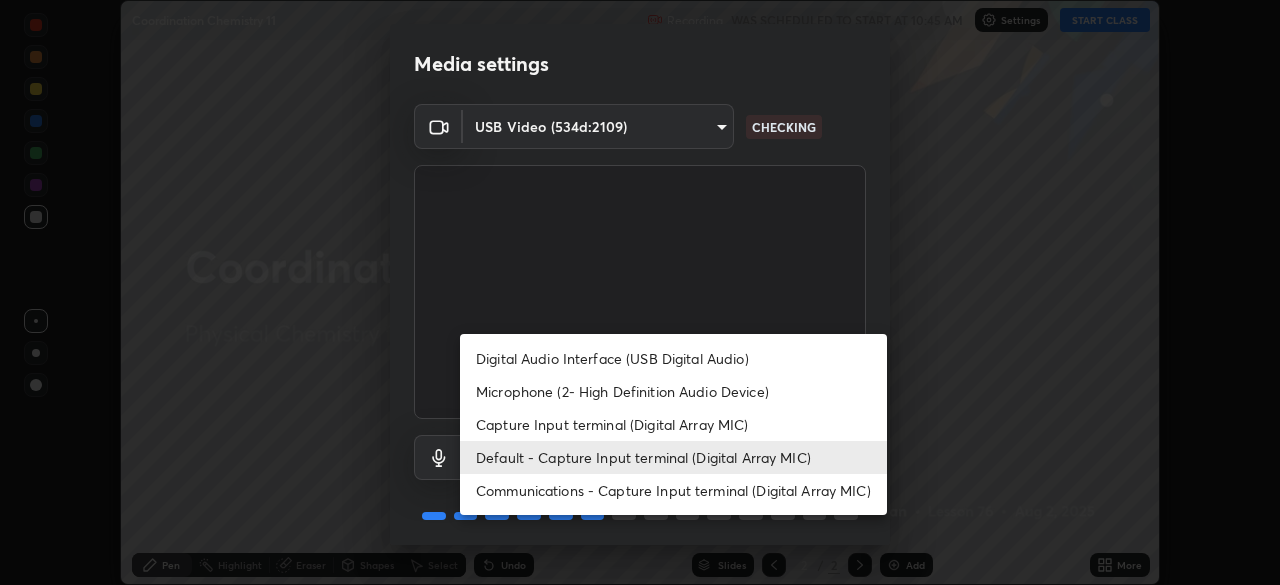 click on "Communications - Capture Input terminal (Digital Array MIC)" at bounding box center (673, 490) 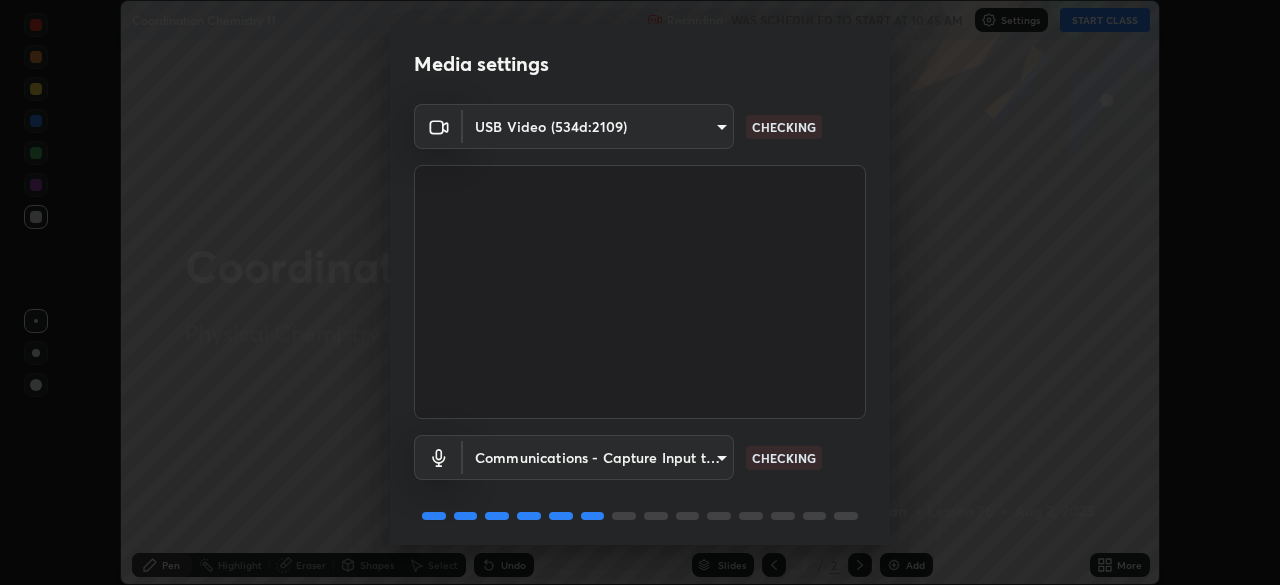 click on "Erase all Coordination Chemistry 11 Recording WAS SCHEDULED TO START AT  [TIME] Settings START CLASS Setting up your live class Coordination Chemistry 11 • L76 of Physical Chemistry for IIT EXCEL OLD-3 2026 [FIRST] [LAST] Pen Highlight Eraser Shapes Select Undo Slides 2 / 2 Add More No doubts shared Encourage your learners to ask a doubt for better clarity Report an issue Reason for reporting Buffering Chat not working Audio - Video sync issue Educator video quality low ​ Attach an image Report Media settings USB Video (534d:2109) [HASH] CHECKING Communications - Capture Input terminal (Digital Array MIC) communications CHECKING 1 / 5 Next" at bounding box center (640, 292) 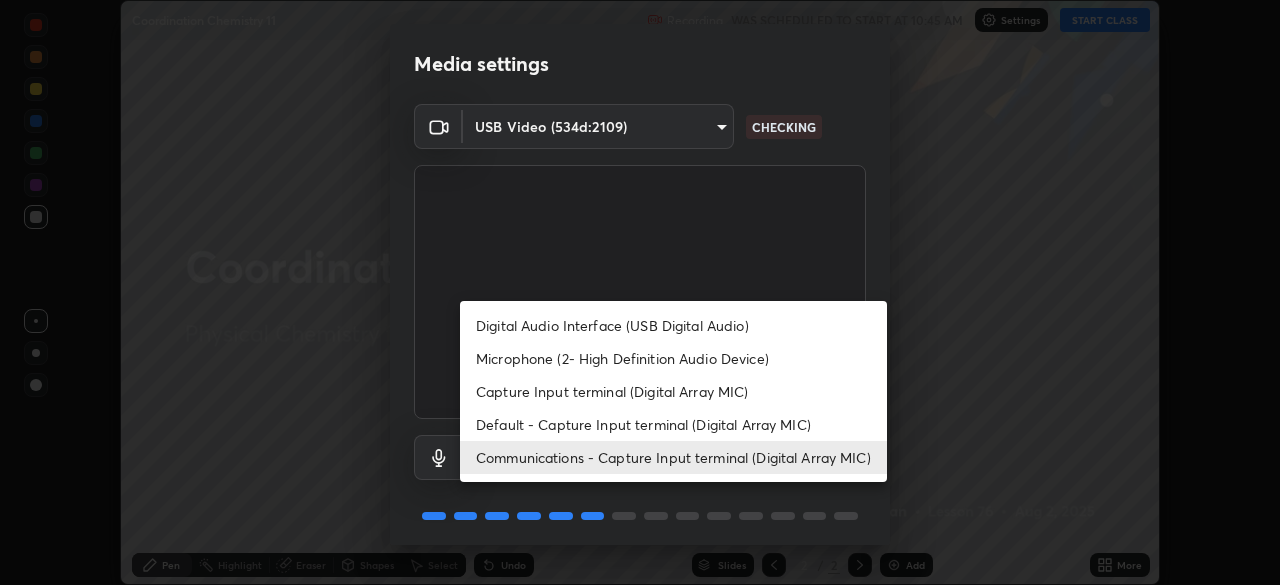 click on "Default - Capture Input terminal (Digital Array MIC)" at bounding box center (673, 424) 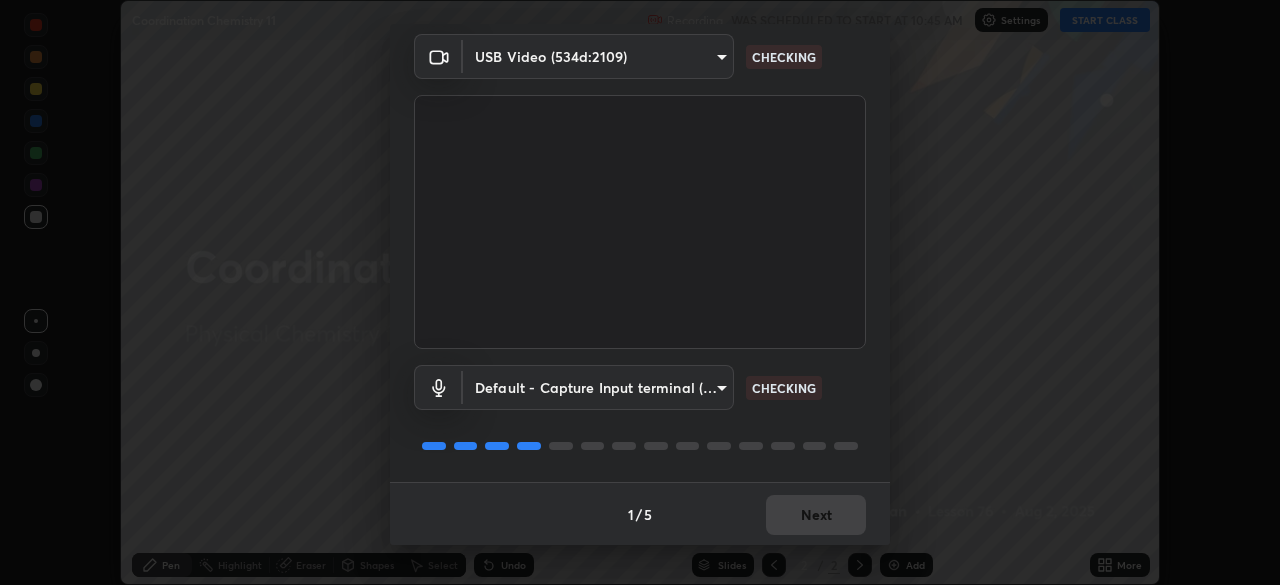 scroll, scrollTop: 71, scrollLeft: 0, axis: vertical 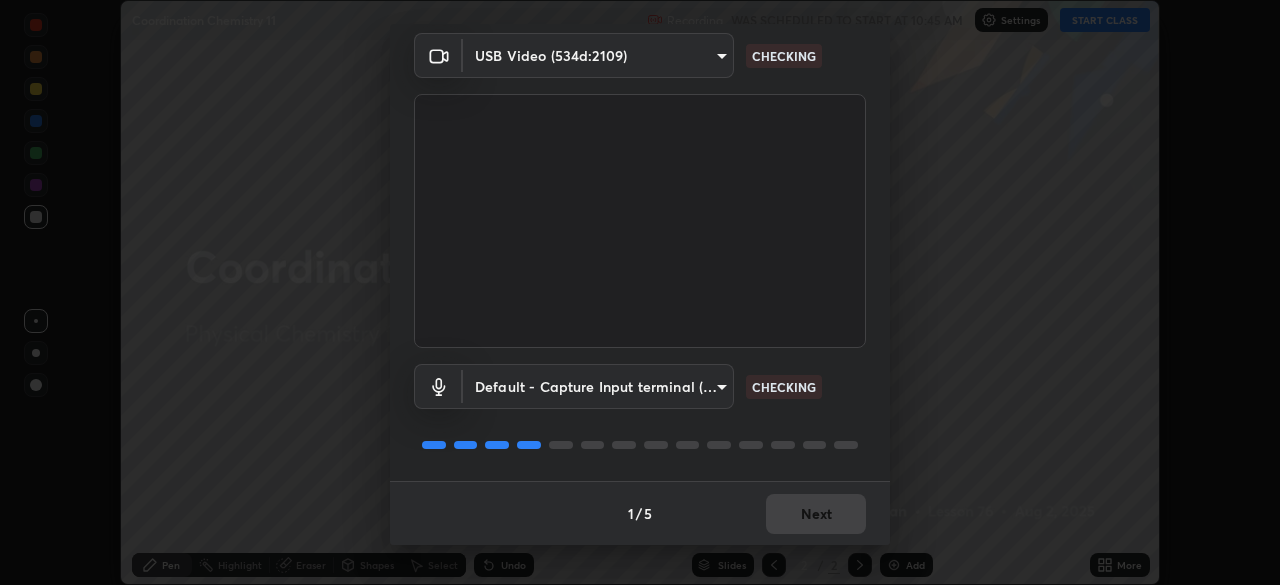 click on "1 / 5 Next" at bounding box center (640, 513) 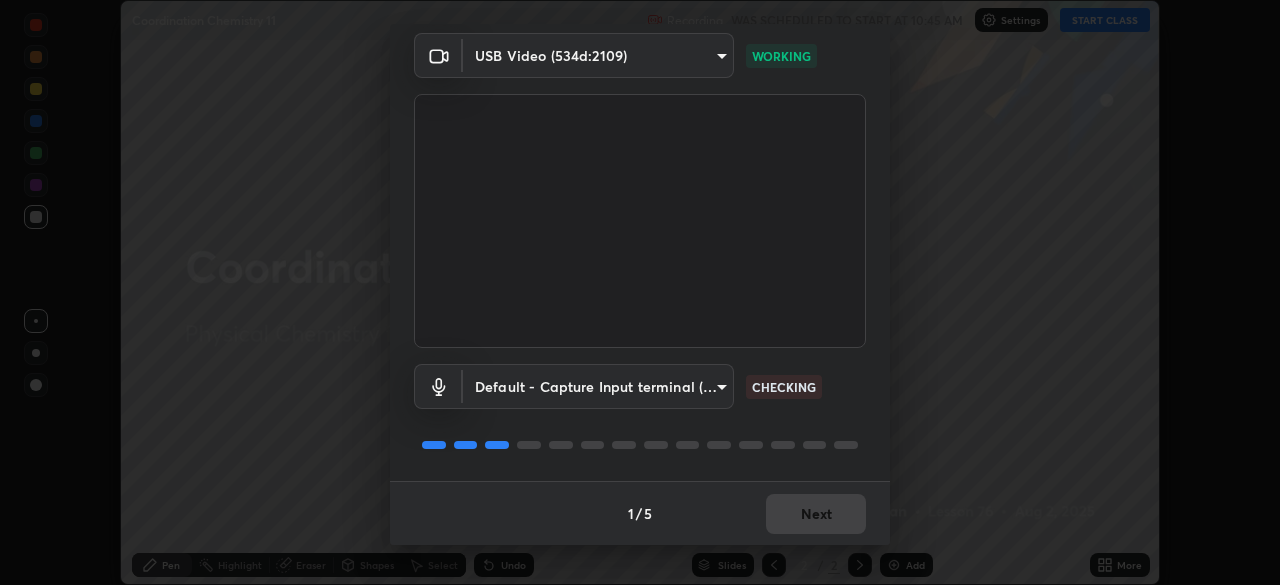 click on "1 / 5 Next" at bounding box center (640, 513) 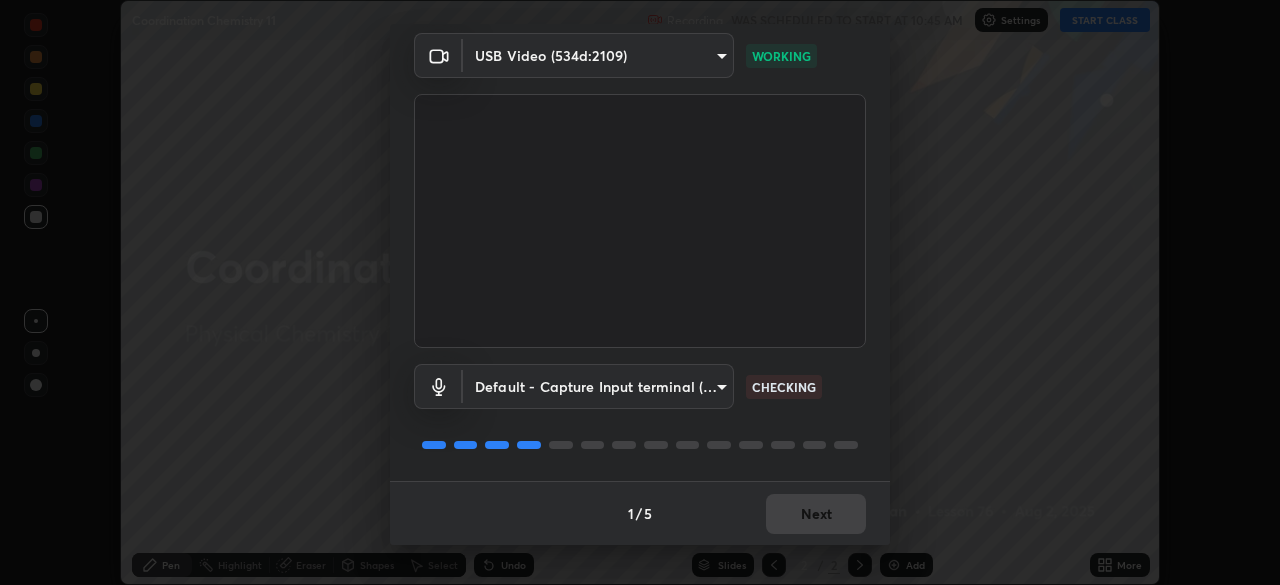 click on "1 / 5 Next" at bounding box center (640, 513) 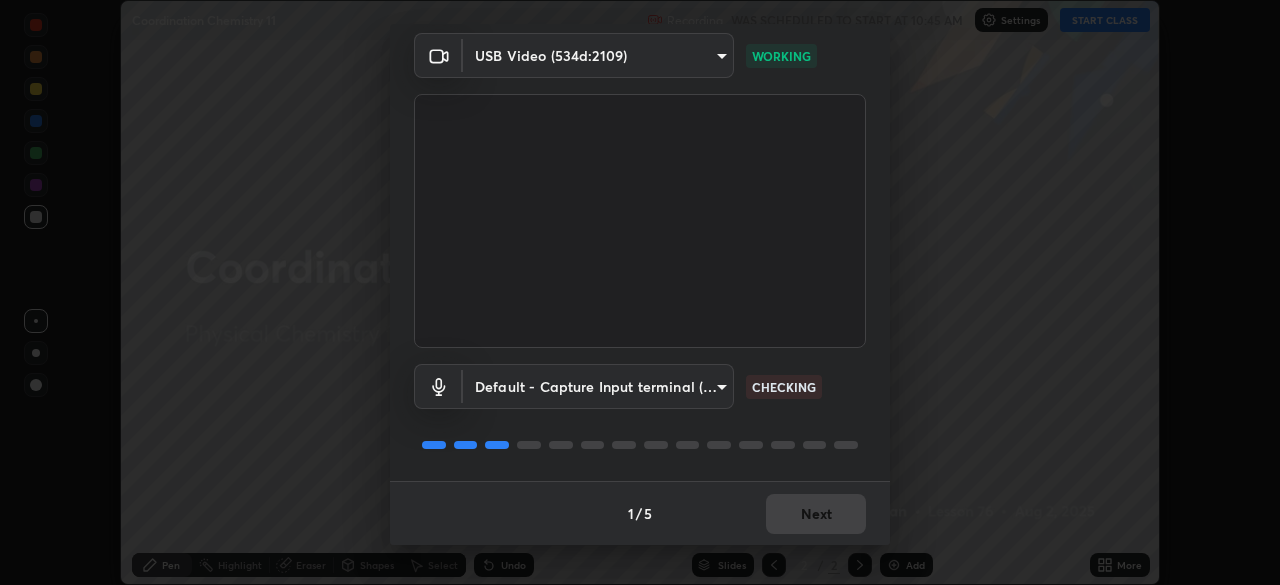 click on "1 / 5 Next" at bounding box center [640, 513] 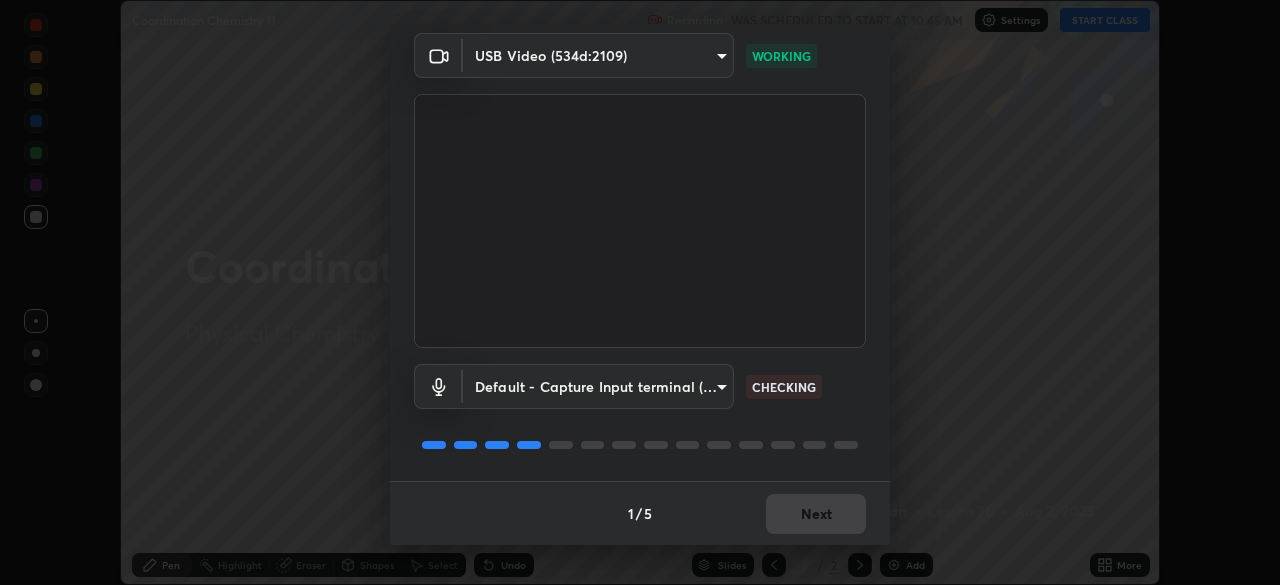 click on "1 / 5 Next" at bounding box center [640, 513] 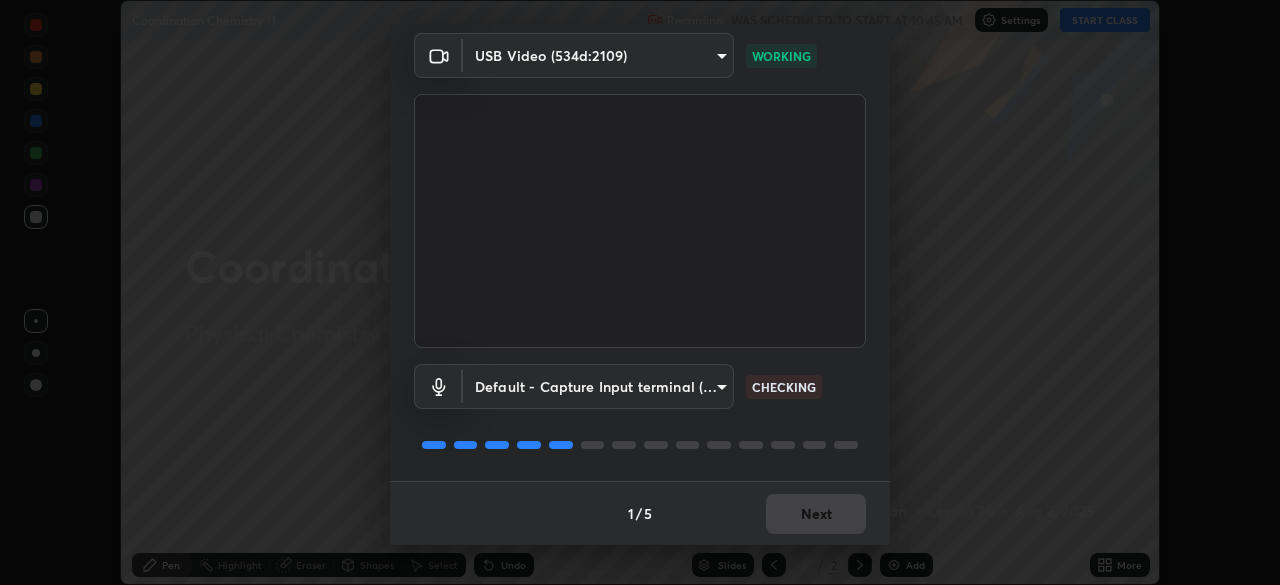 click on "1 / 5 Next" at bounding box center (640, 513) 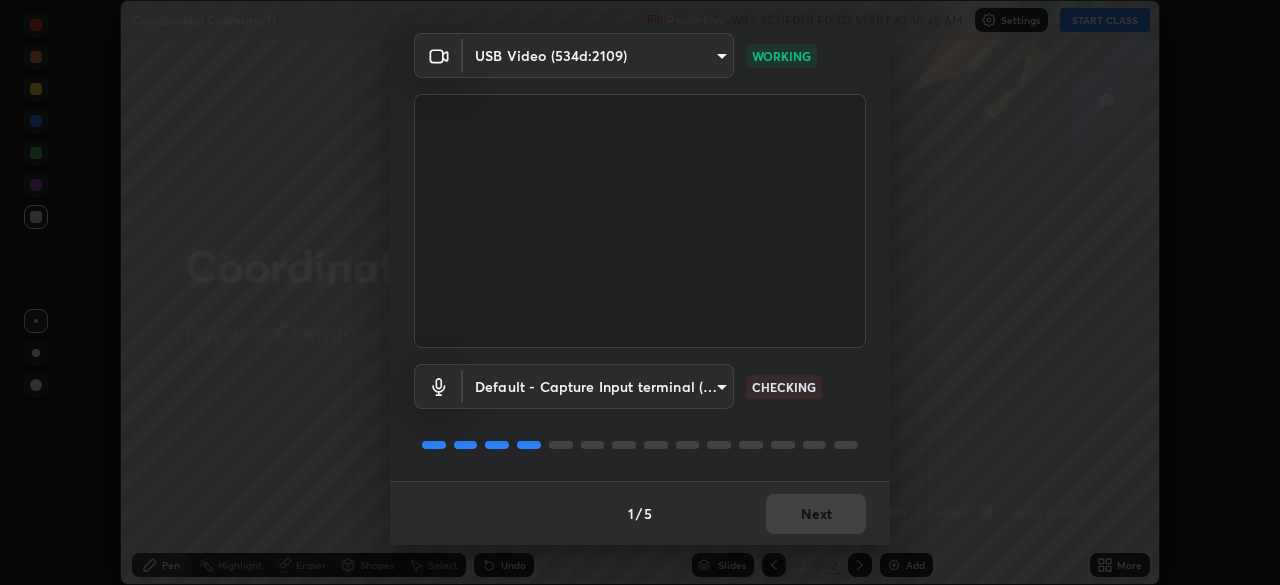 click on "1 / 5 Next" at bounding box center [640, 513] 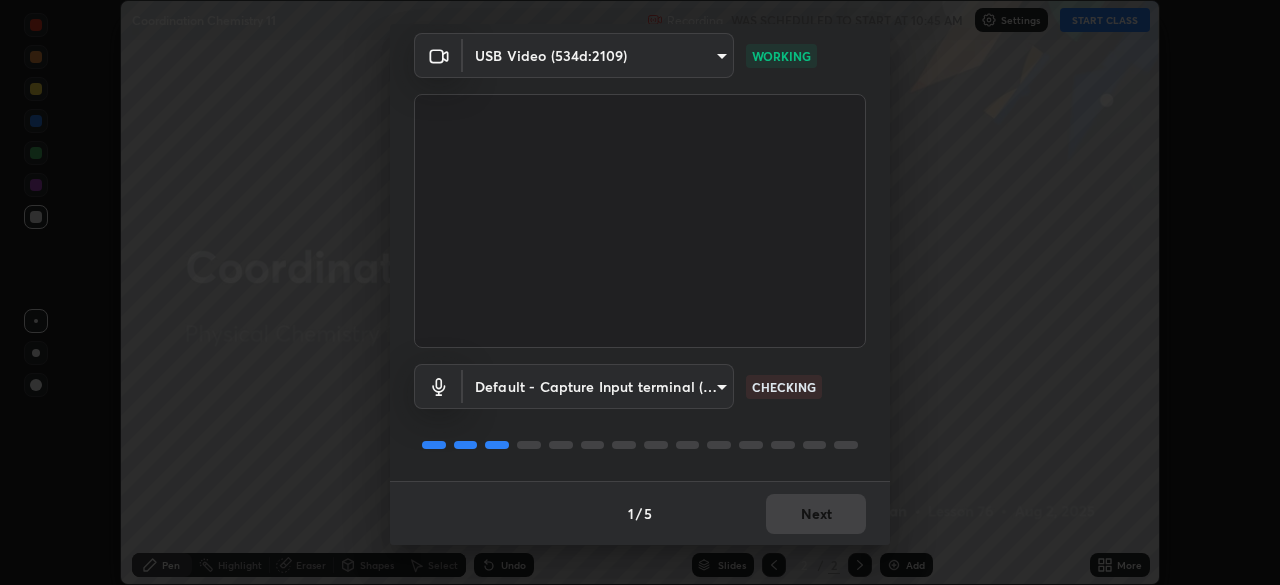 click on "1 / 5 Next" at bounding box center (640, 513) 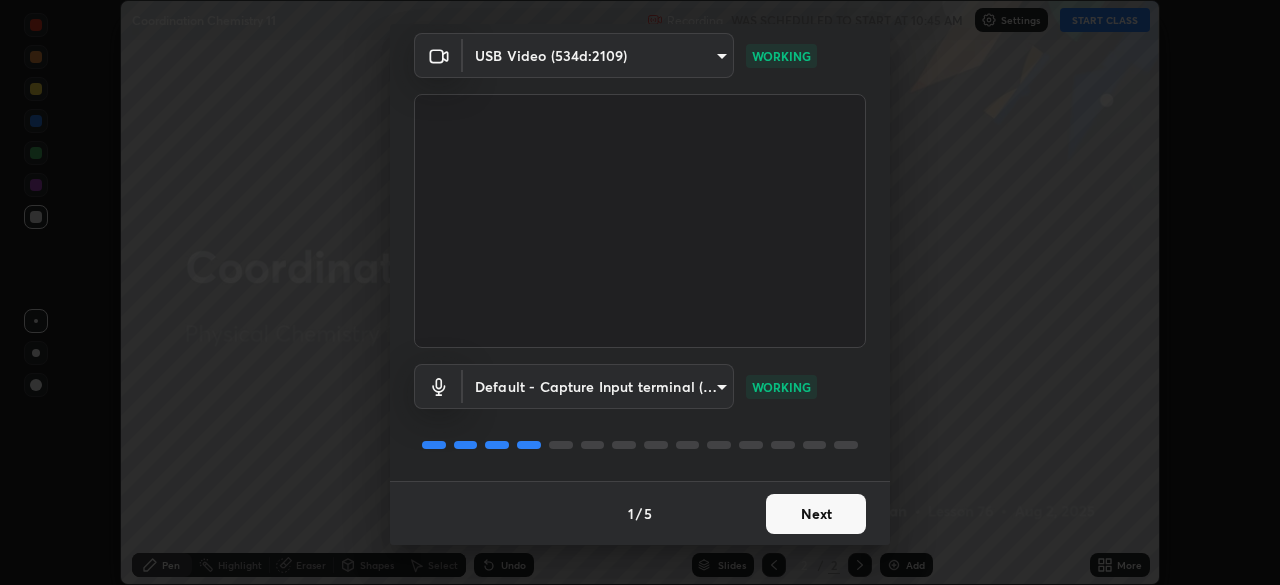 click on "Next" at bounding box center [816, 514] 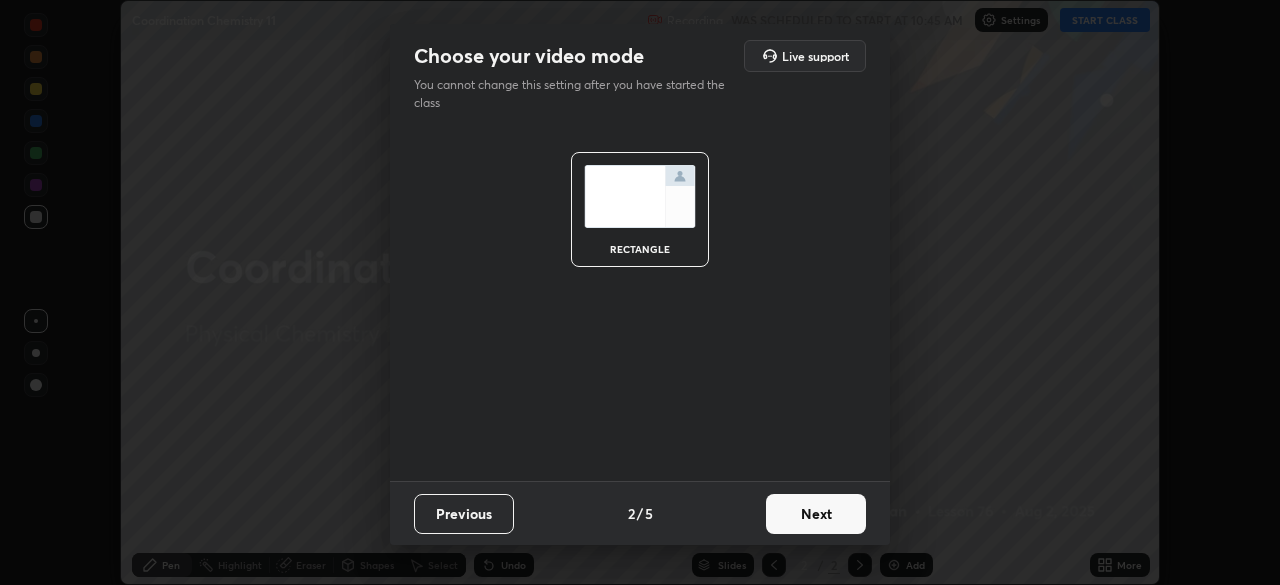 click on "Next" at bounding box center [816, 514] 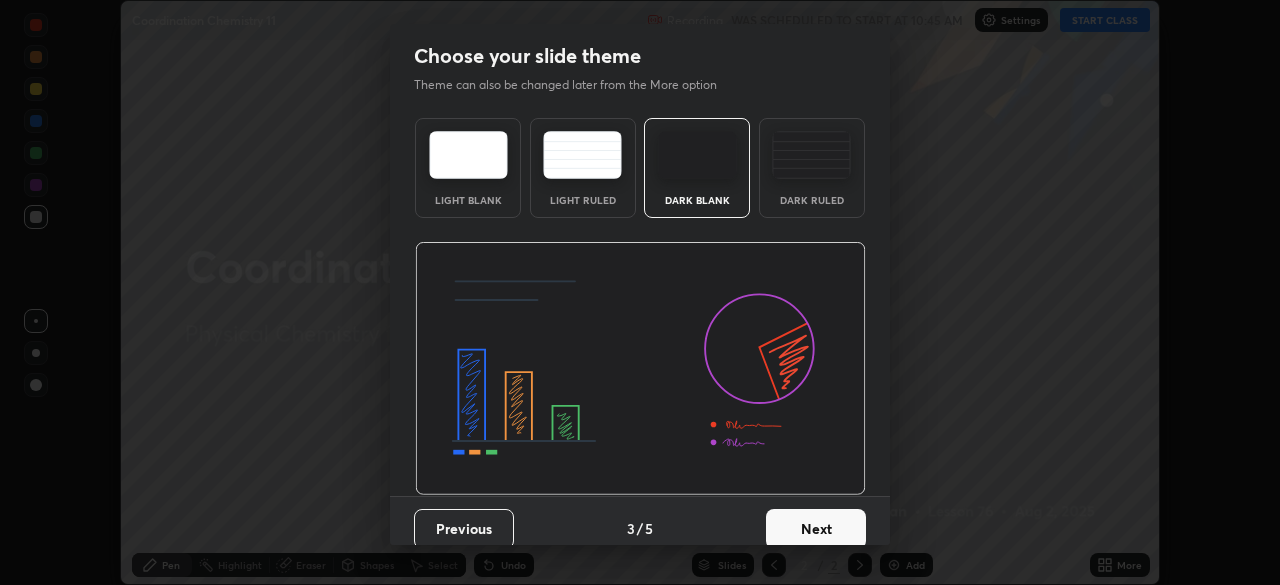 click on "Next" at bounding box center [816, 529] 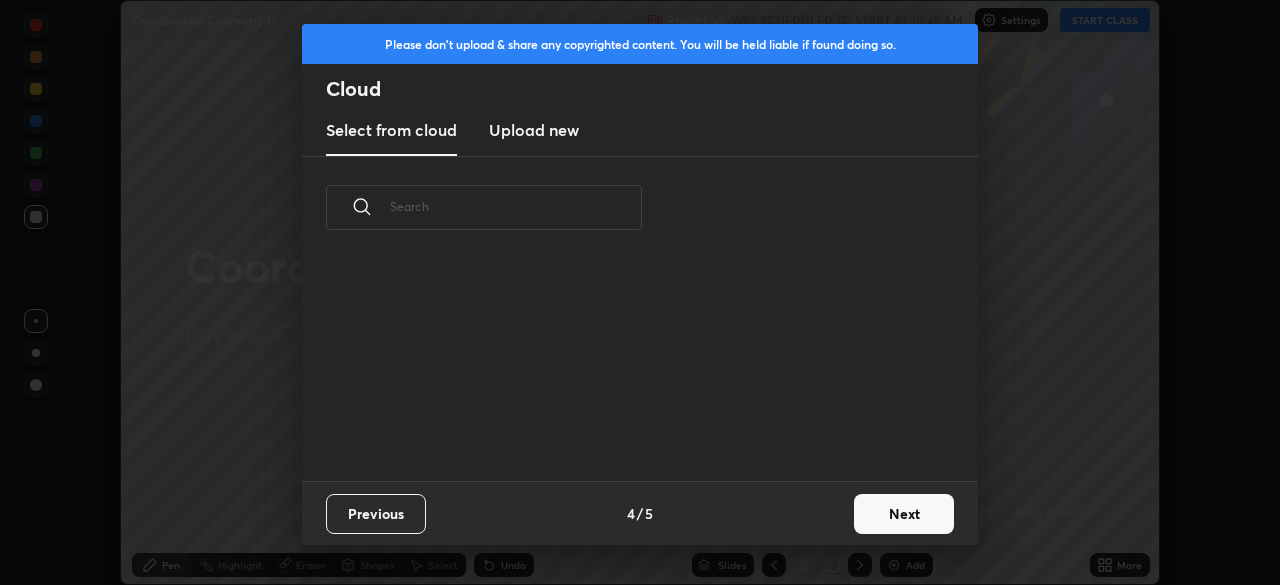 click on "Next" at bounding box center (904, 514) 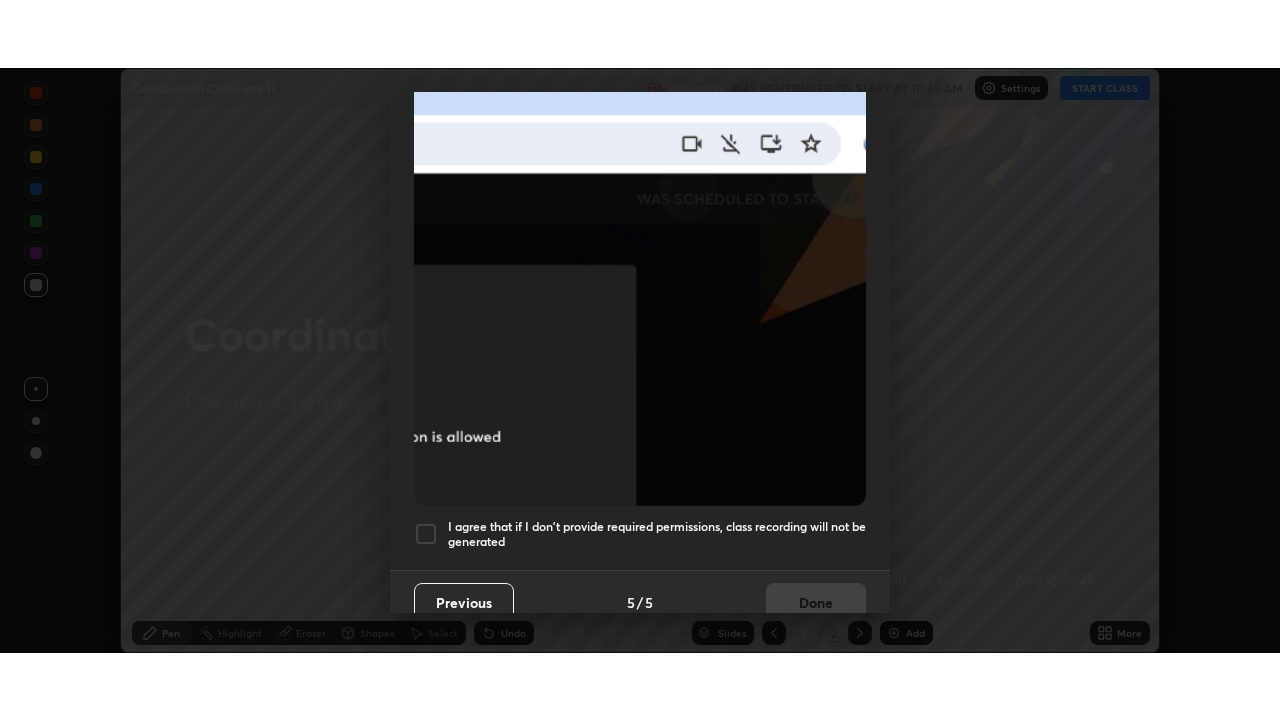 scroll, scrollTop: 479, scrollLeft: 0, axis: vertical 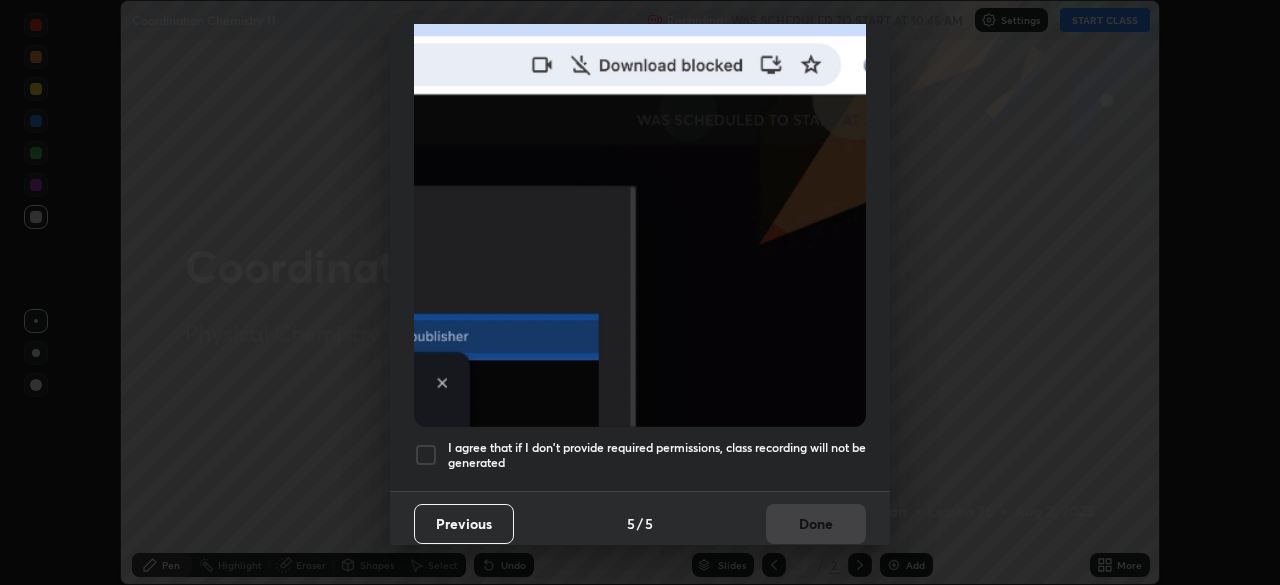 click at bounding box center [426, 455] 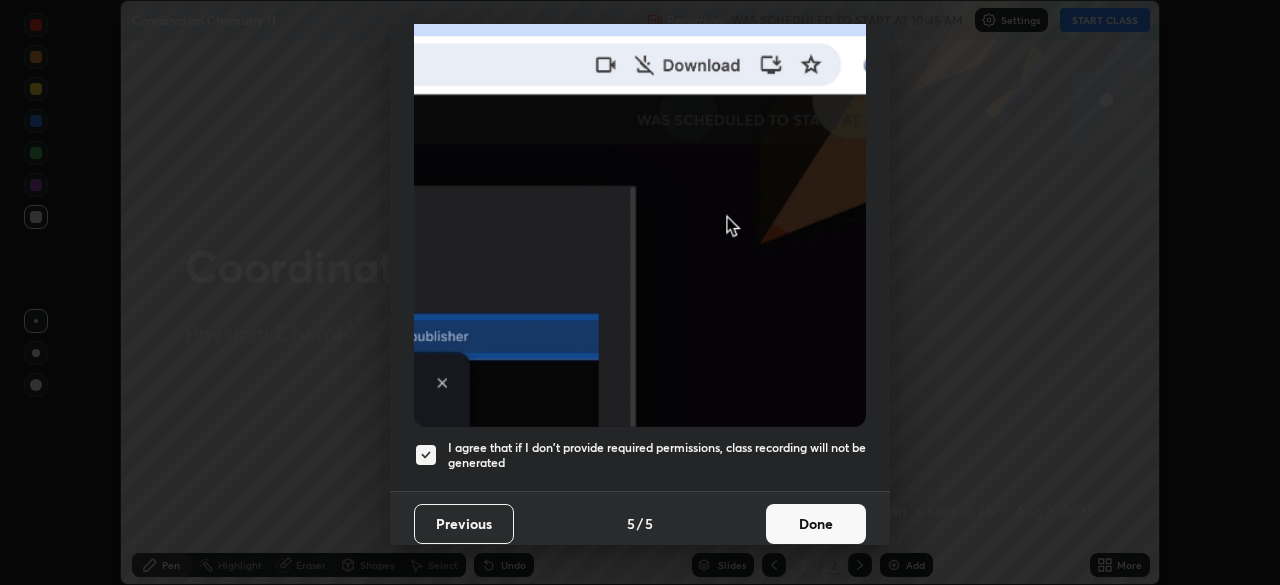 click on "Done" at bounding box center [816, 524] 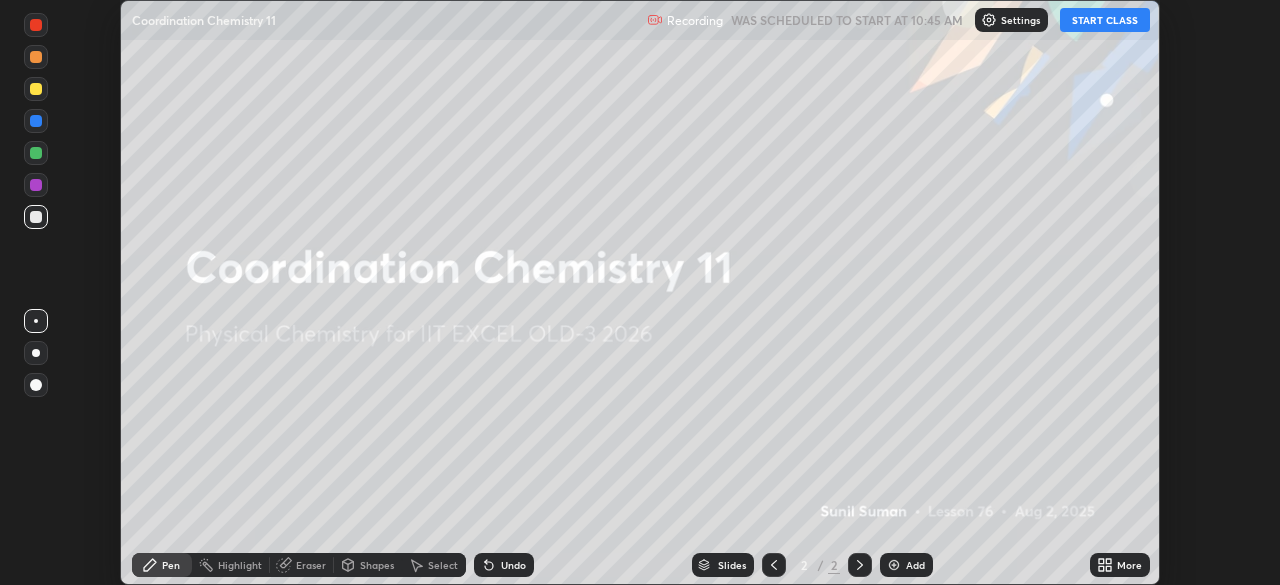 click 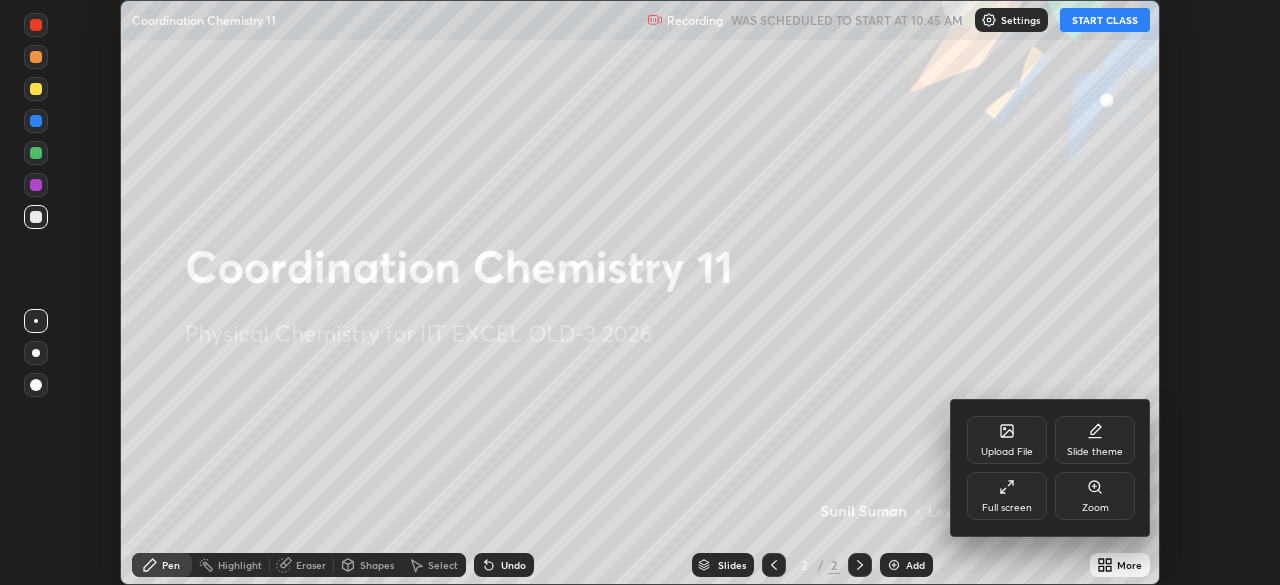 click 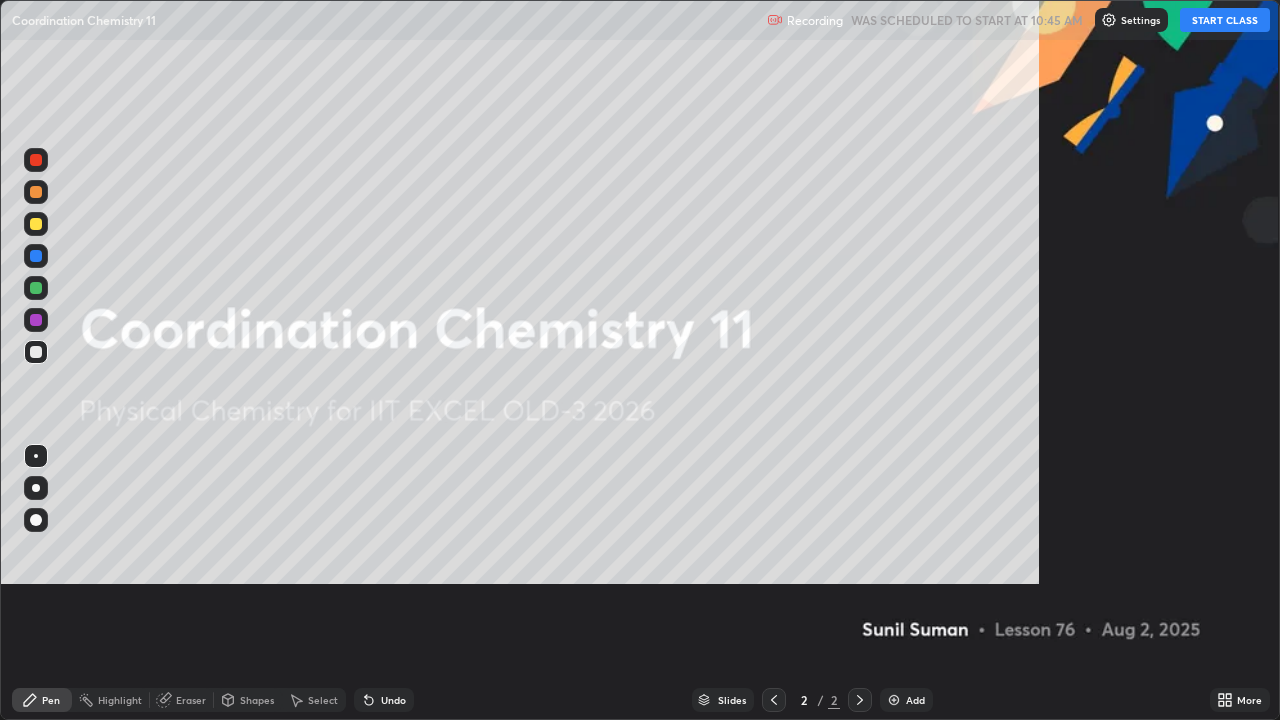 scroll, scrollTop: 99280, scrollLeft: 98720, axis: both 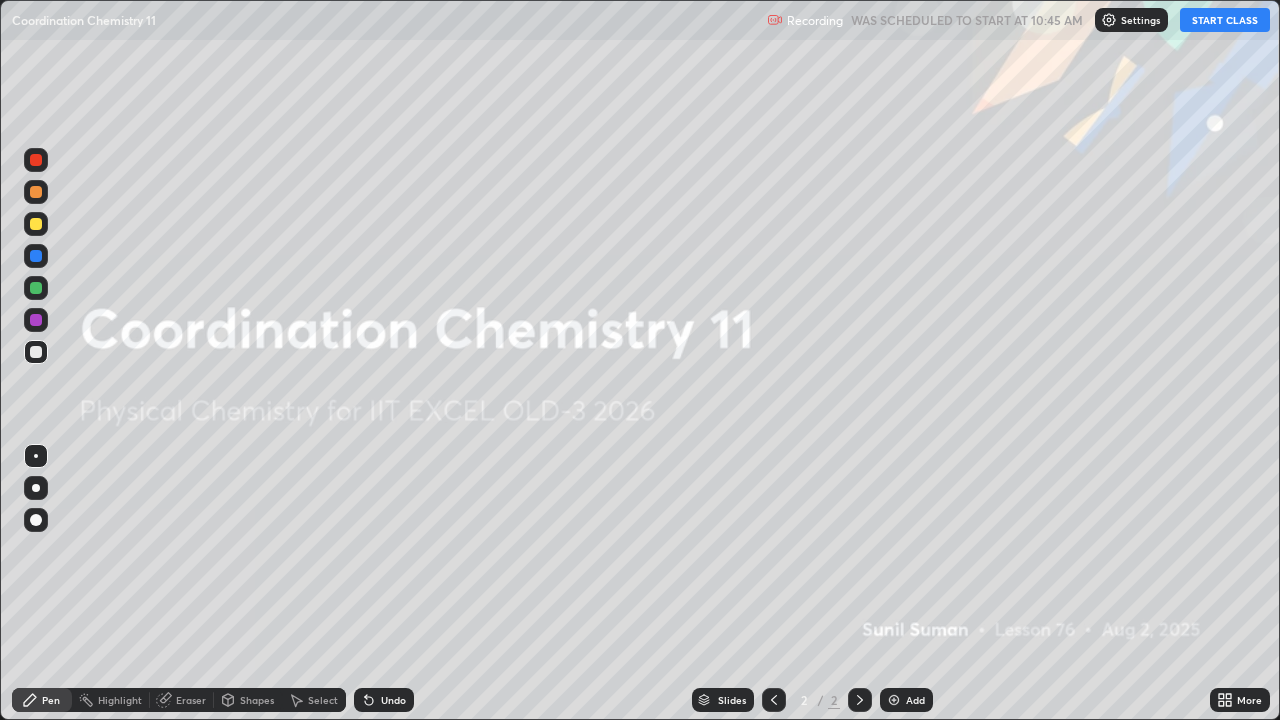 click on "Undo" at bounding box center [393, 700] 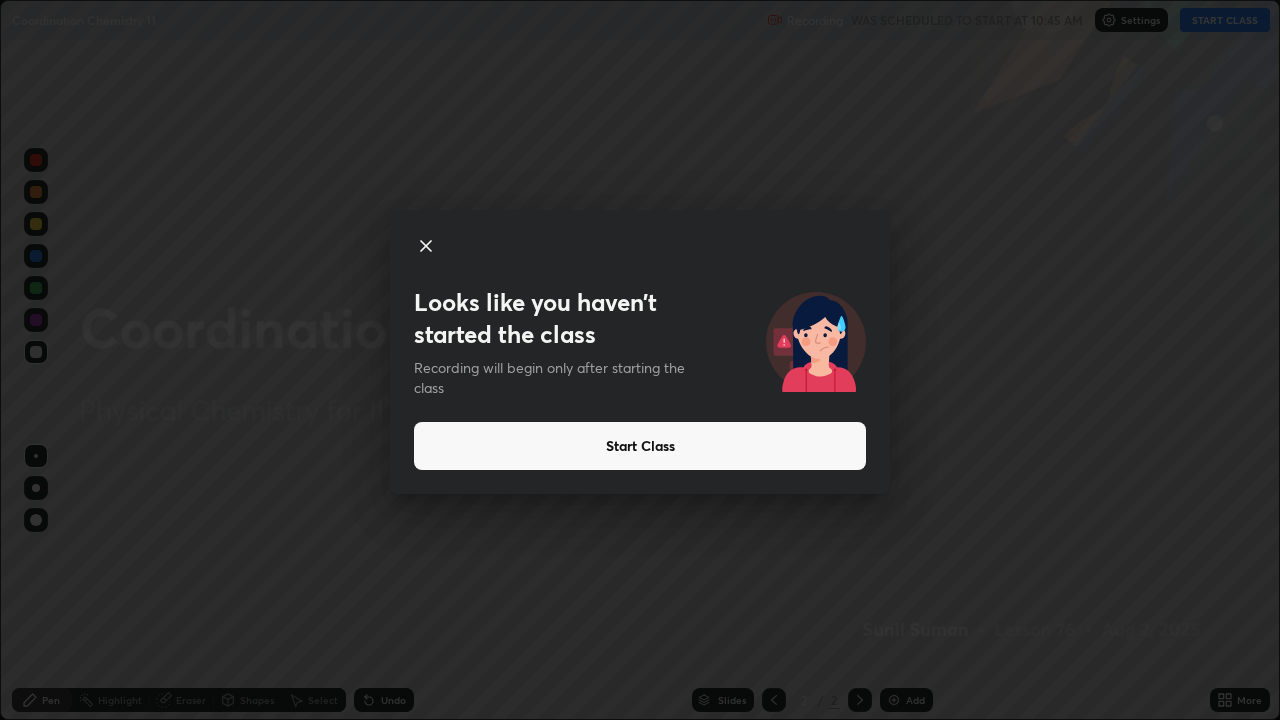 click 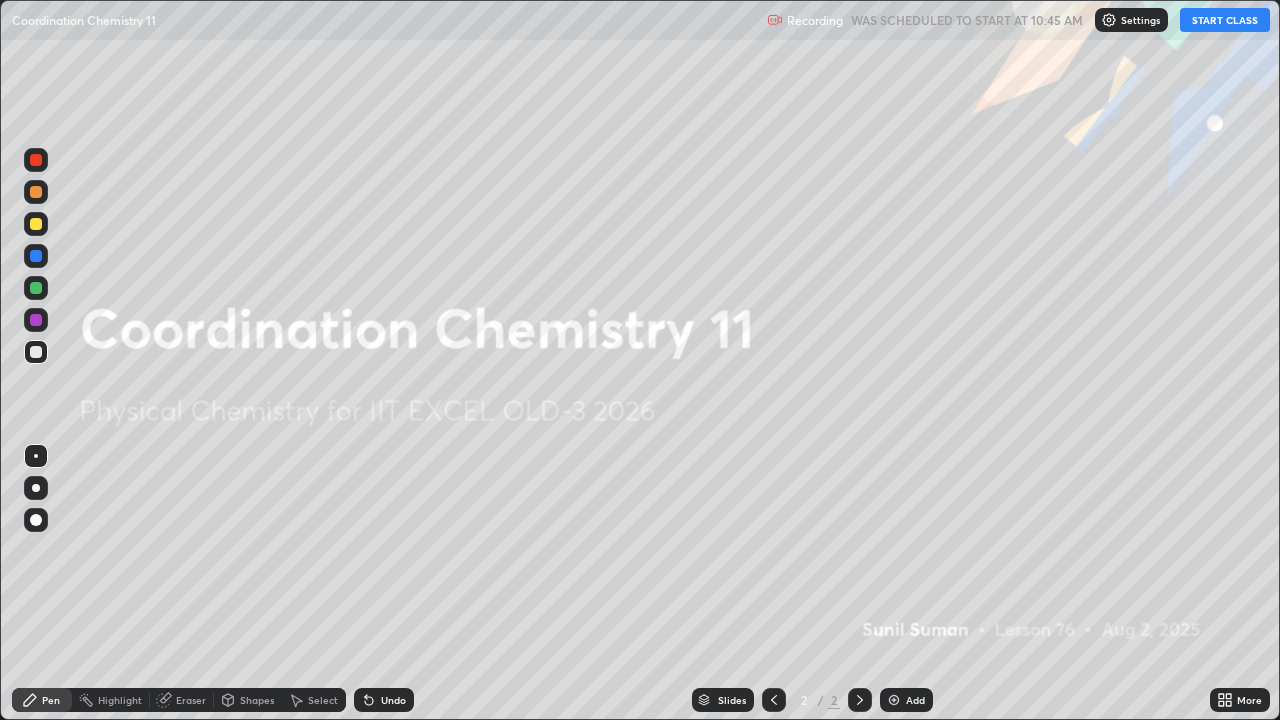 click on "Add" at bounding box center (906, 700) 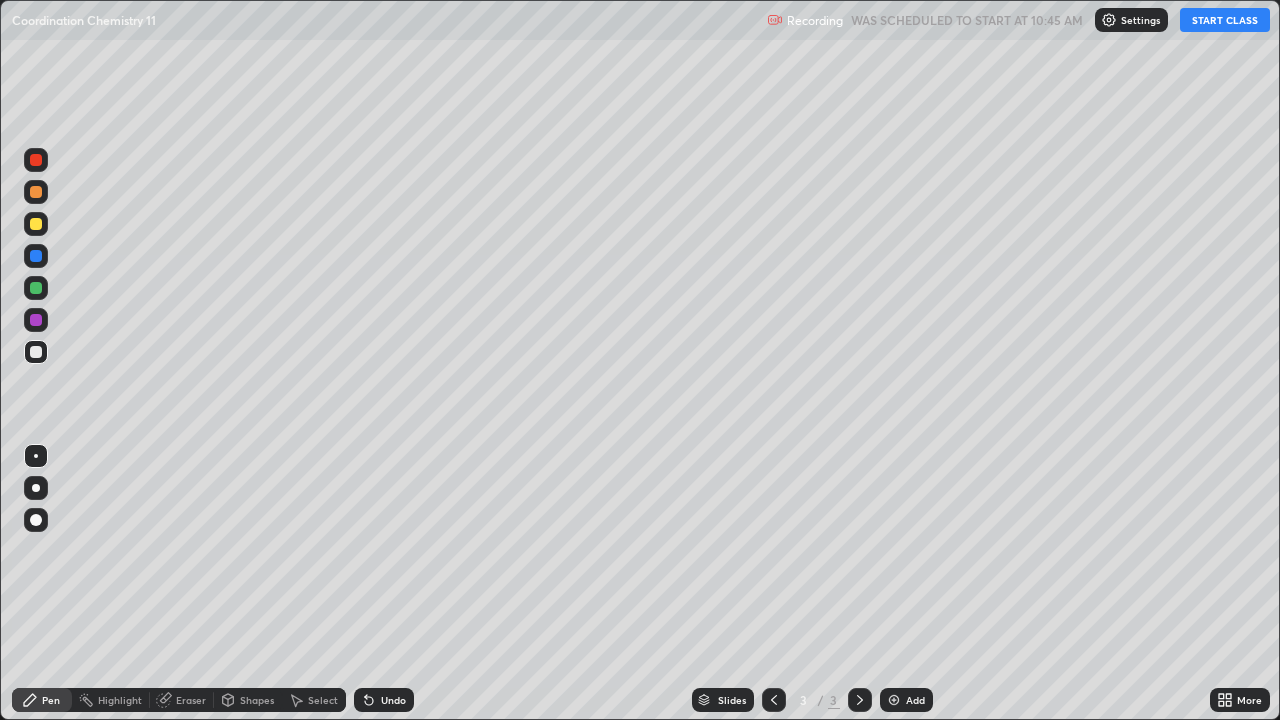 click on "START CLASS" at bounding box center (1225, 20) 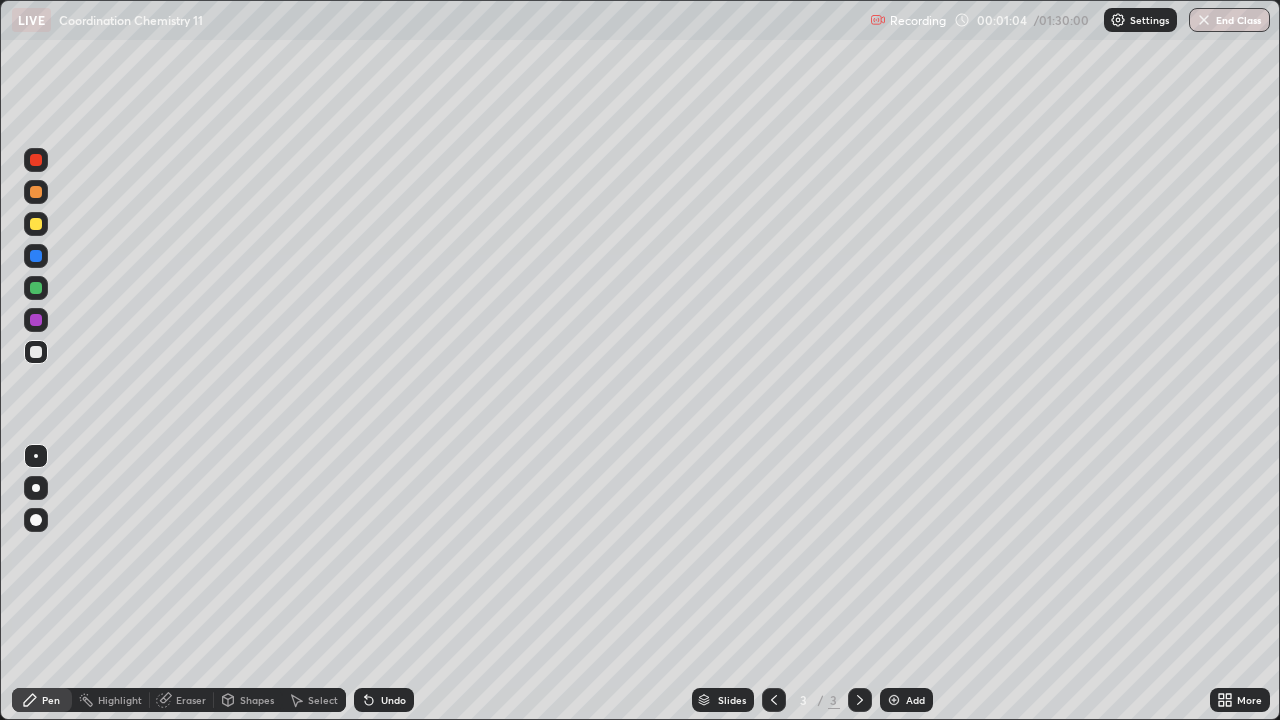 click 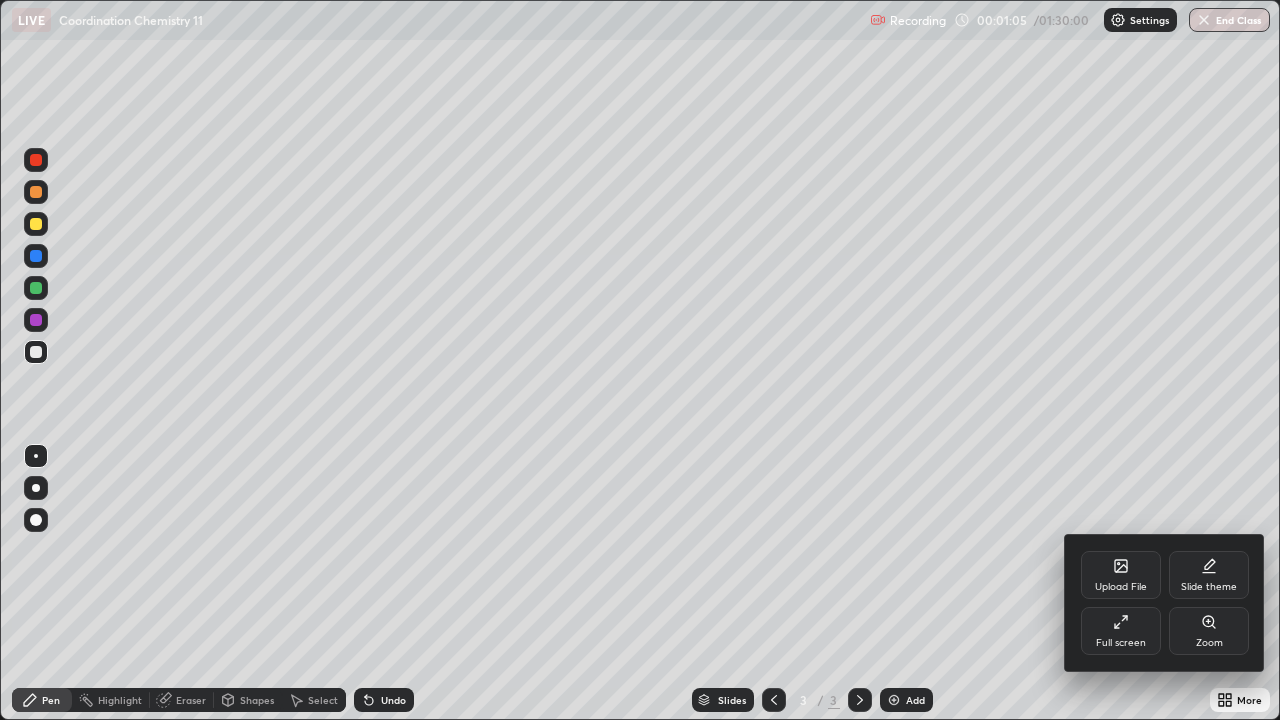 click on "Upload File" at bounding box center (1121, 587) 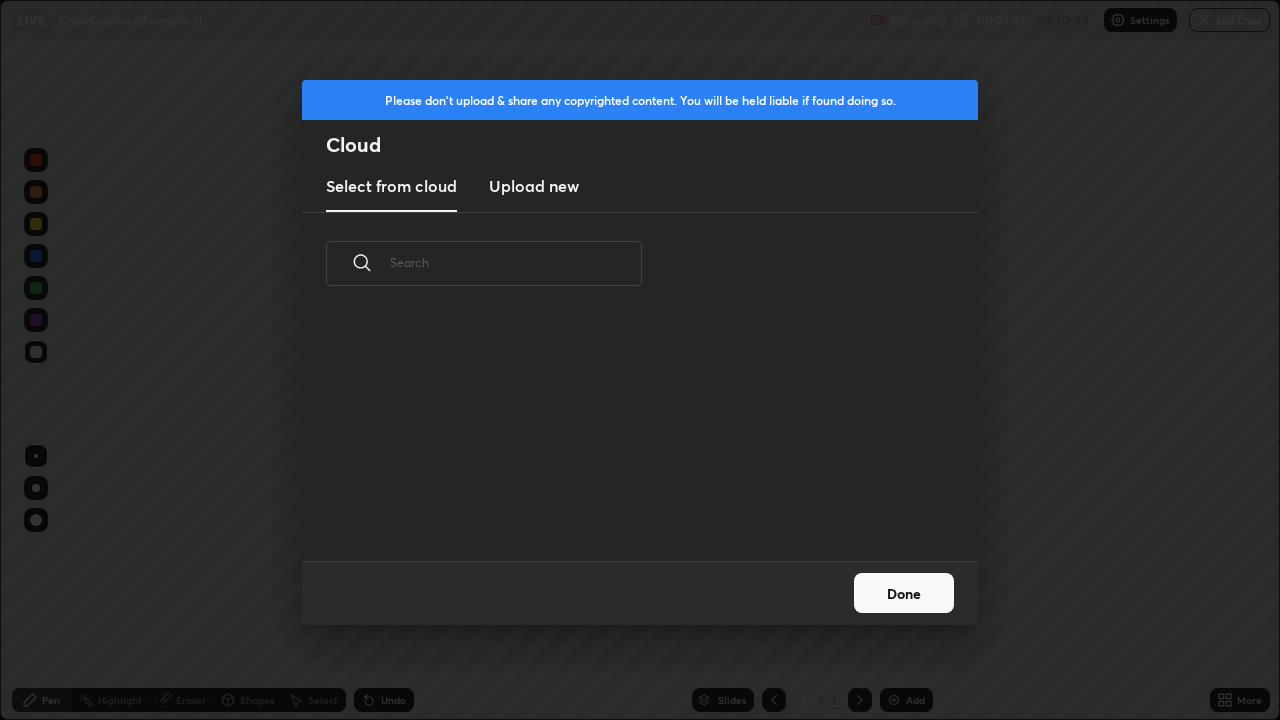 scroll, scrollTop: 246, scrollLeft: 642, axis: both 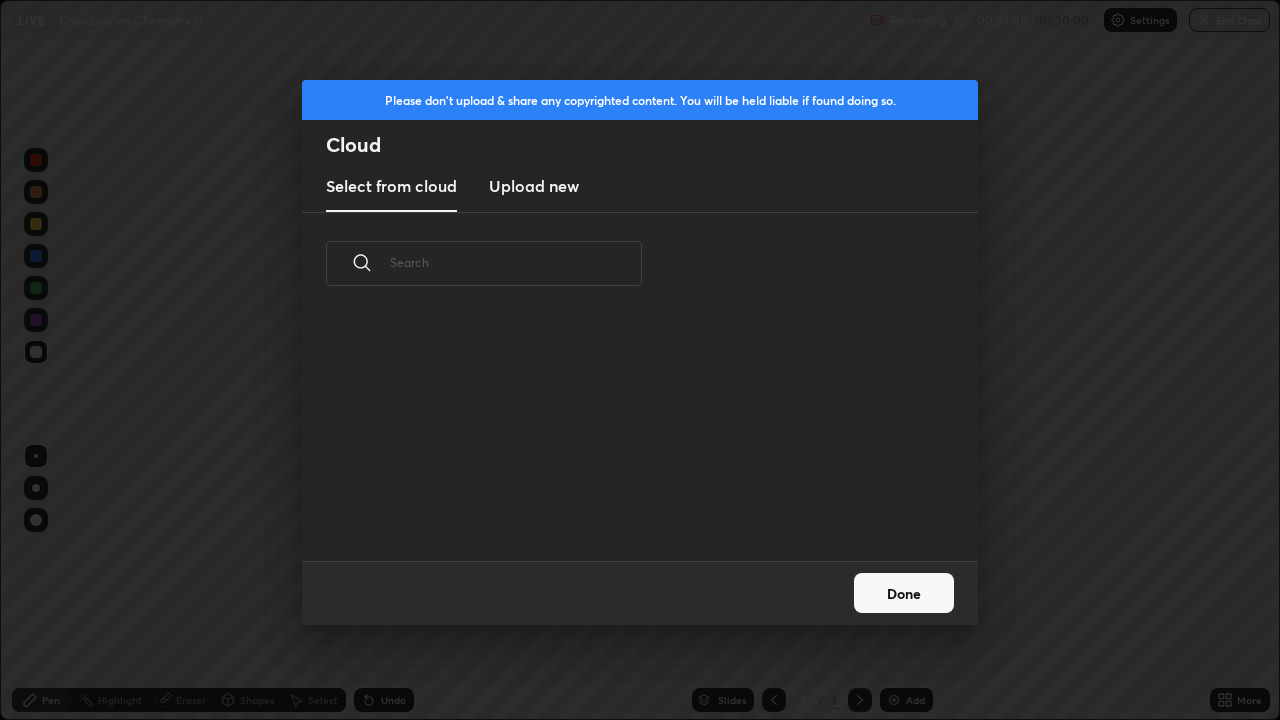 click on "Upload new" at bounding box center [534, 186] 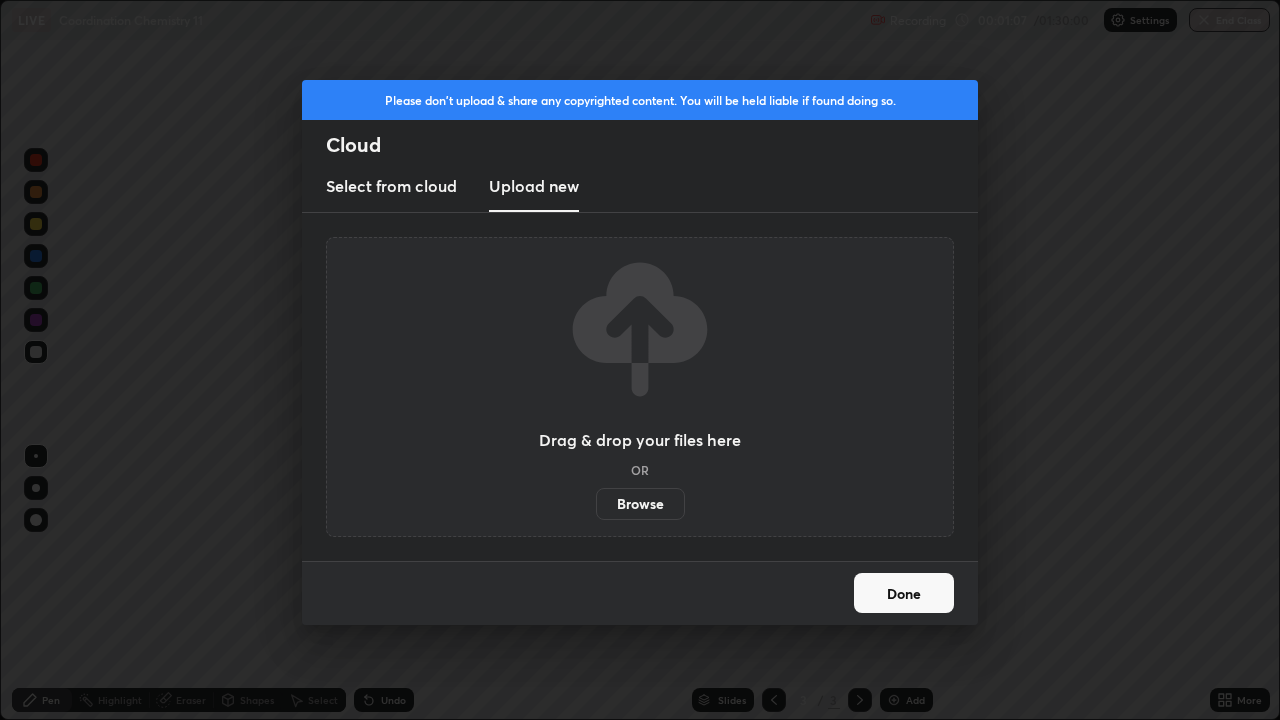 click on "Browse" at bounding box center [640, 504] 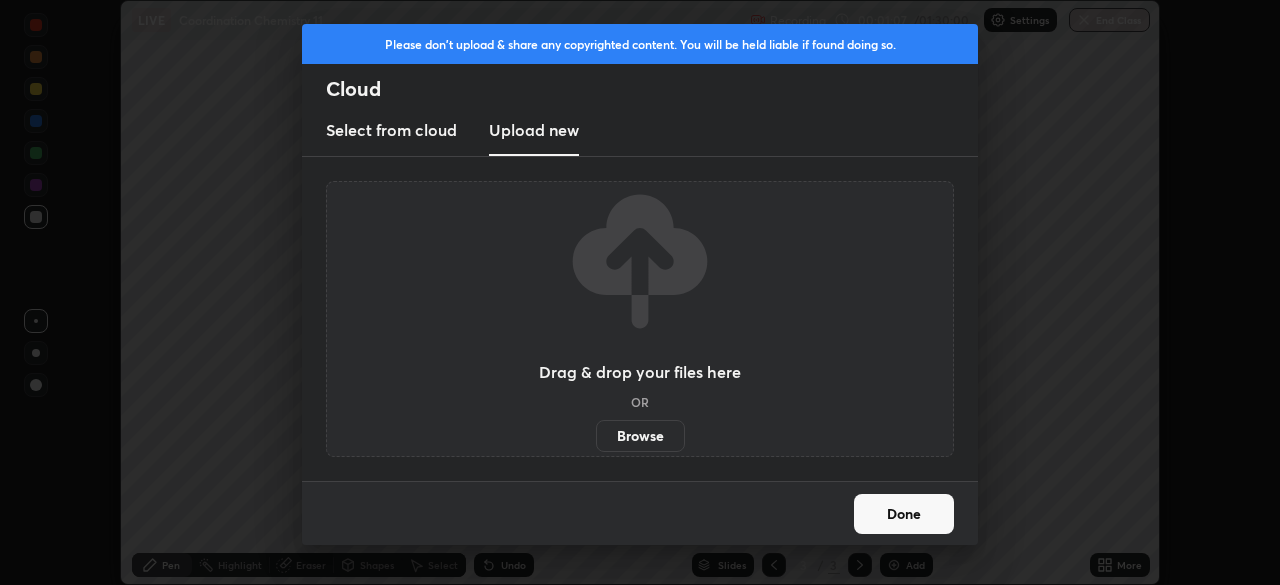 scroll, scrollTop: 585, scrollLeft: 1280, axis: both 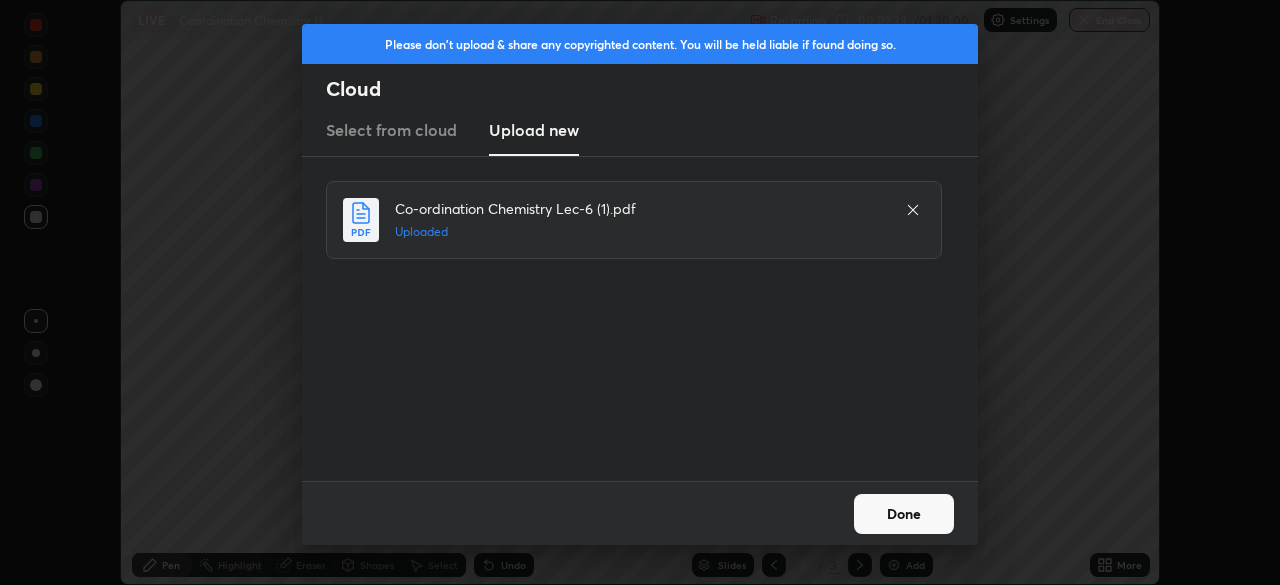click on "Done" at bounding box center [904, 514] 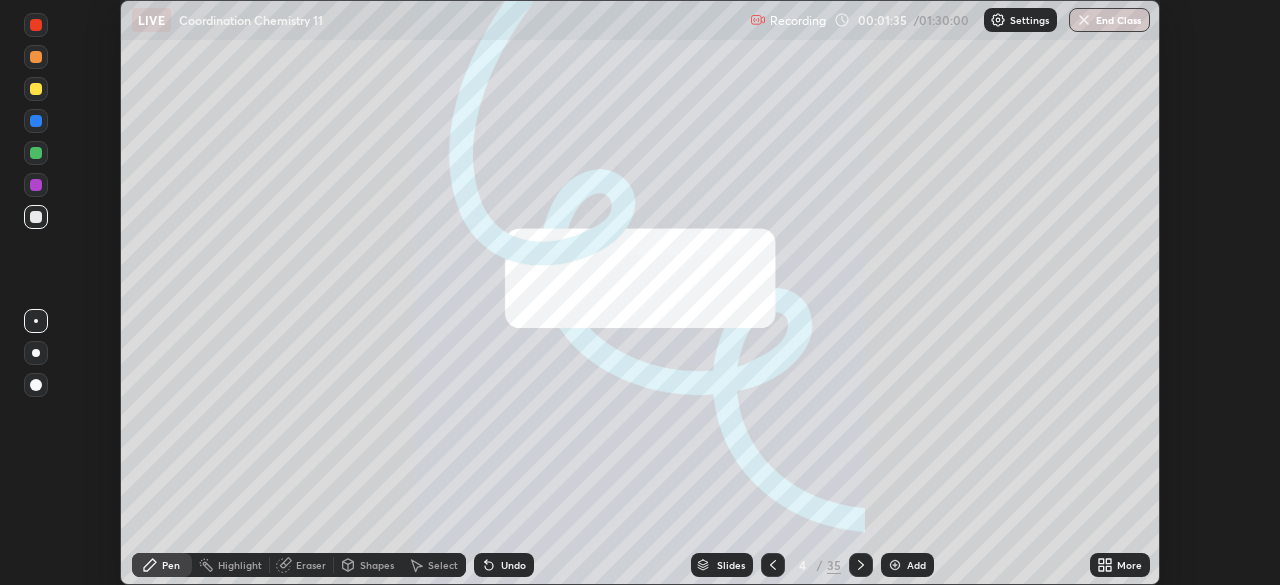 click 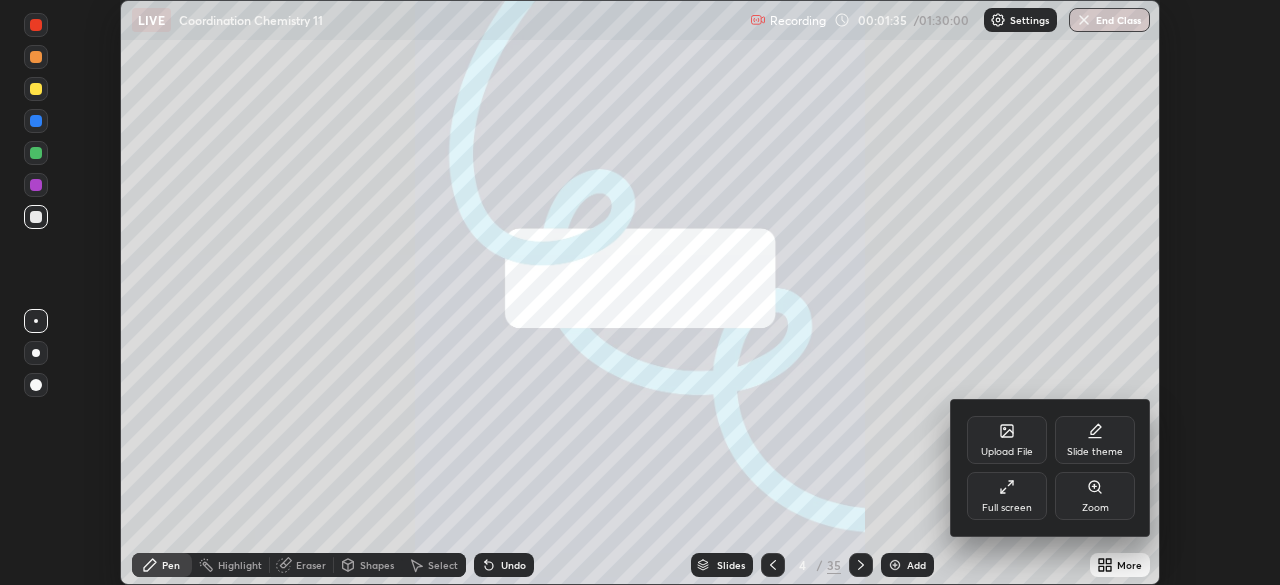 click on "Full screen" at bounding box center [1007, 508] 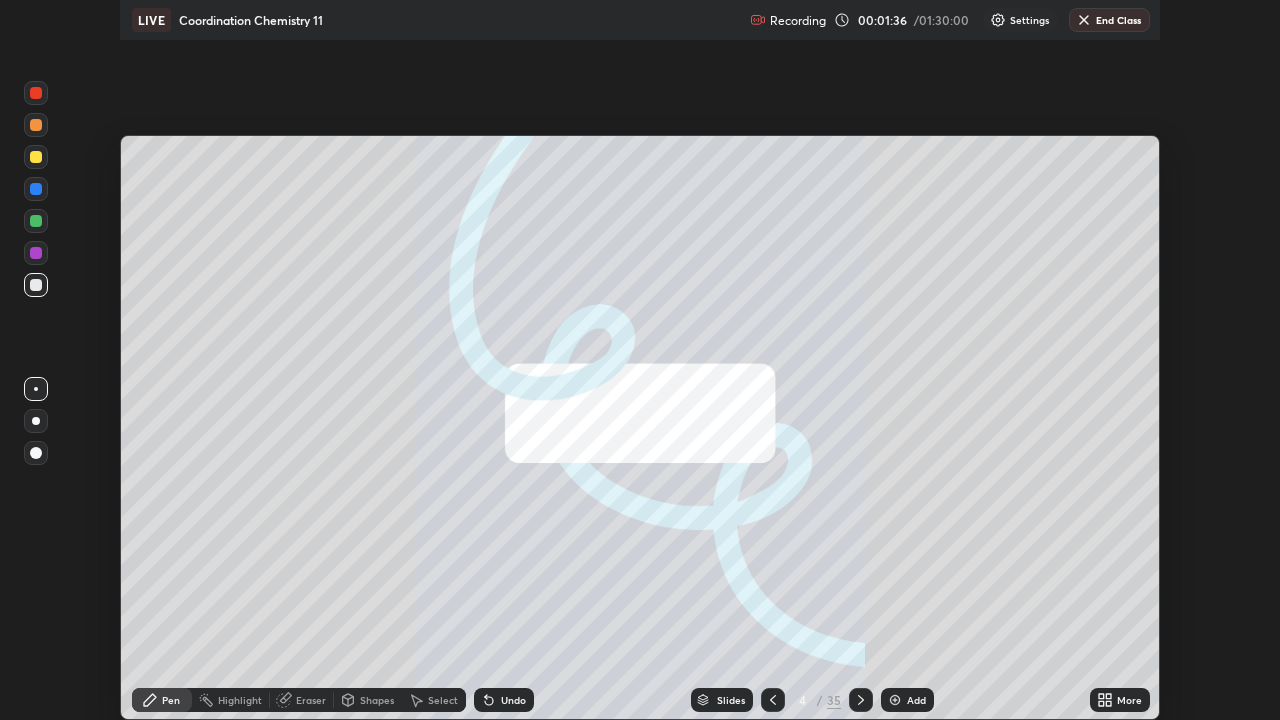 scroll, scrollTop: 99280, scrollLeft: 98720, axis: both 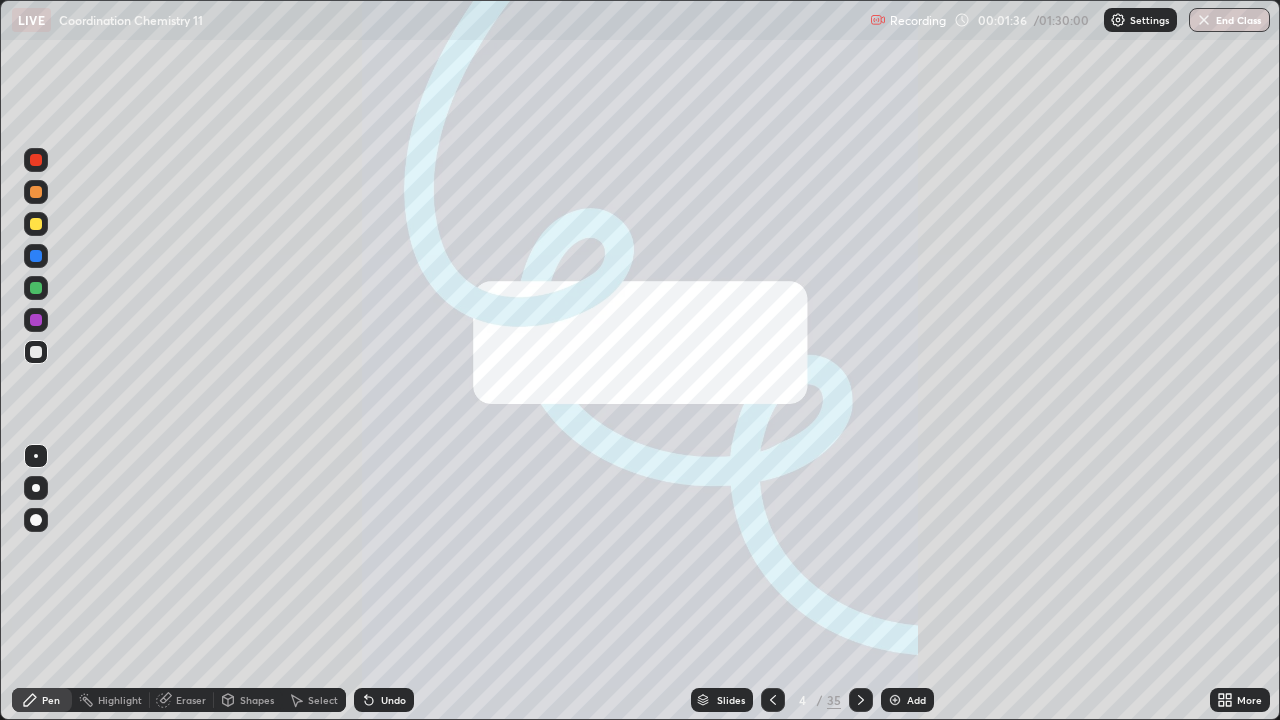 click on "35" at bounding box center (834, 700) 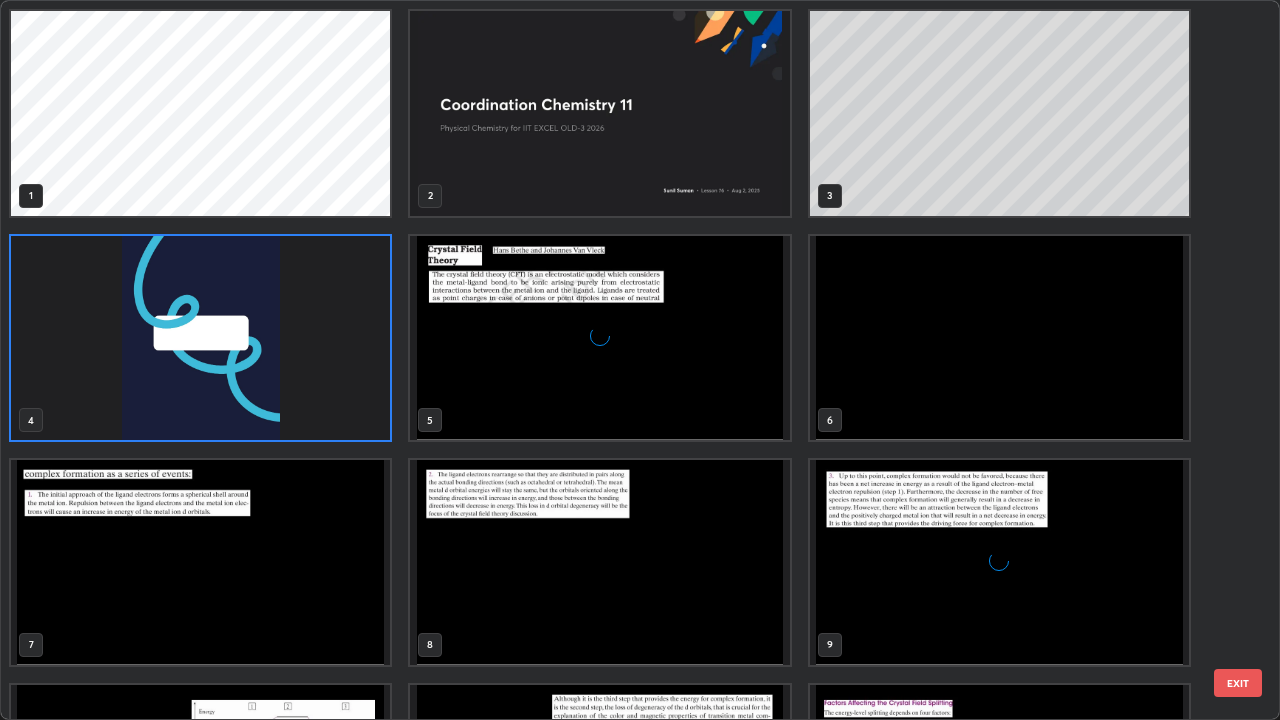 scroll, scrollTop: 7, scrollLeft: 11, axis: both 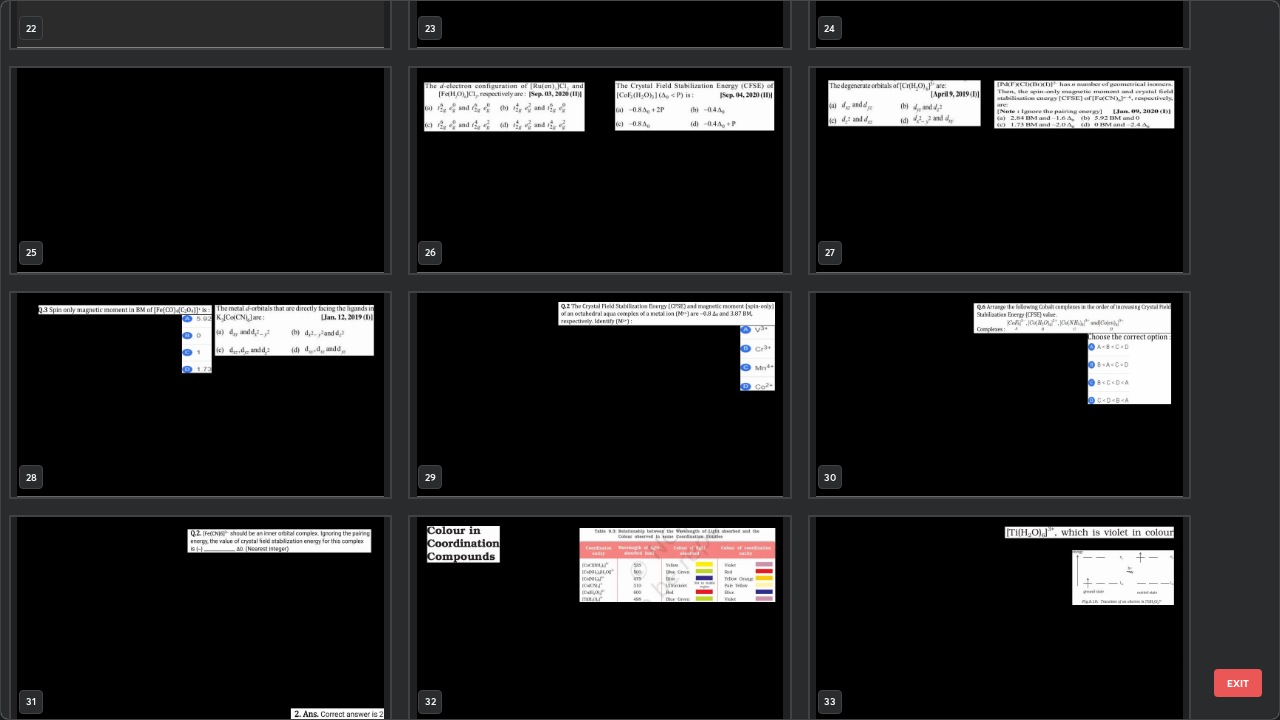 click at bounding box center [200, 395] 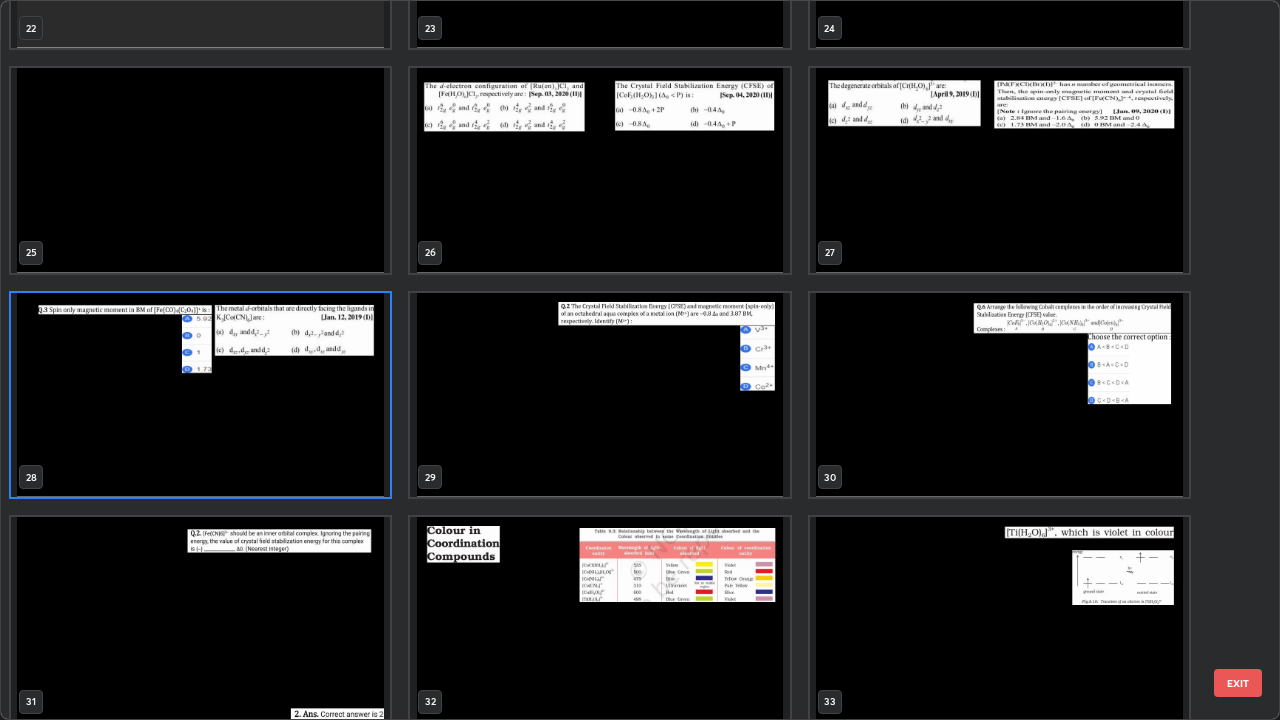click at bounding box center [200, 395] 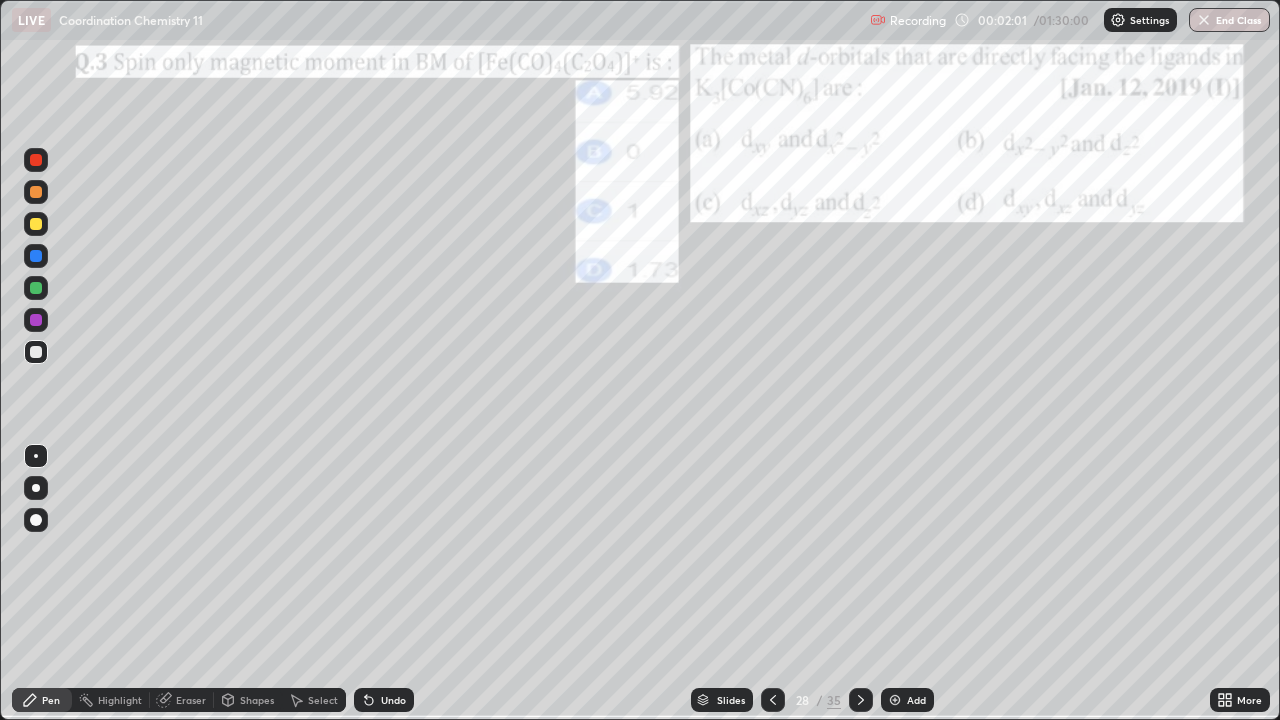 click 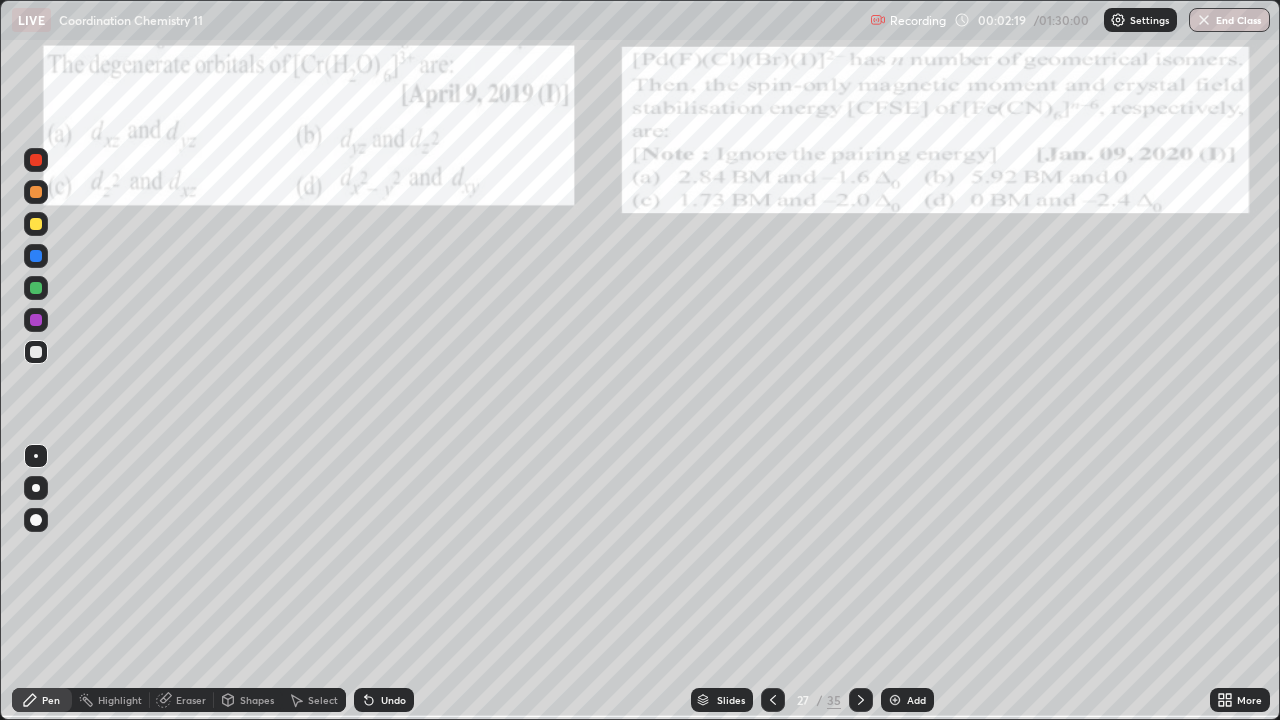 click 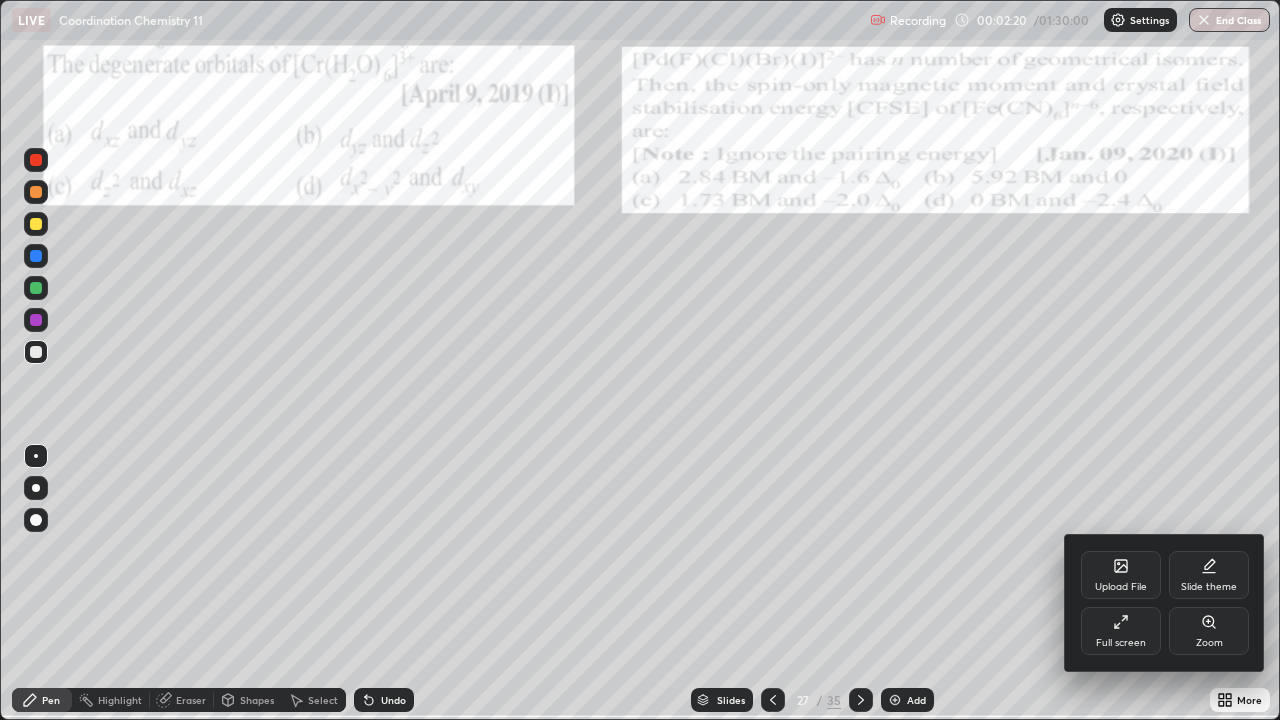 click 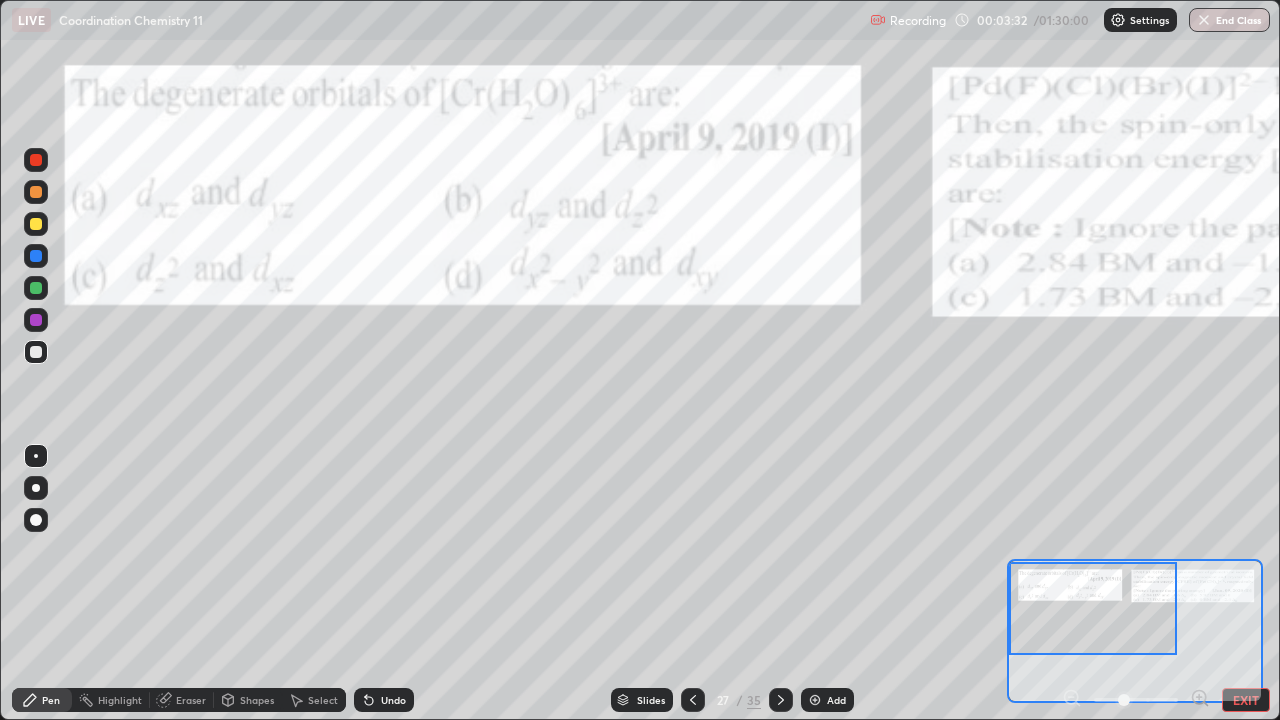 click at bounding box center (36, 288) 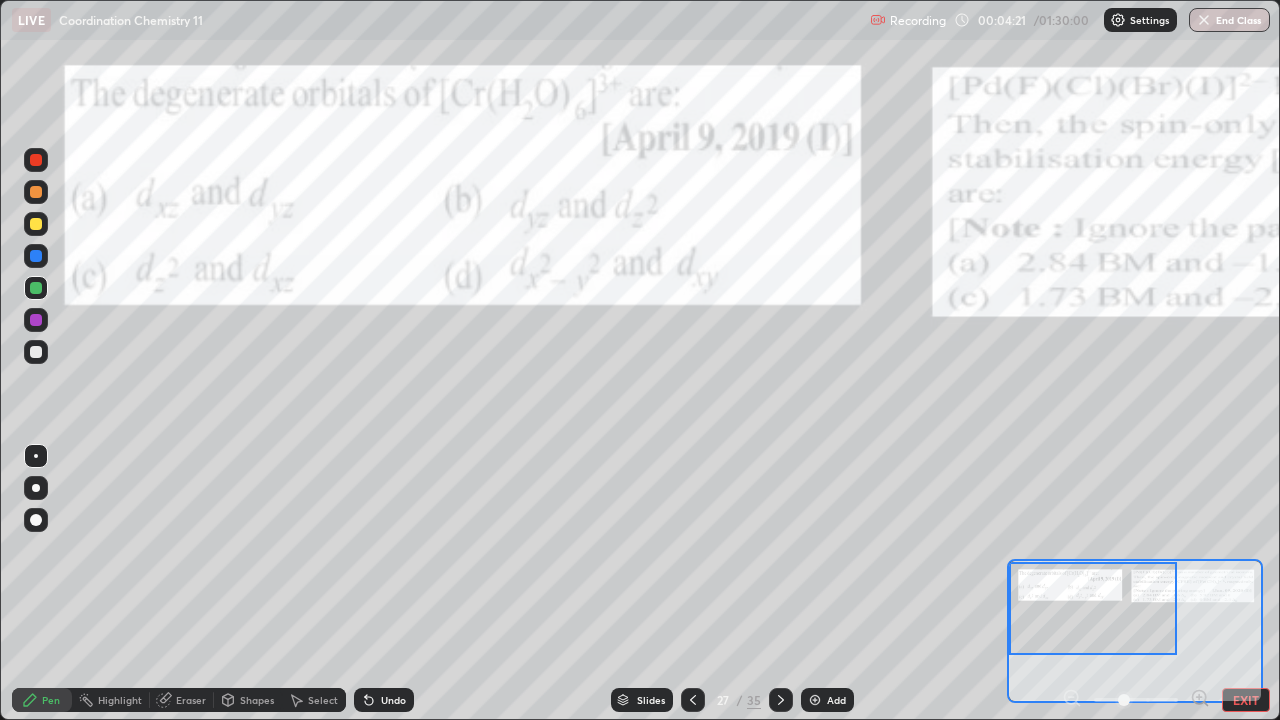 click at bounding box center (36, 352) 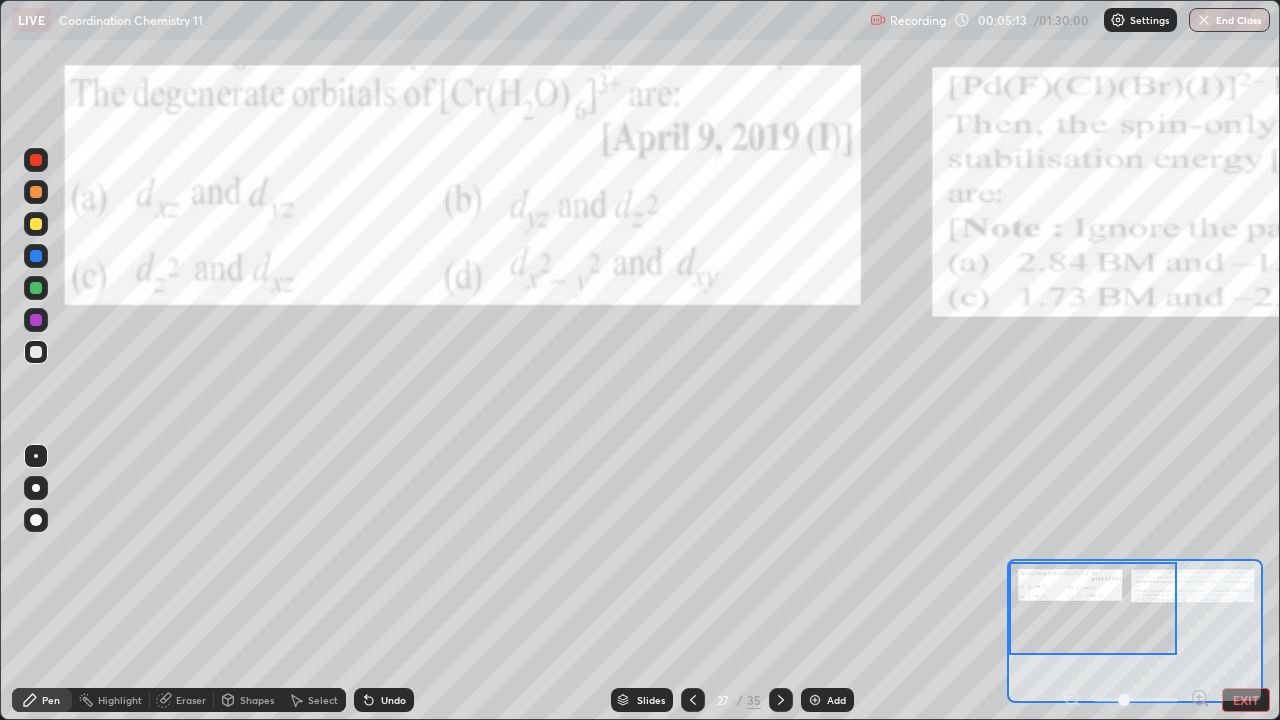 click on "35" at bounding box center (754, 700) 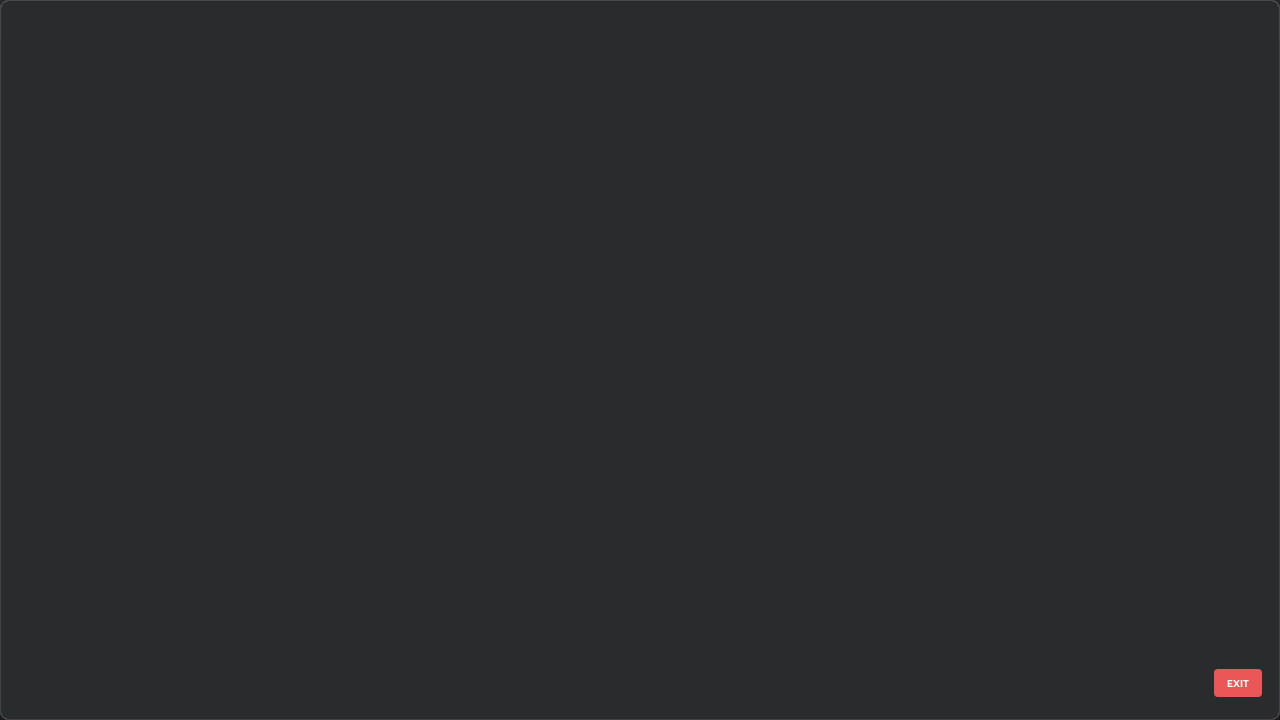 scroll, scrollTop: 1303, scrollLeft: 0, axis: vertical 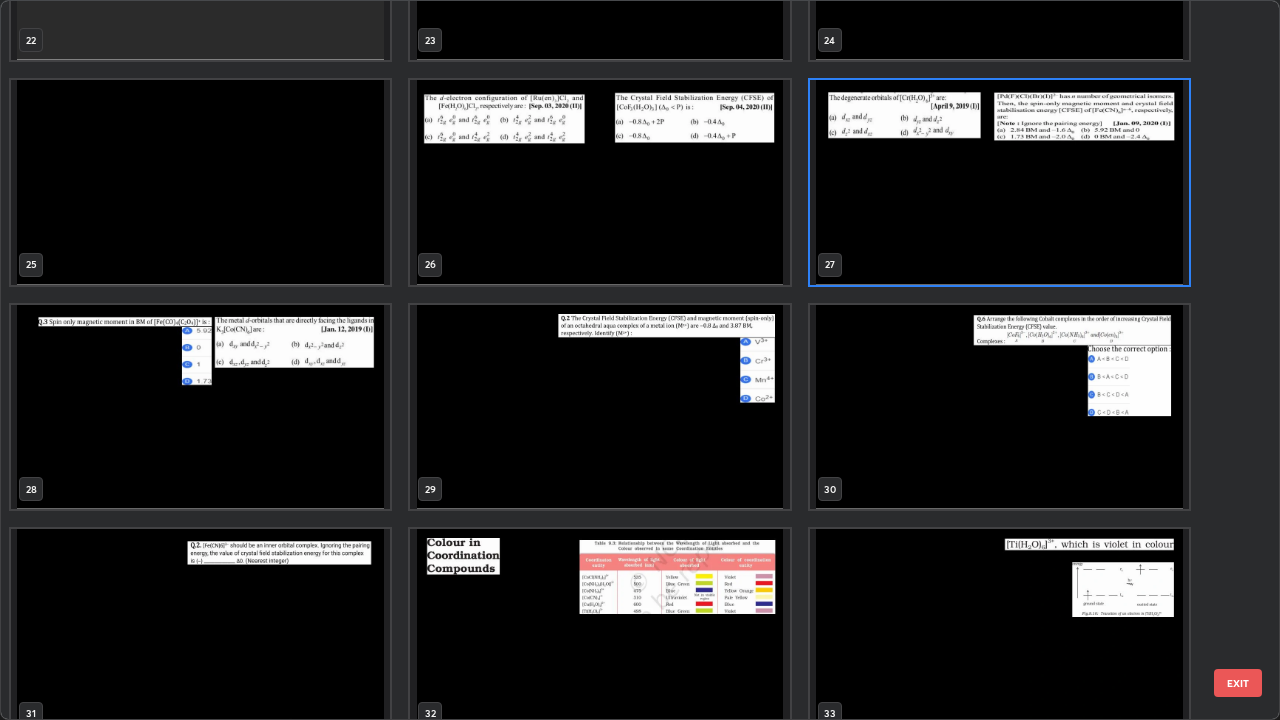 click at bounding box center (200, 407) 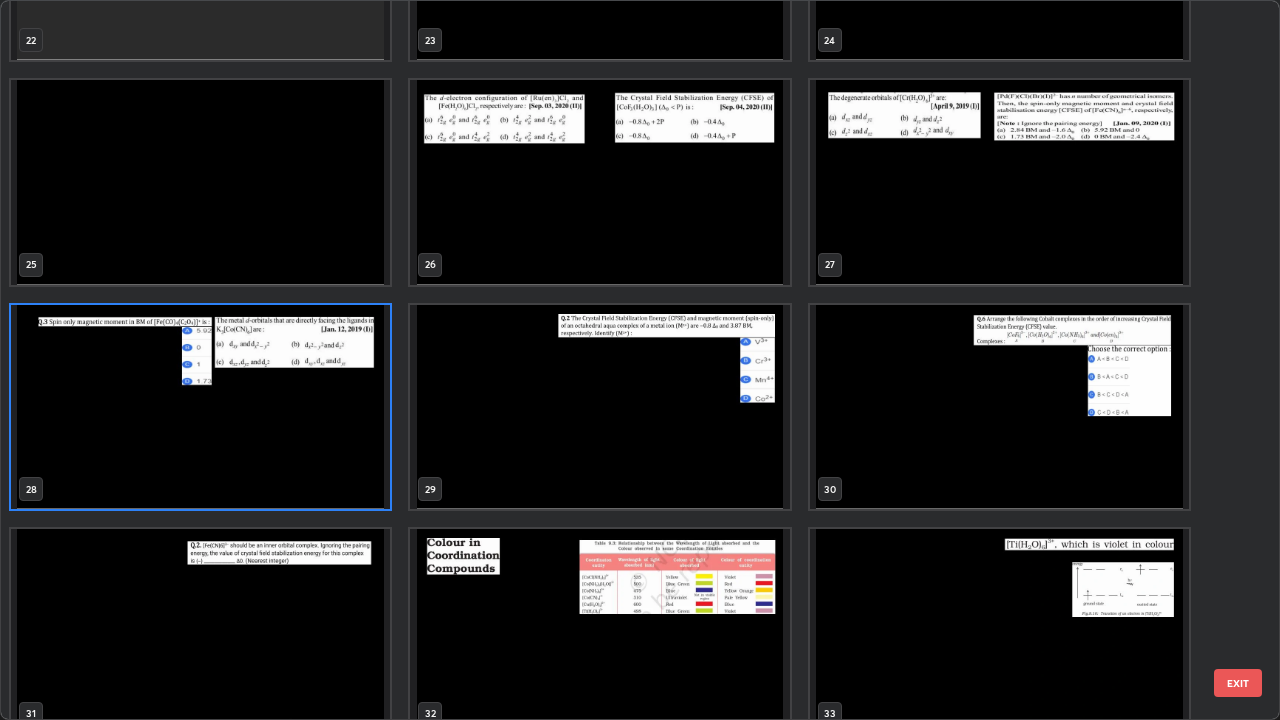 click at bounding box center (200, 407) 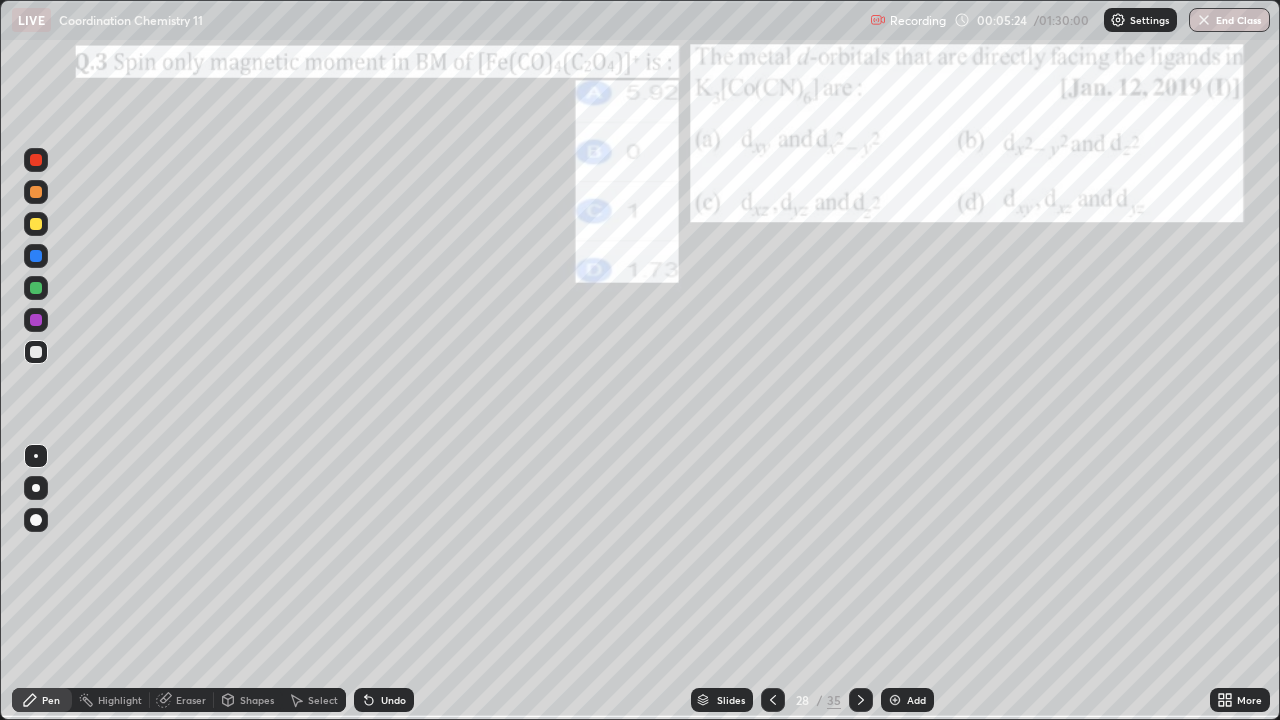 click at bounding box center (200, 407) 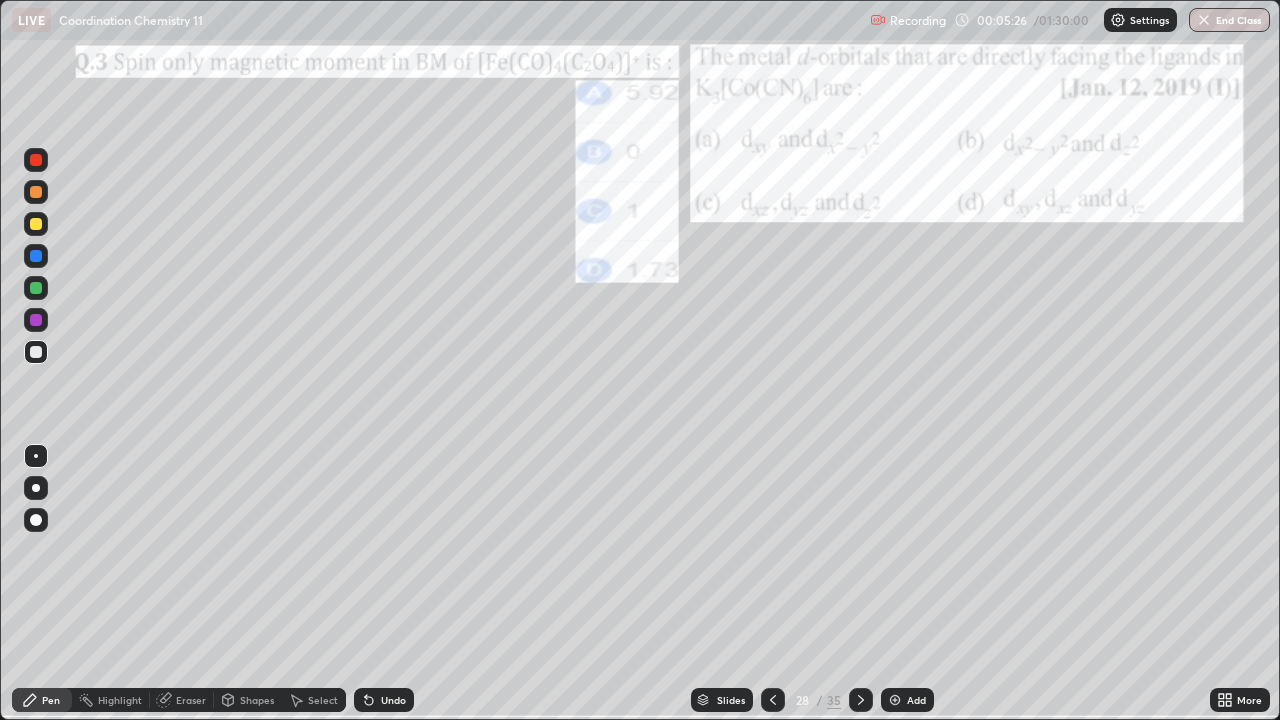 click 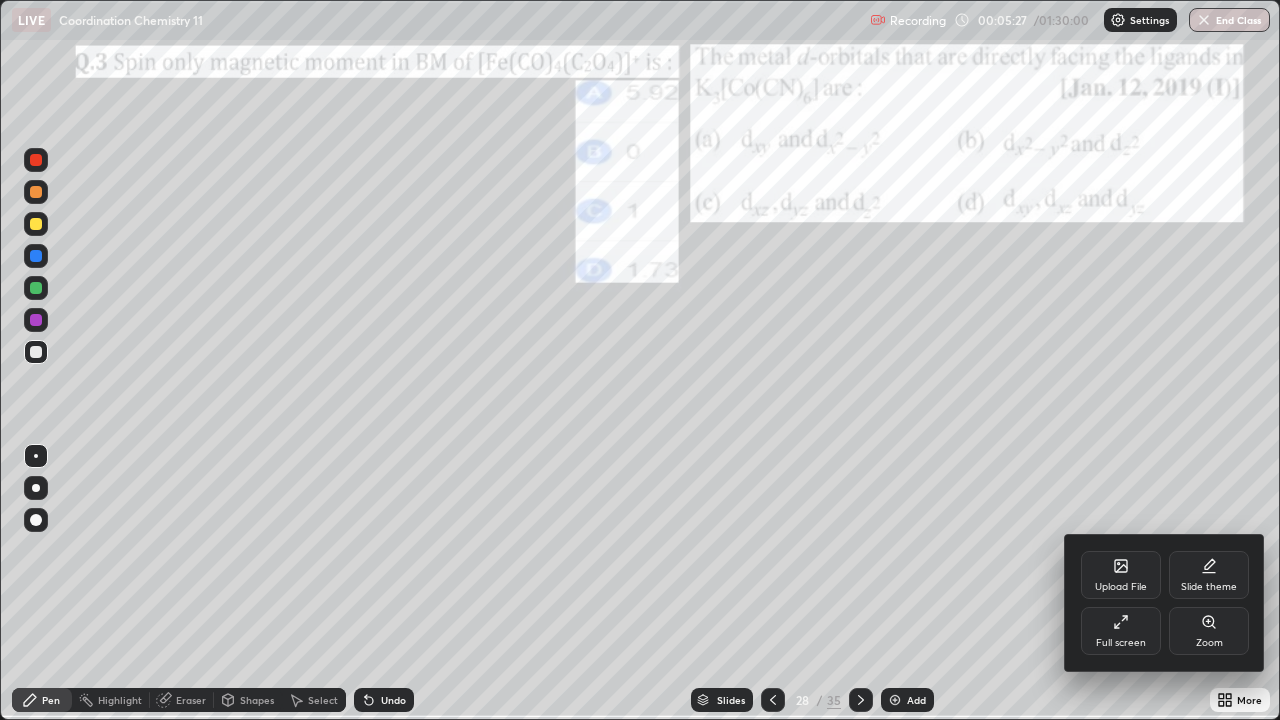 click 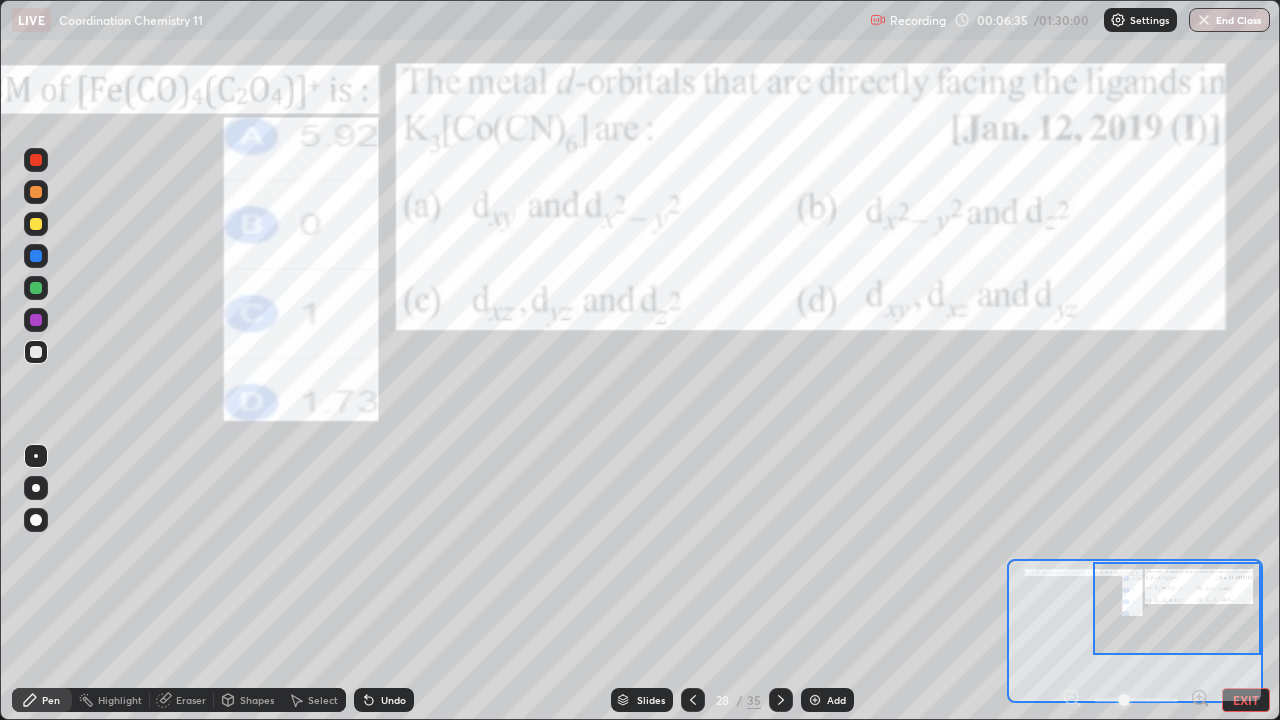 click at bounding box center (36, 288) 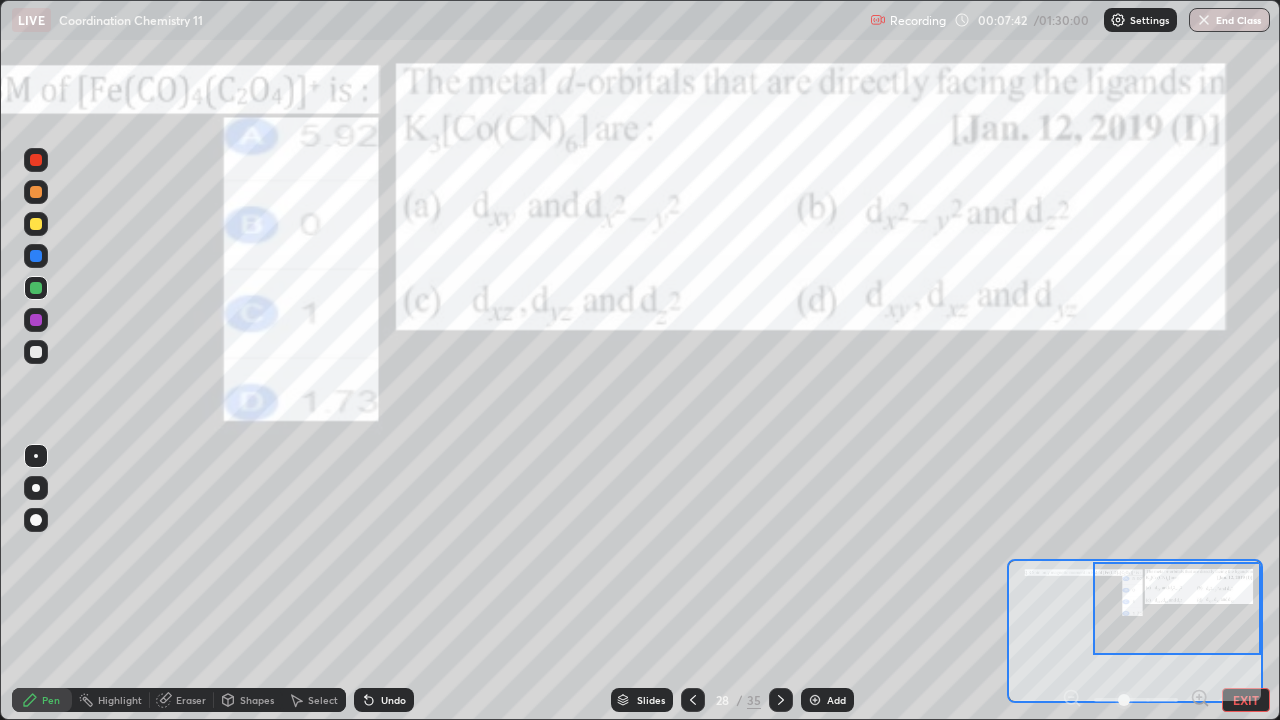 click on "EXIT" at bounding box center (1246, 700) 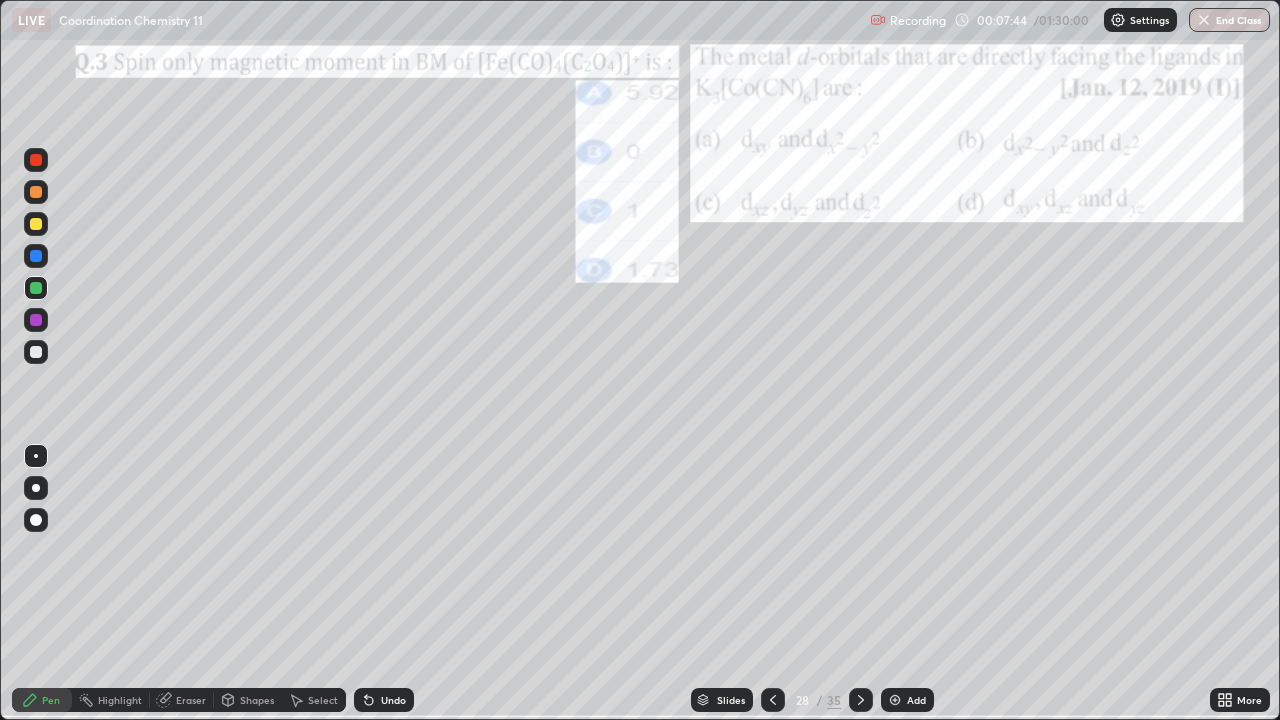 click at bounding box center [895, 700] 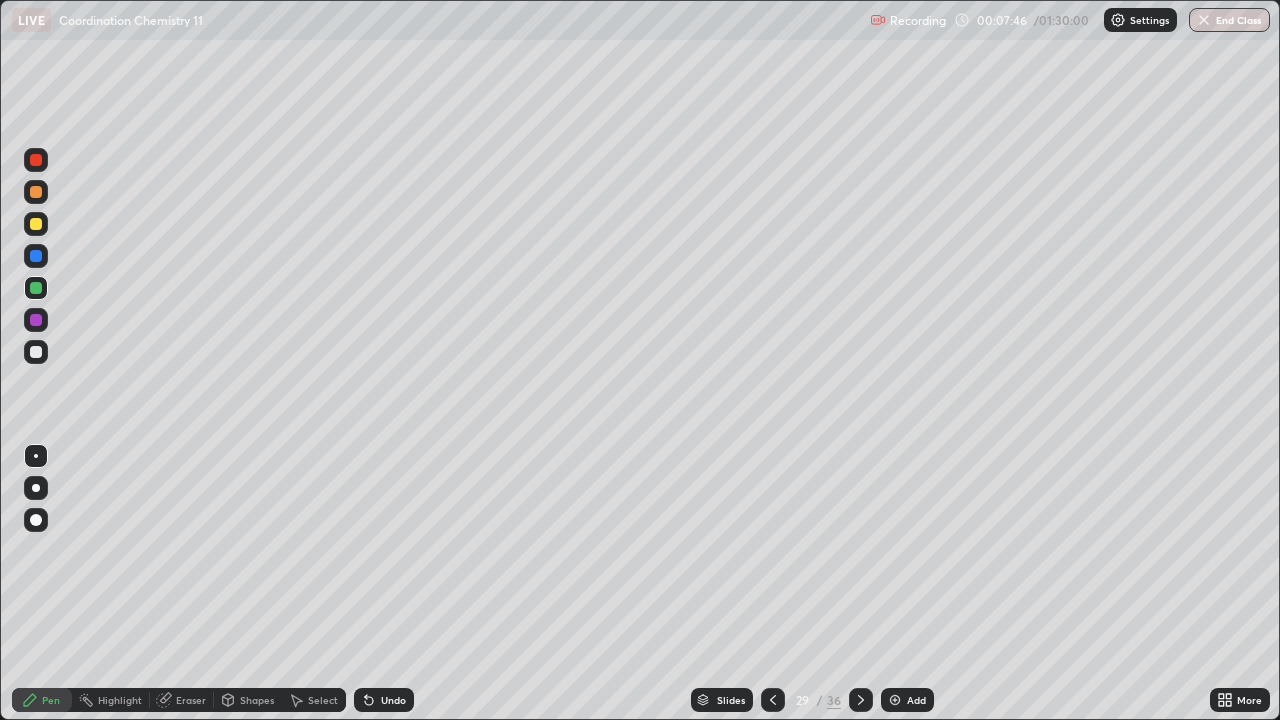 click at bounding box center [36, 352] 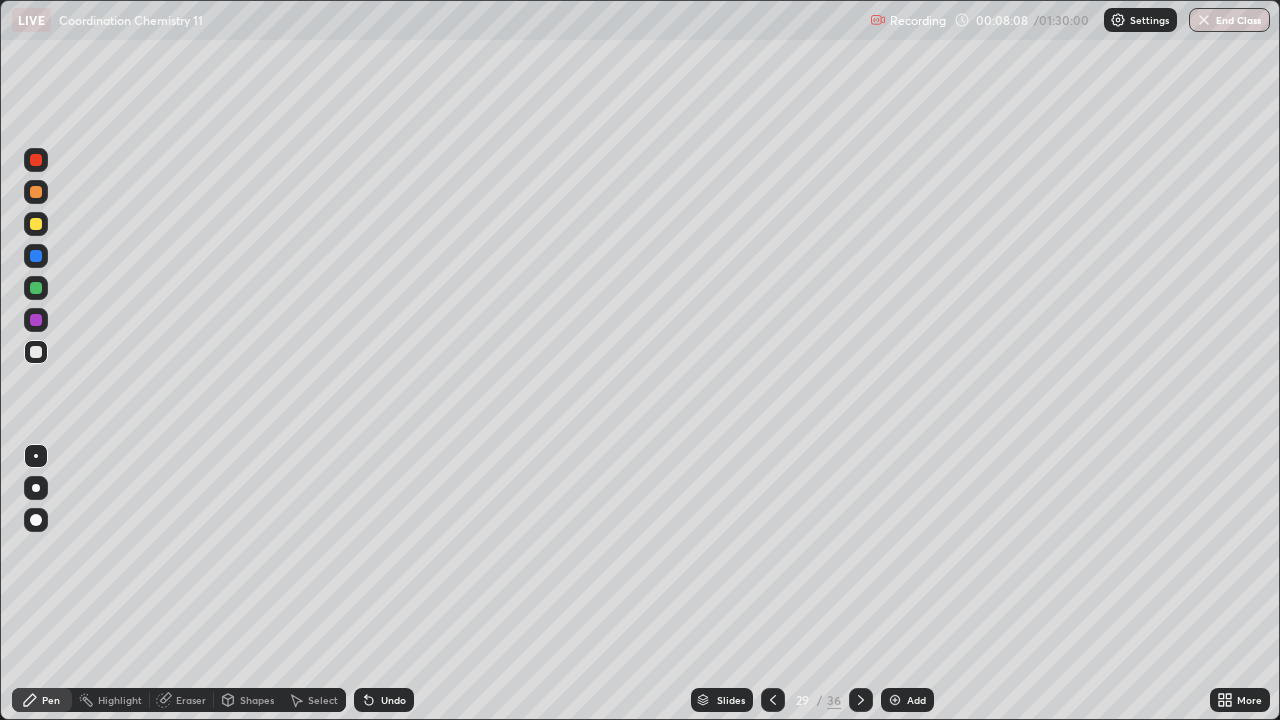 click on "29" at bounding box center [803, 700] 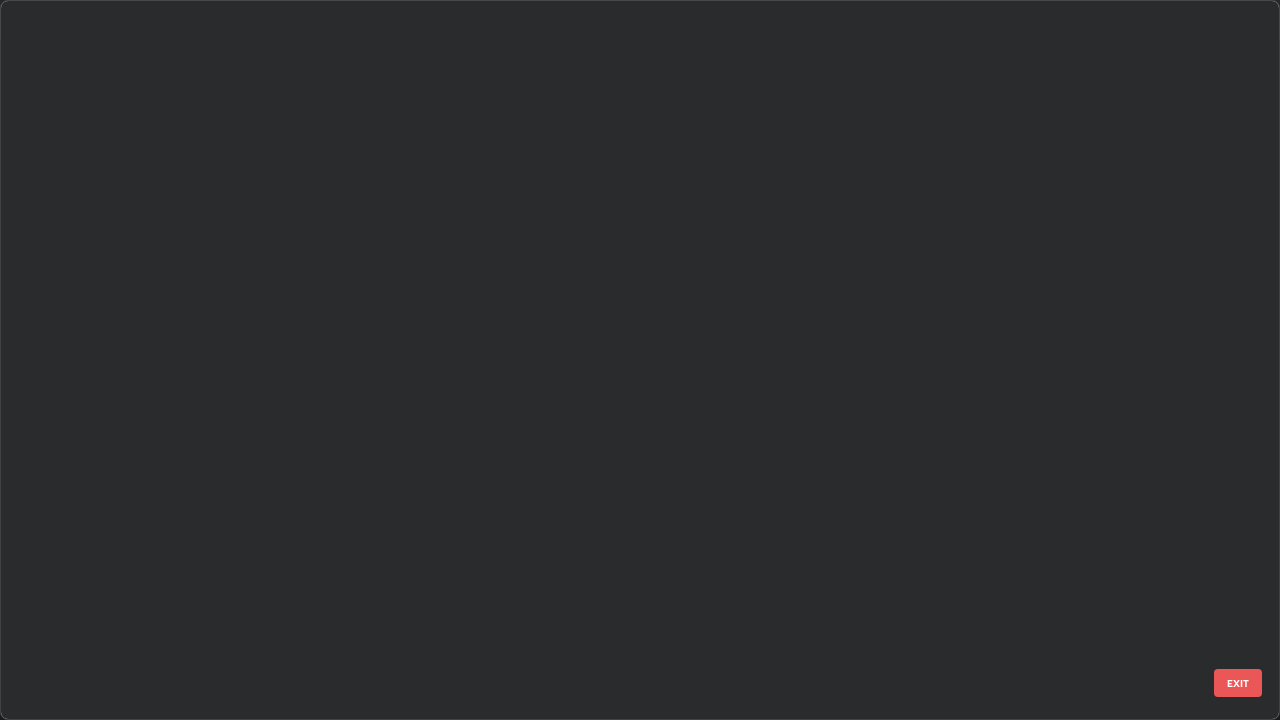 scroll, scrollTop: 1528, scrollLeft: 0, axis: vertical 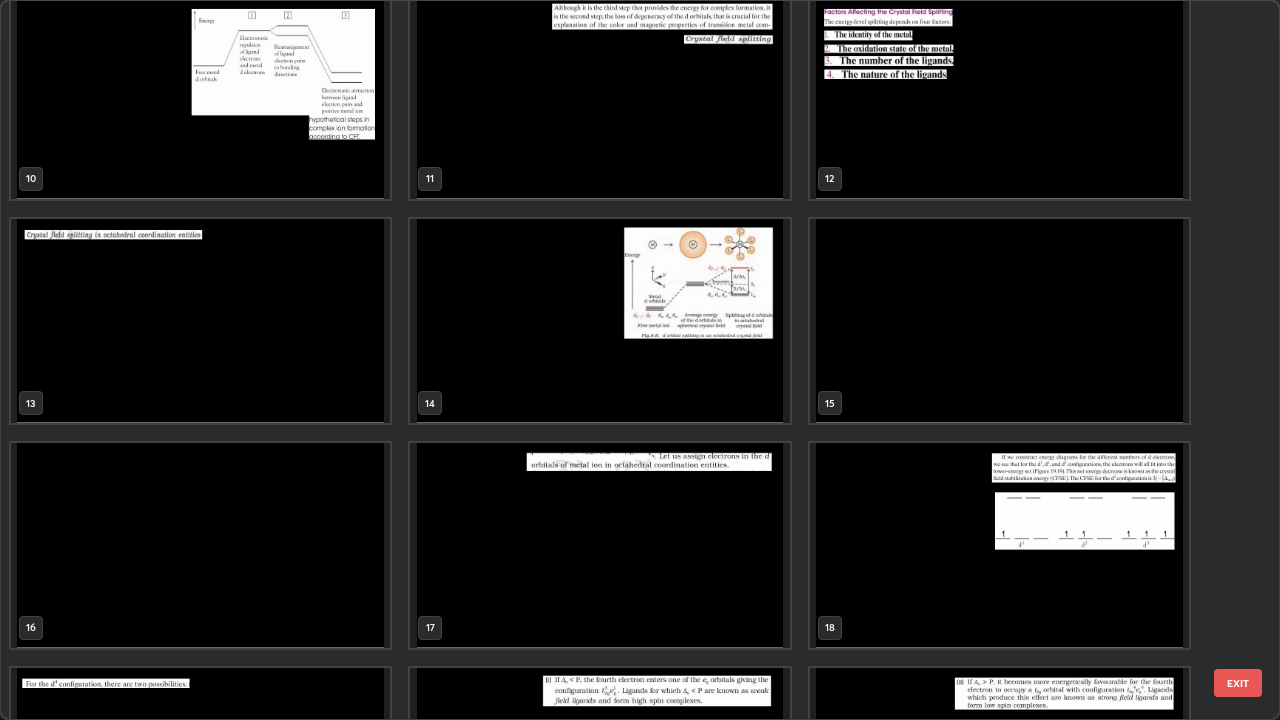 click at bounding box center (599, 321) 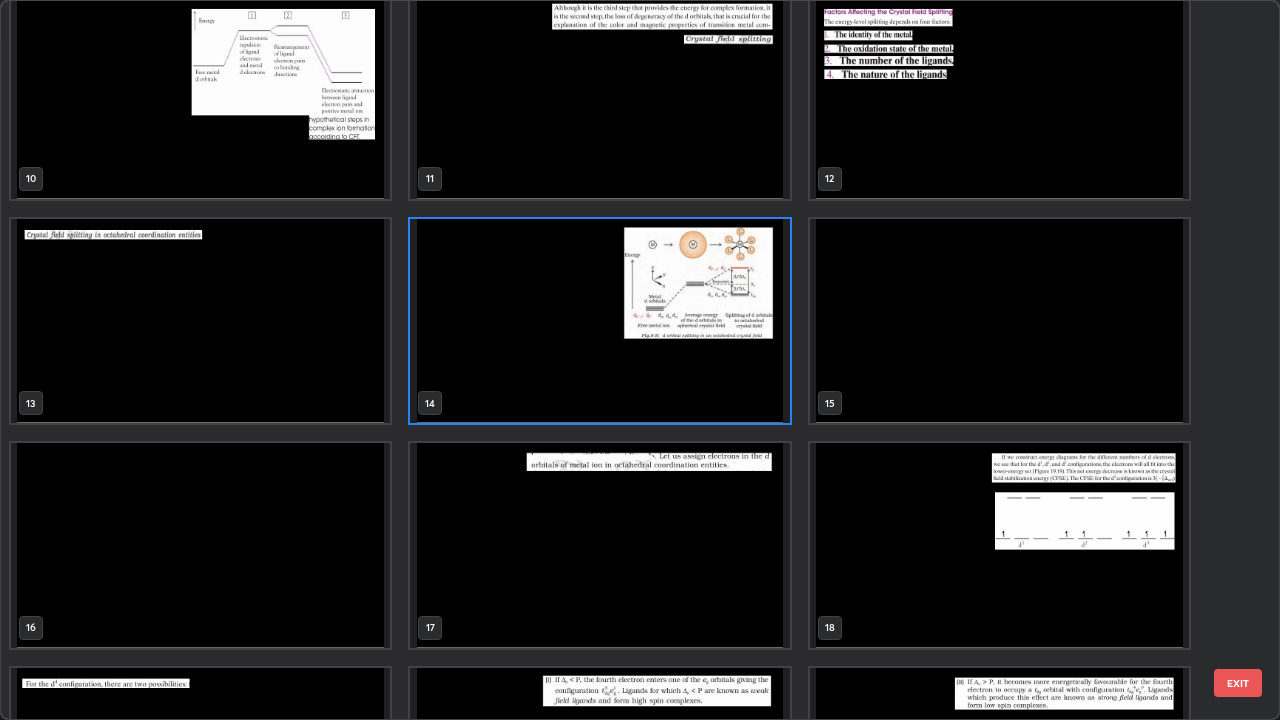 click at bounding box center [599, 321] 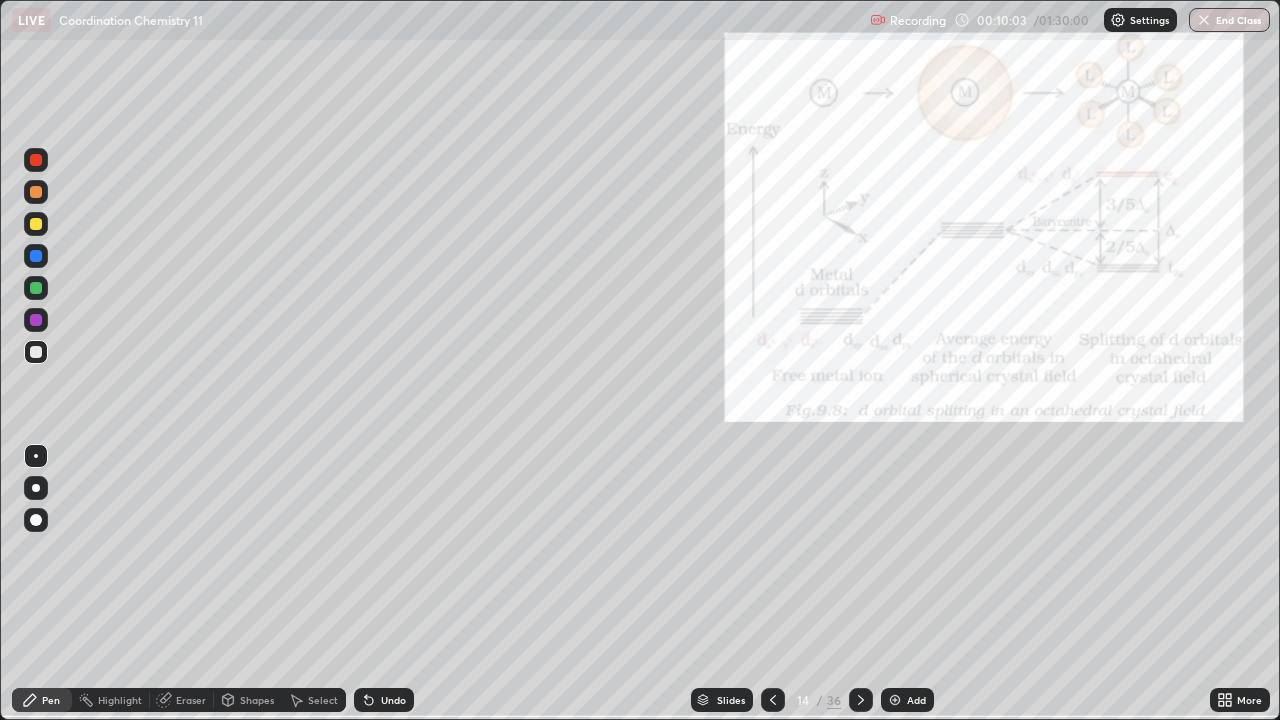 click at bounding box center (36, 224) 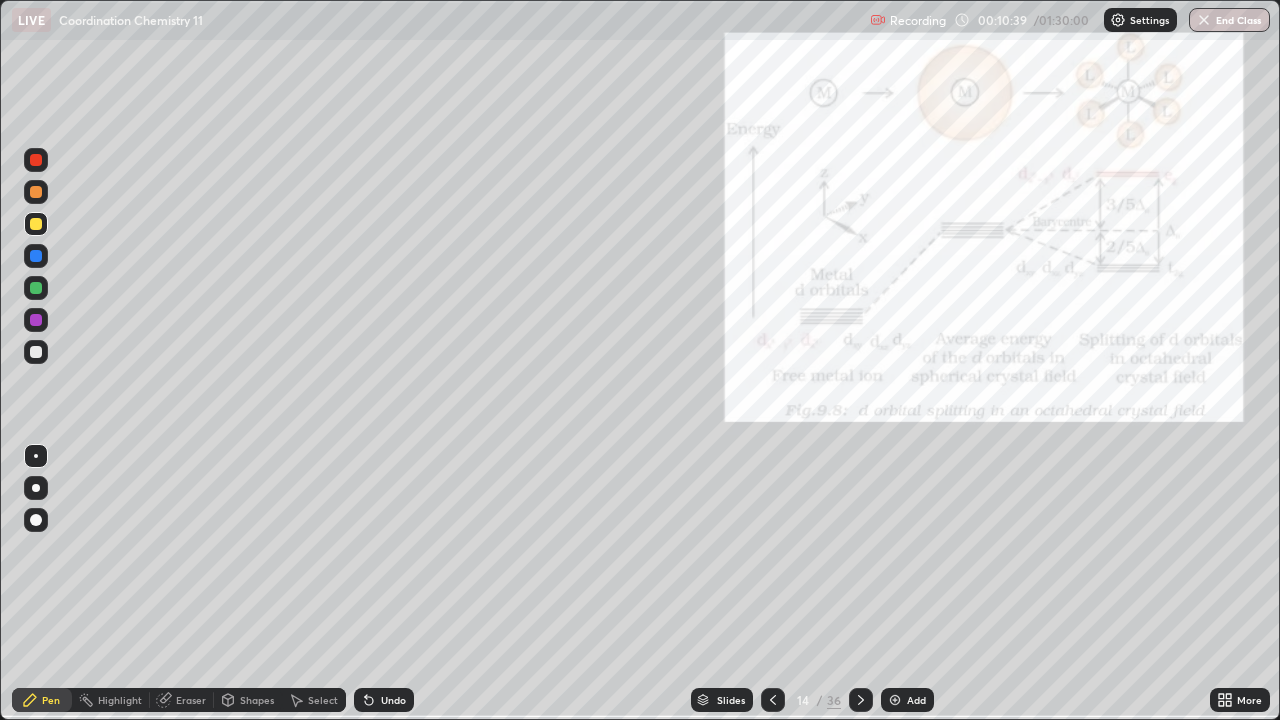 click 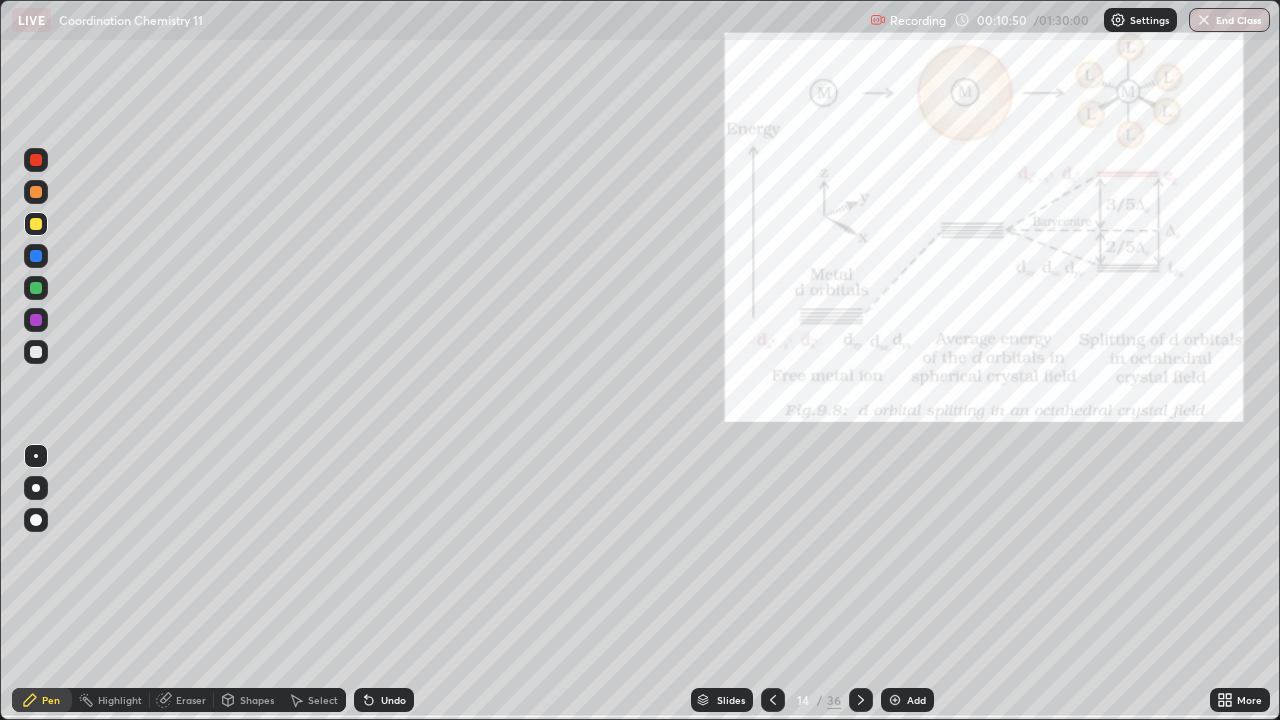 click 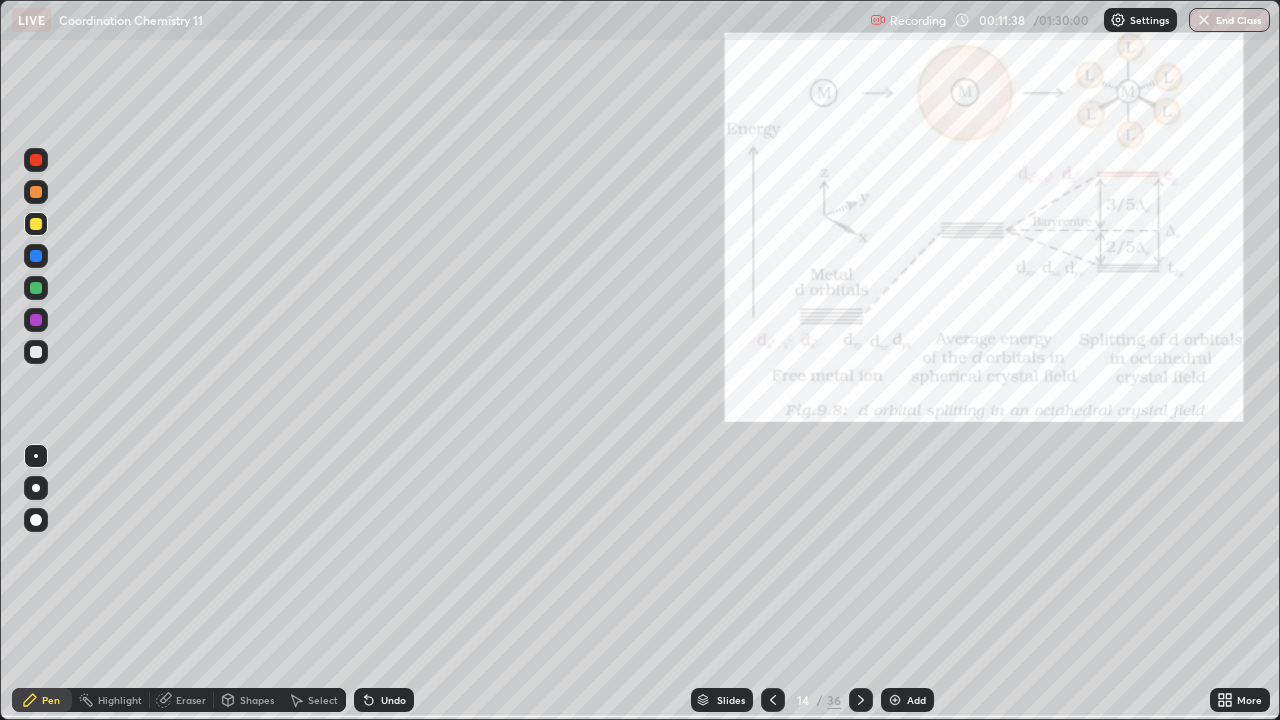 click at bounding box center [36, 352] 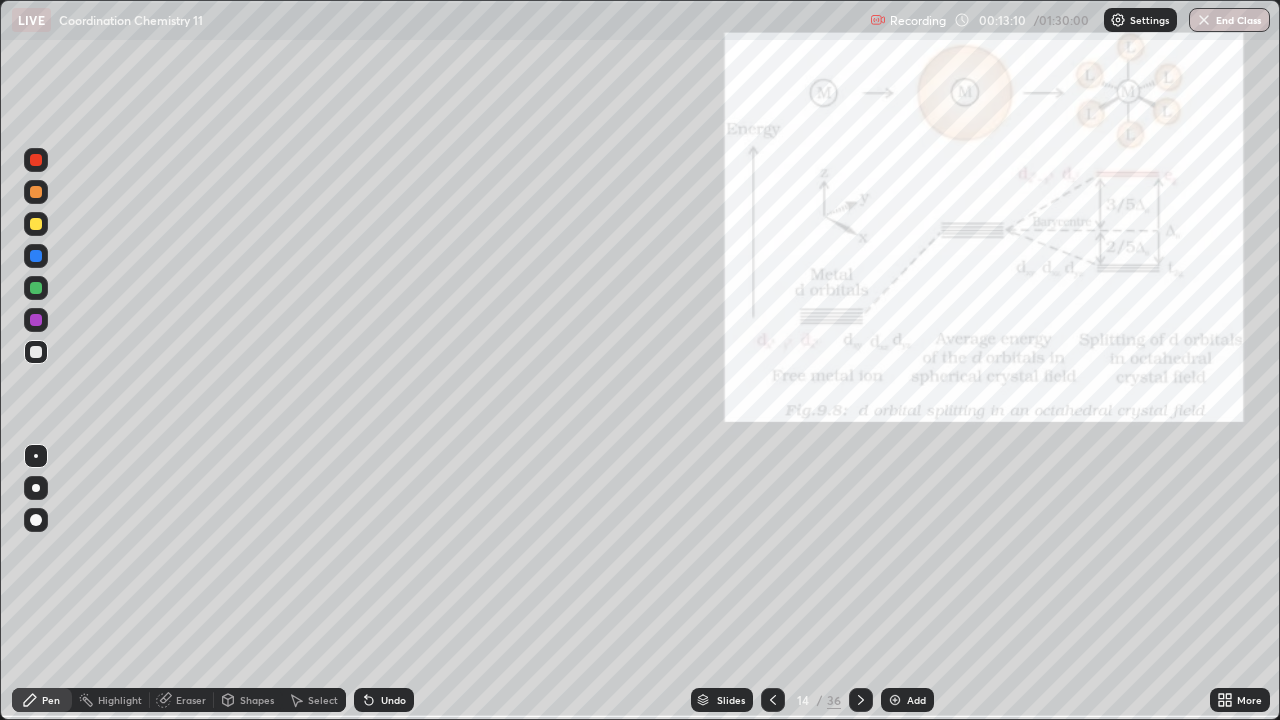 click at bounding box center (36, 352) 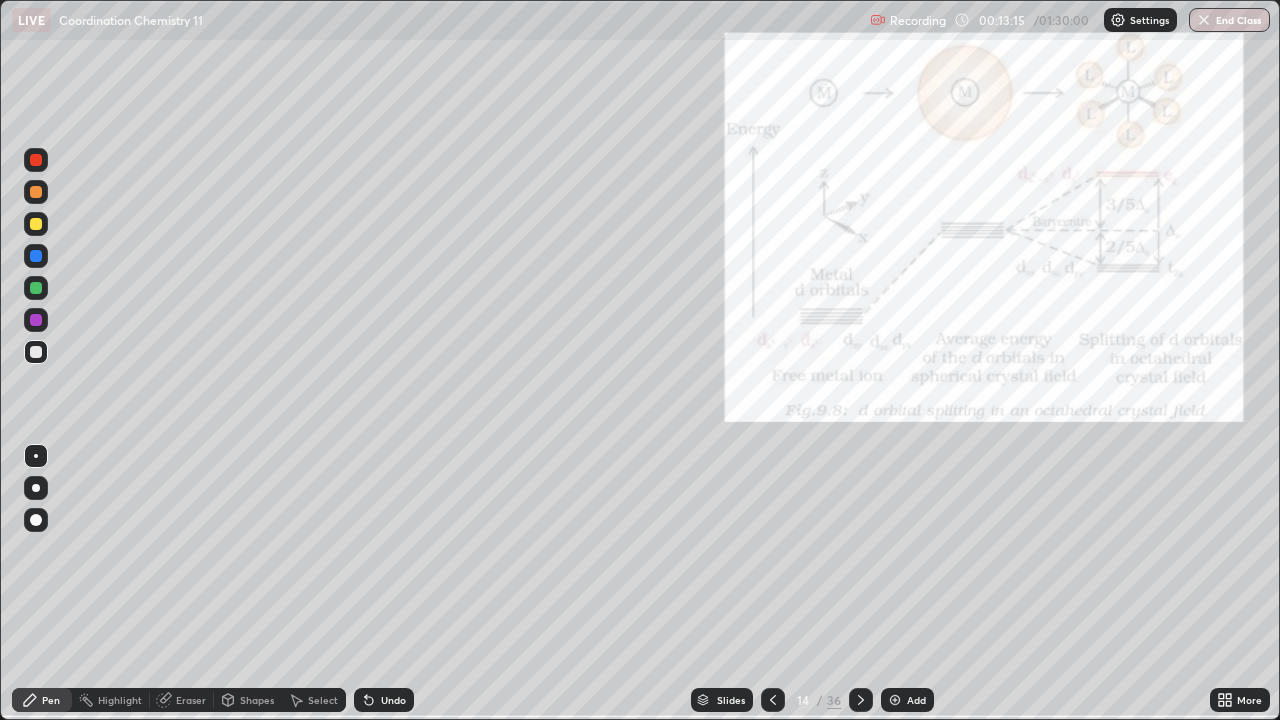click at bounding box center (895, 700) 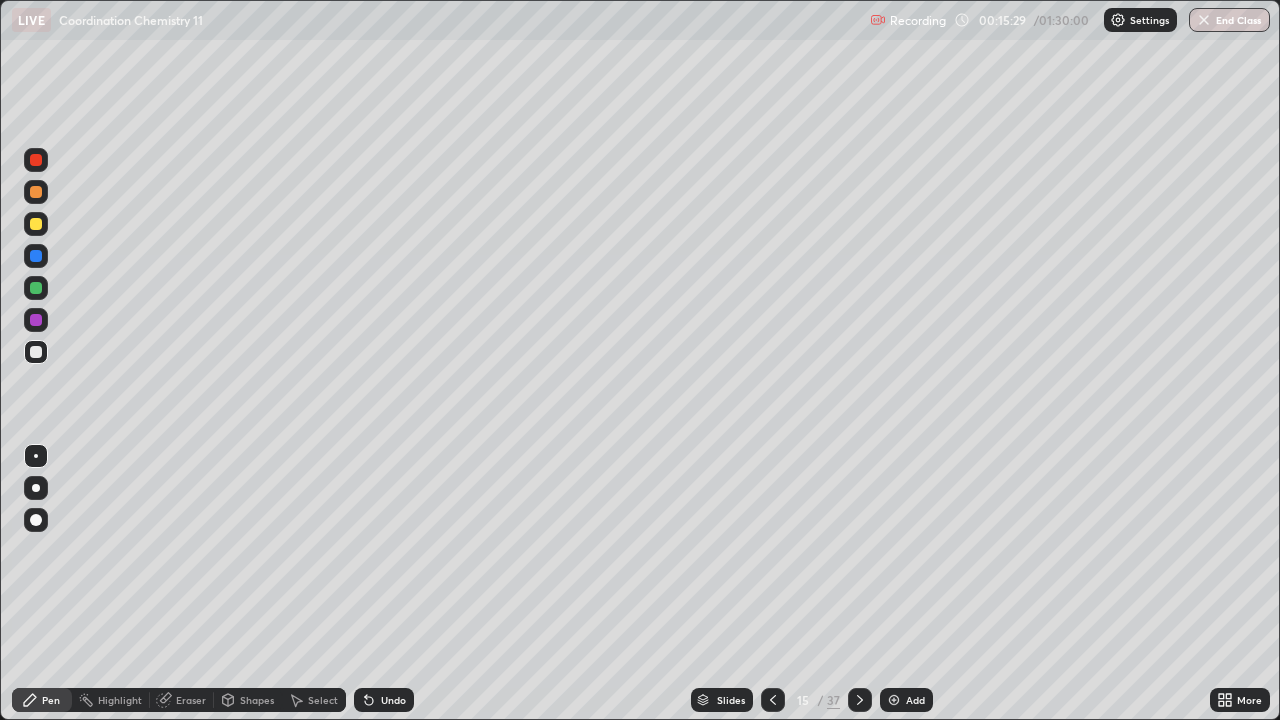 click at bounding box center [36, 224] 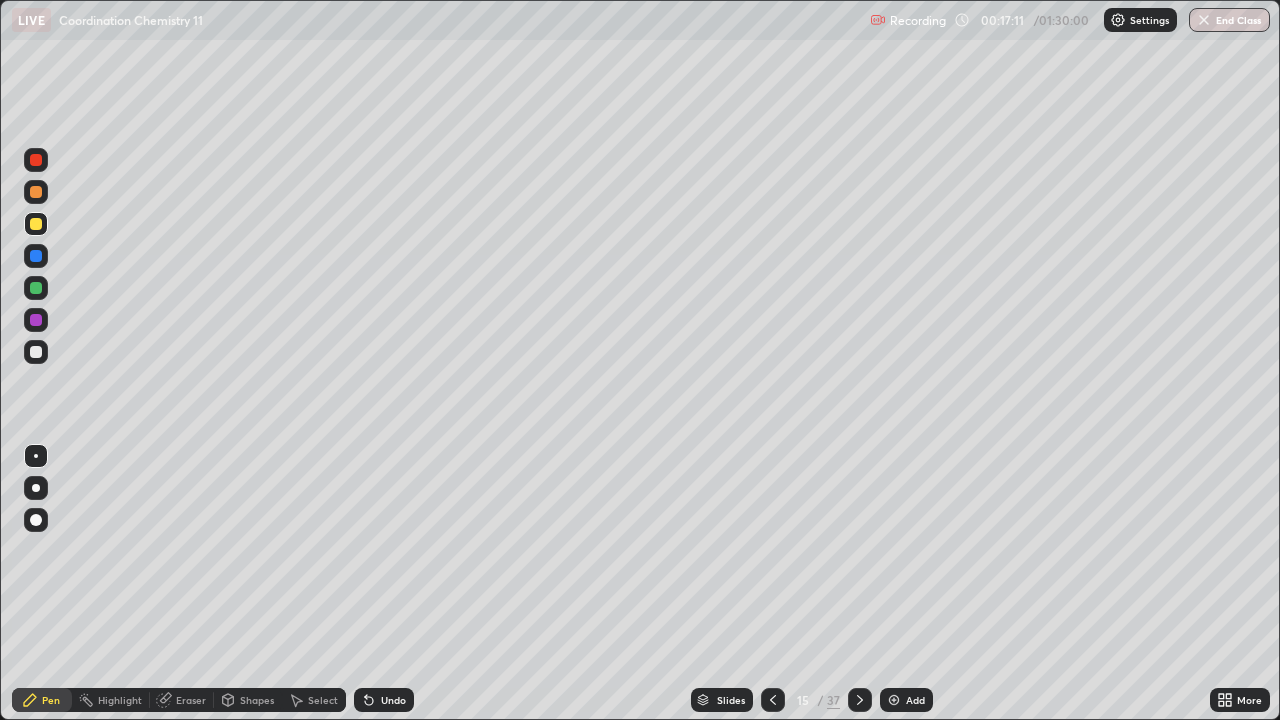click at bounding box center (36, 288) 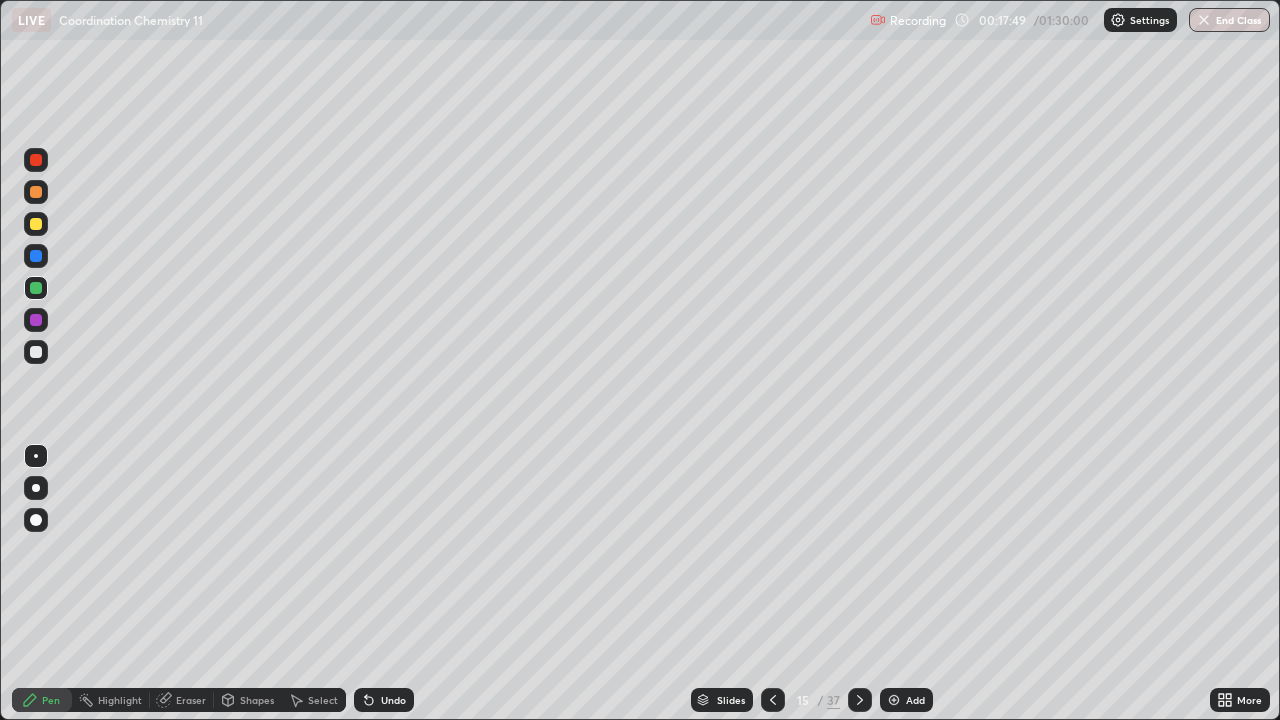 click on "/" at bounding box center (820, 700) 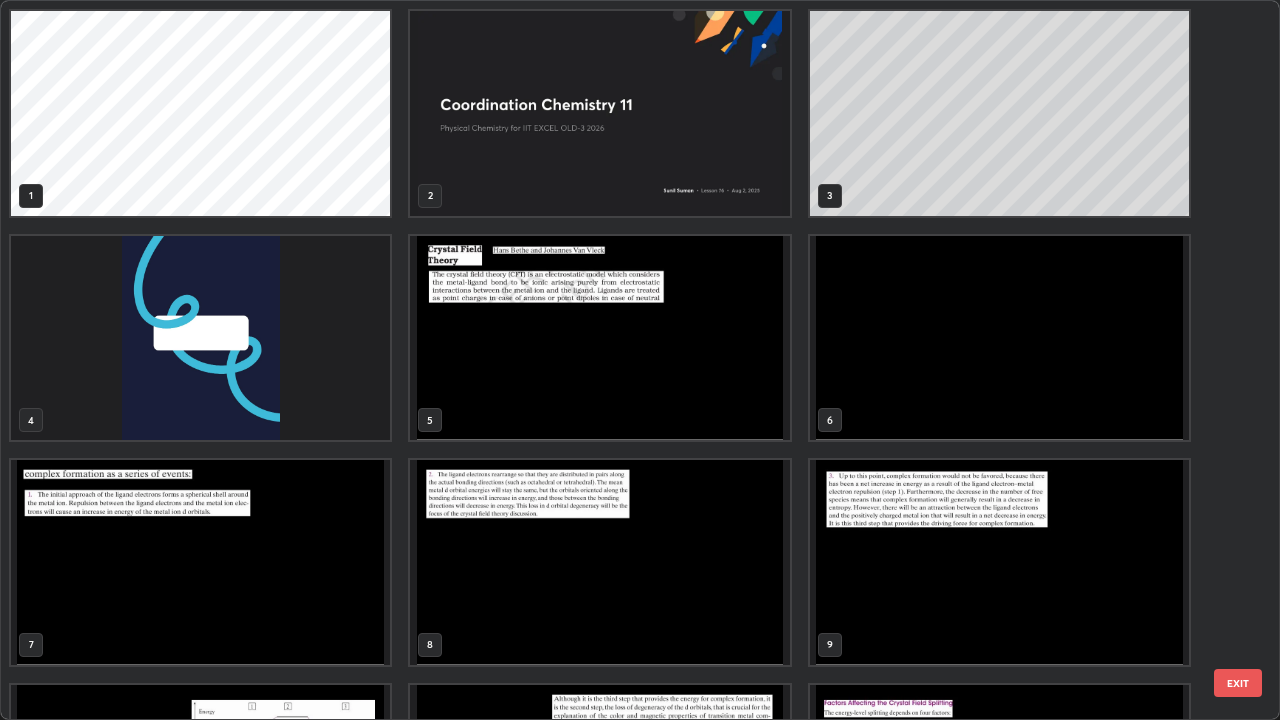 scroll, scrollTop: 405, scrollLeft: 0, axis: vertical 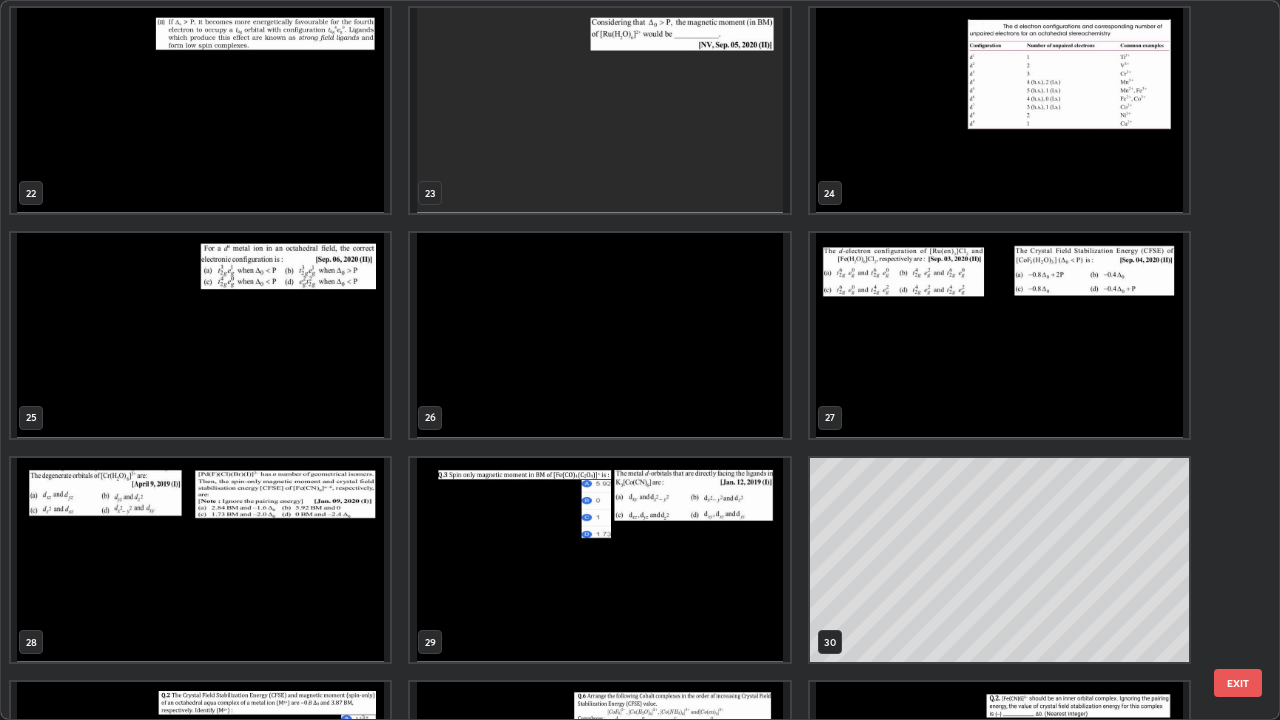 click at bounding box center [999, 335] 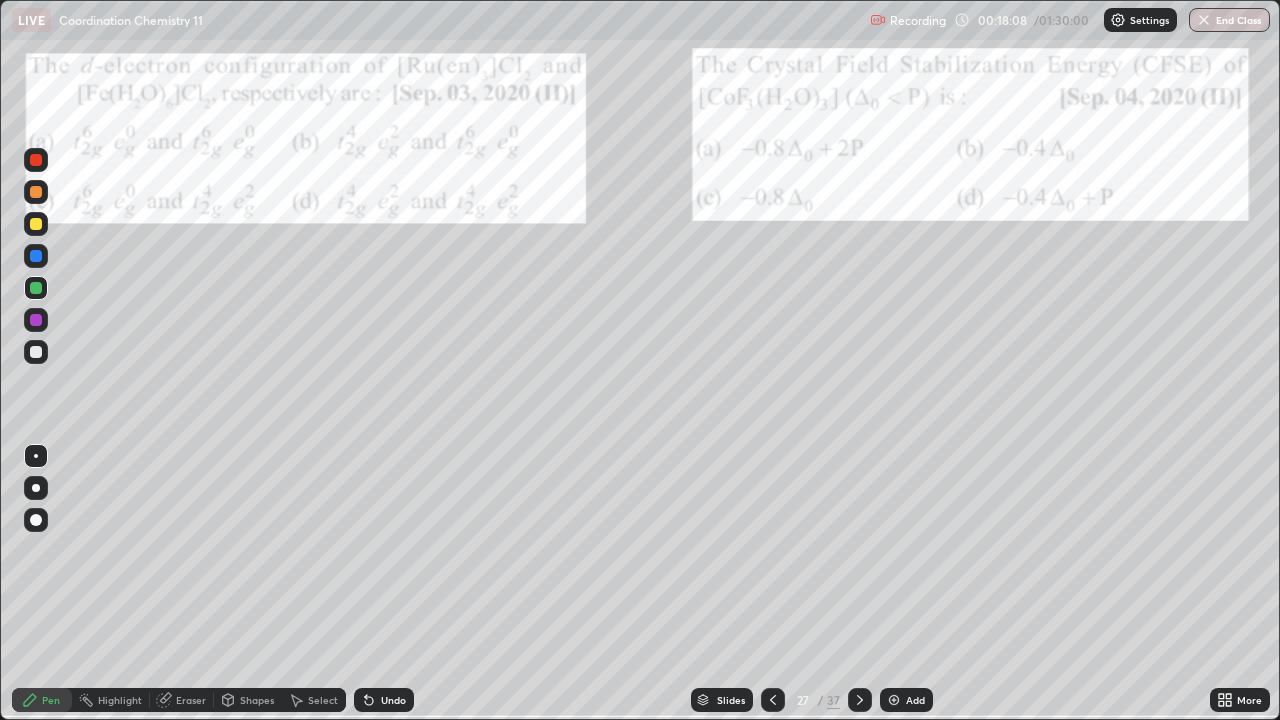 click at bounding box center [999, 335] 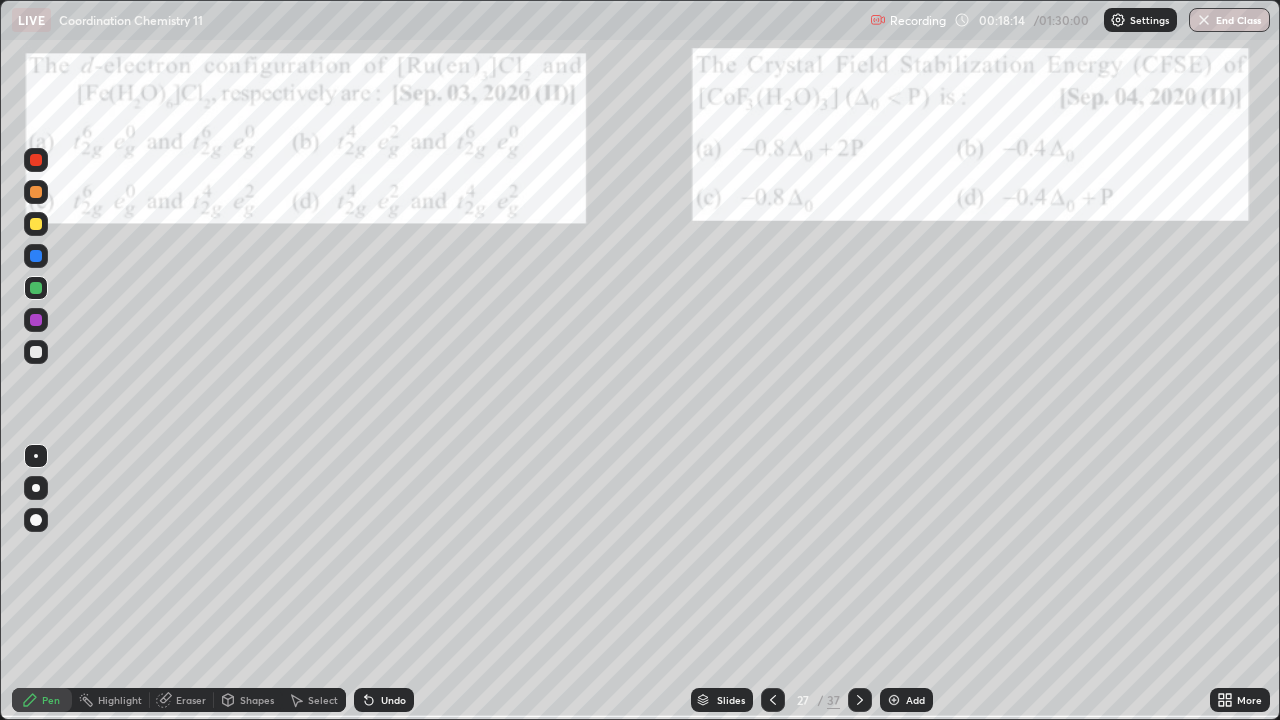 click 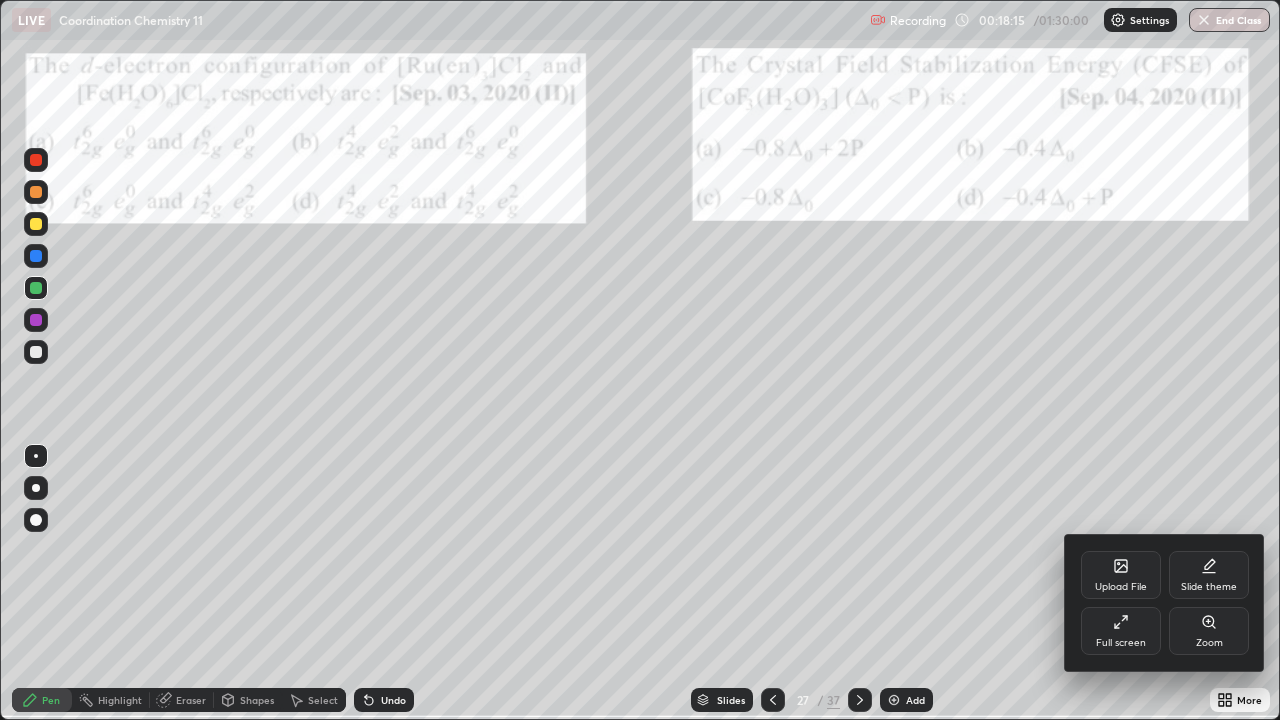 click 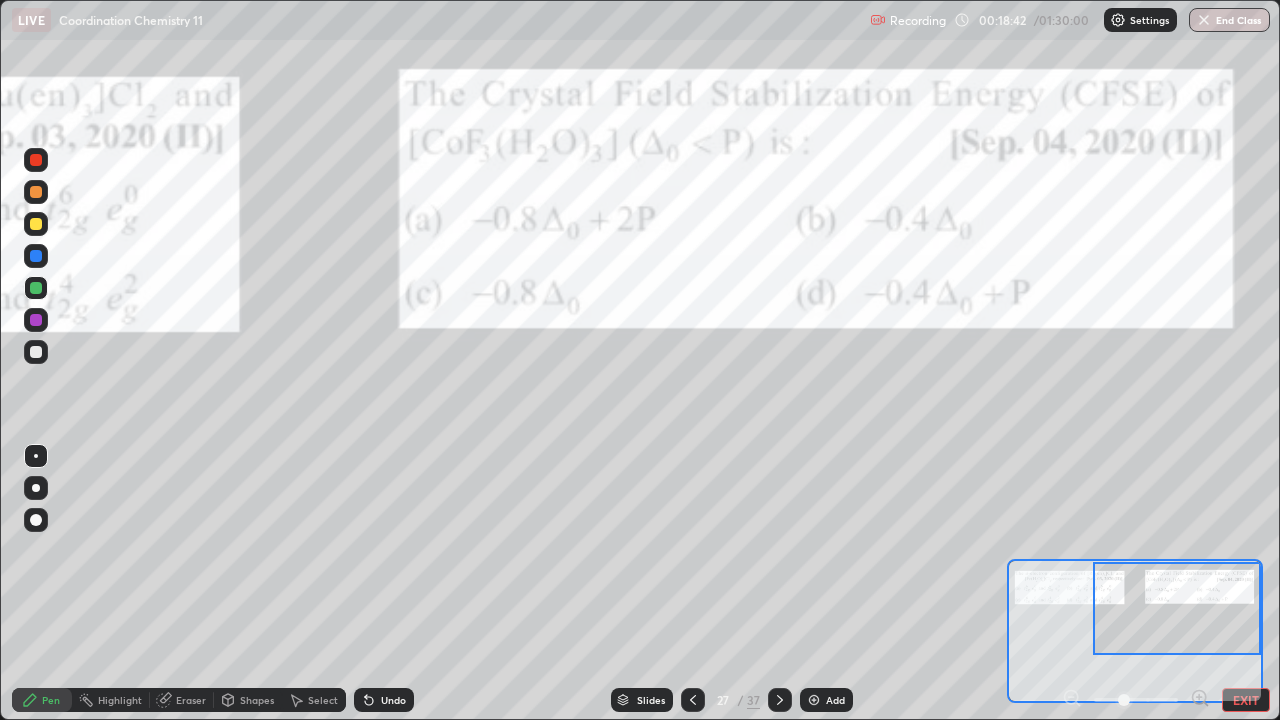 click at bounding box center [36, 192] 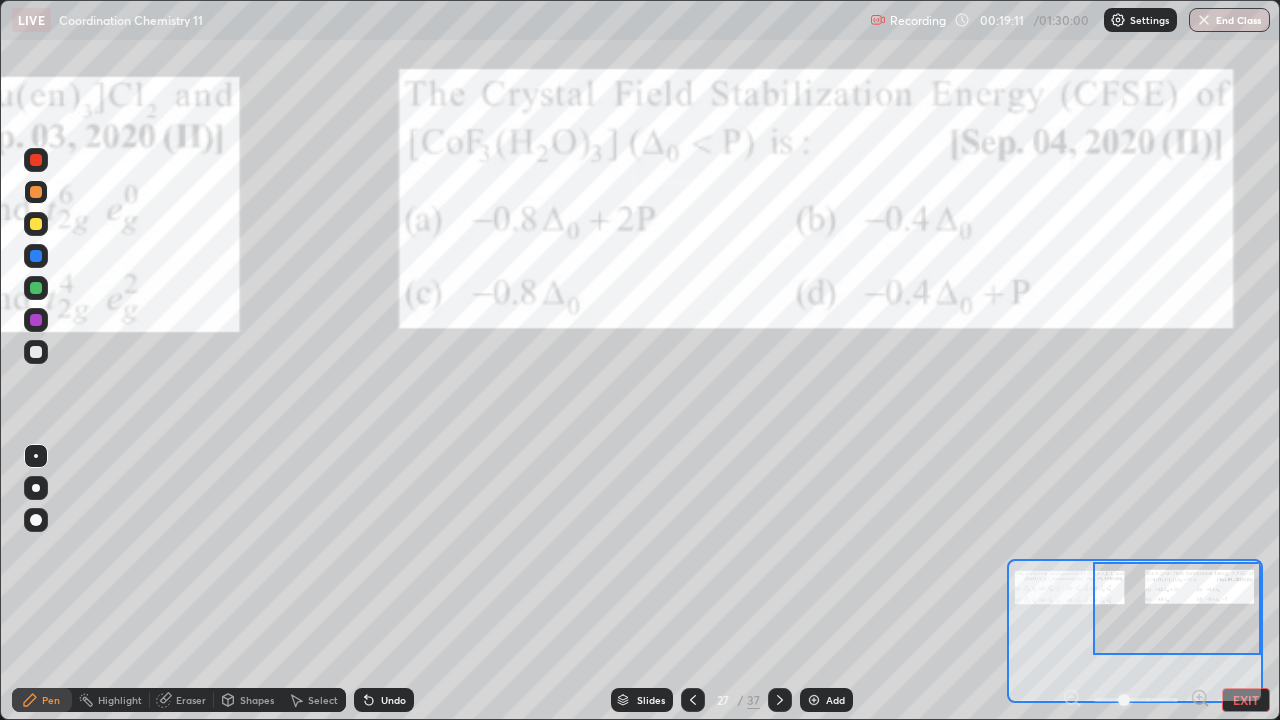click at bounding box center [36, 224] 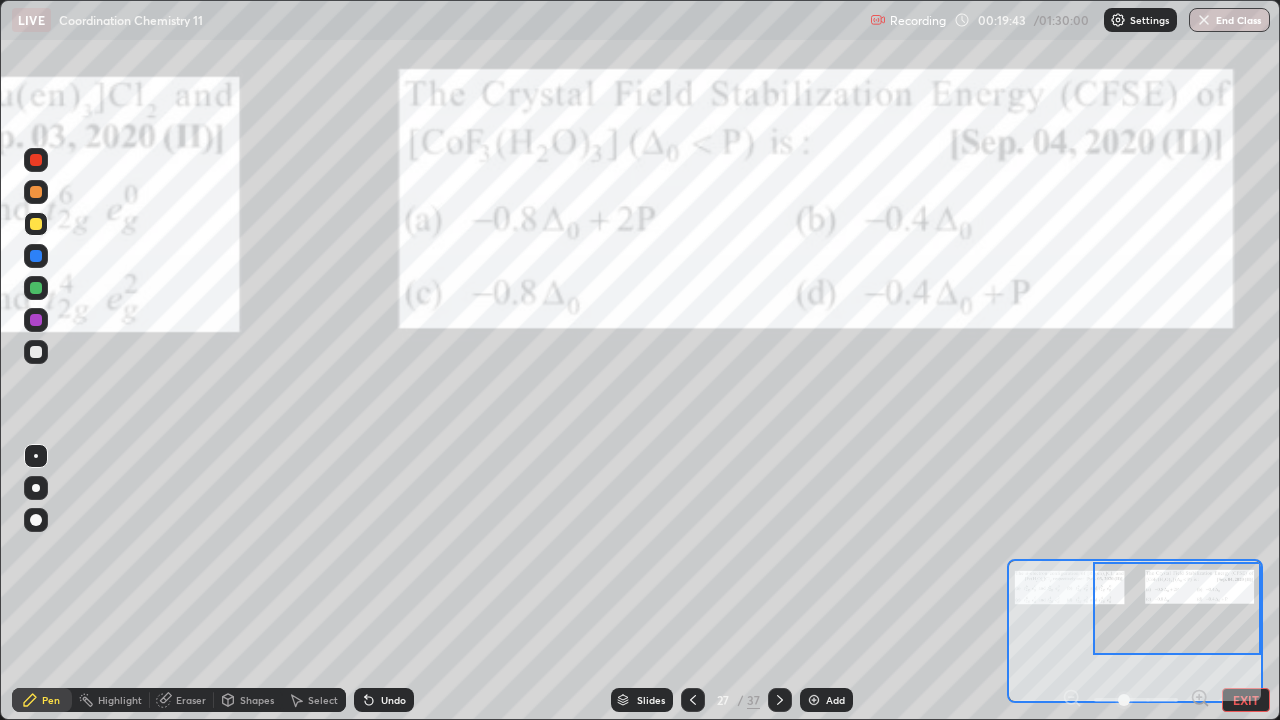click at bounding box center [36, 352] 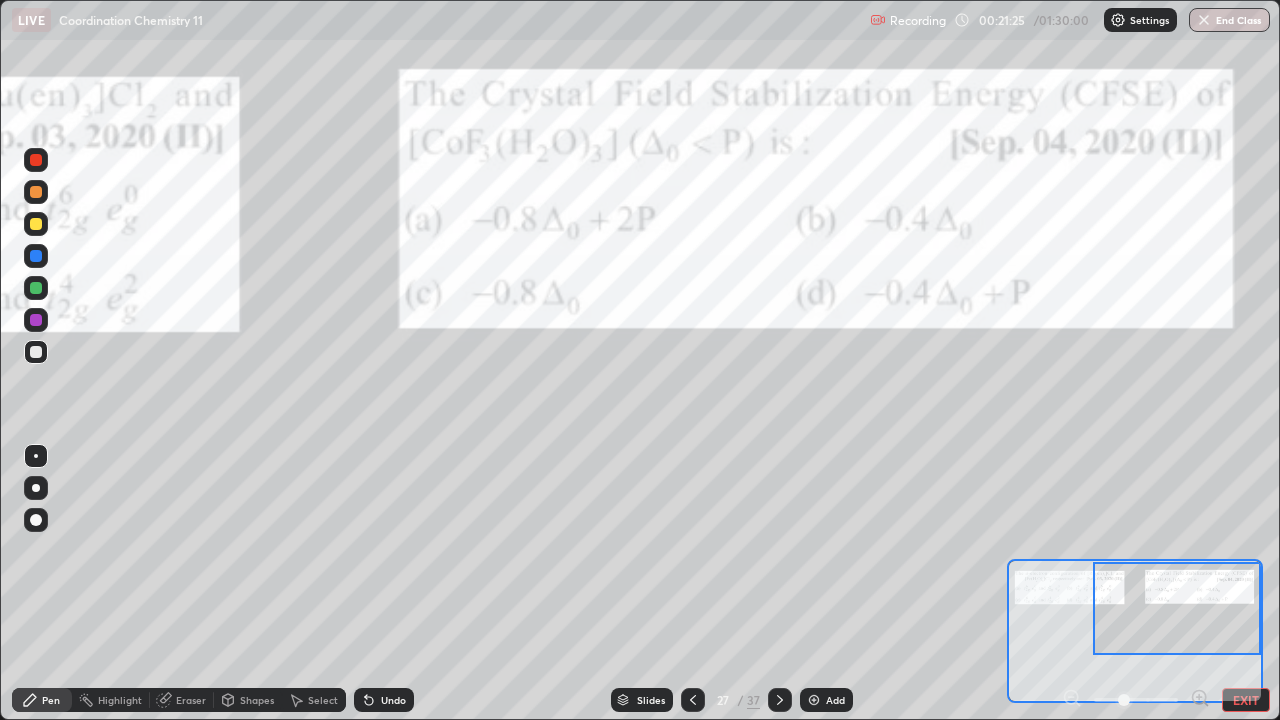 click 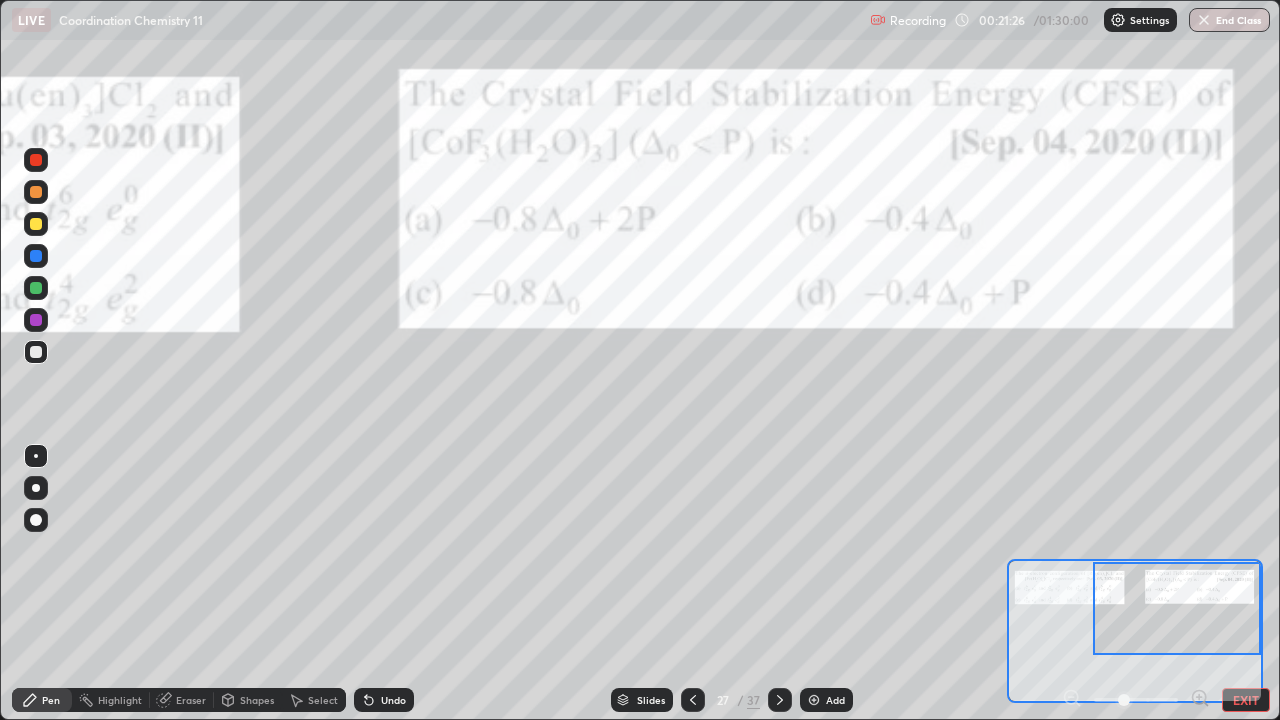 click 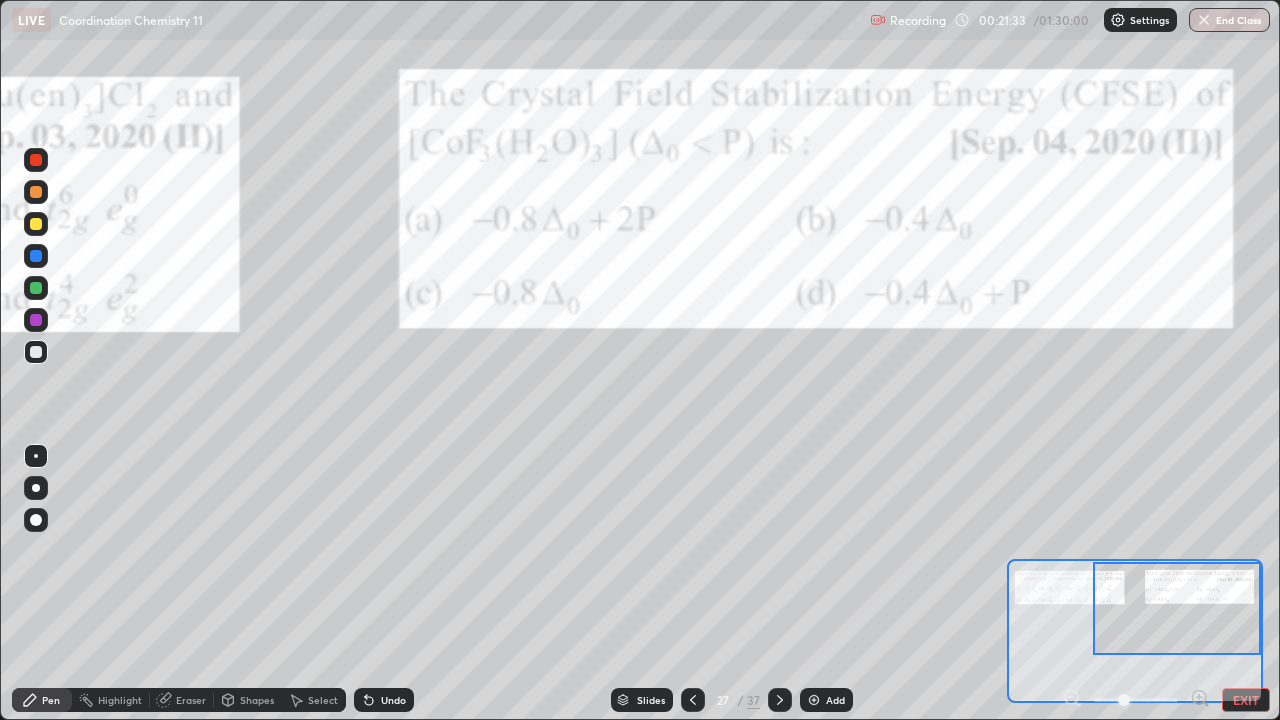 click at bounding box center (36, 288) 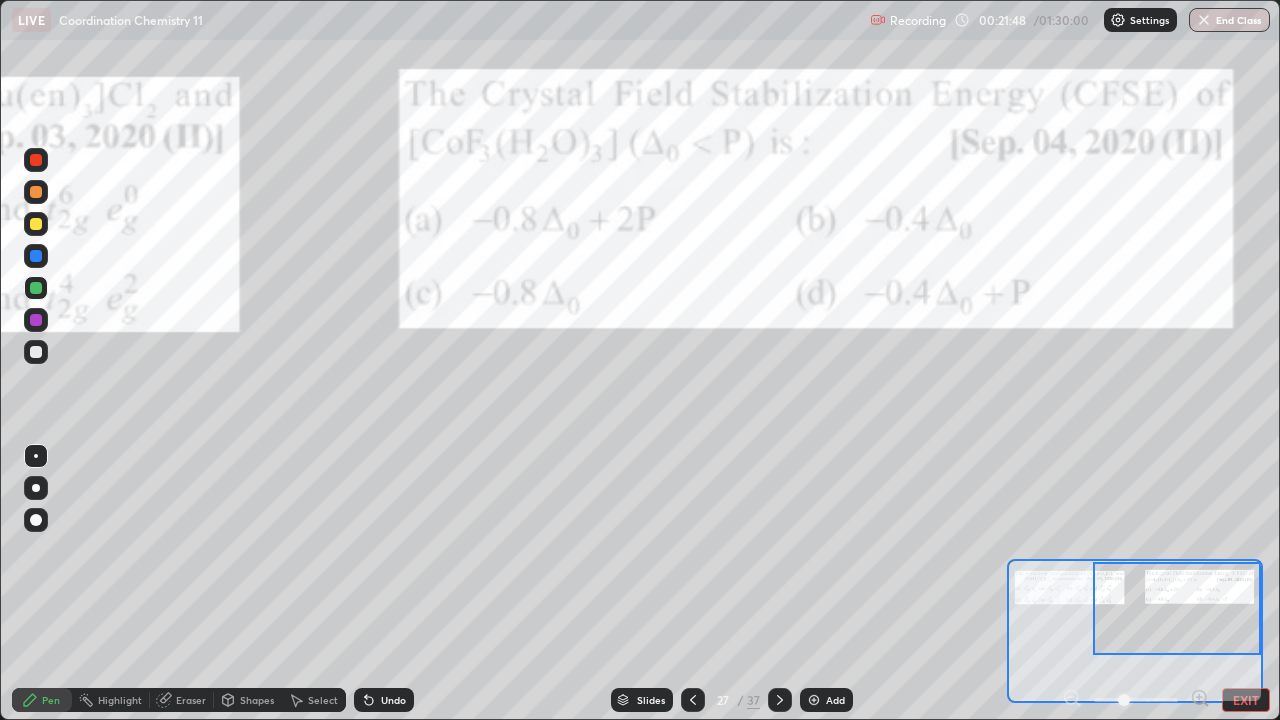 click at bounding box center [36, 288] 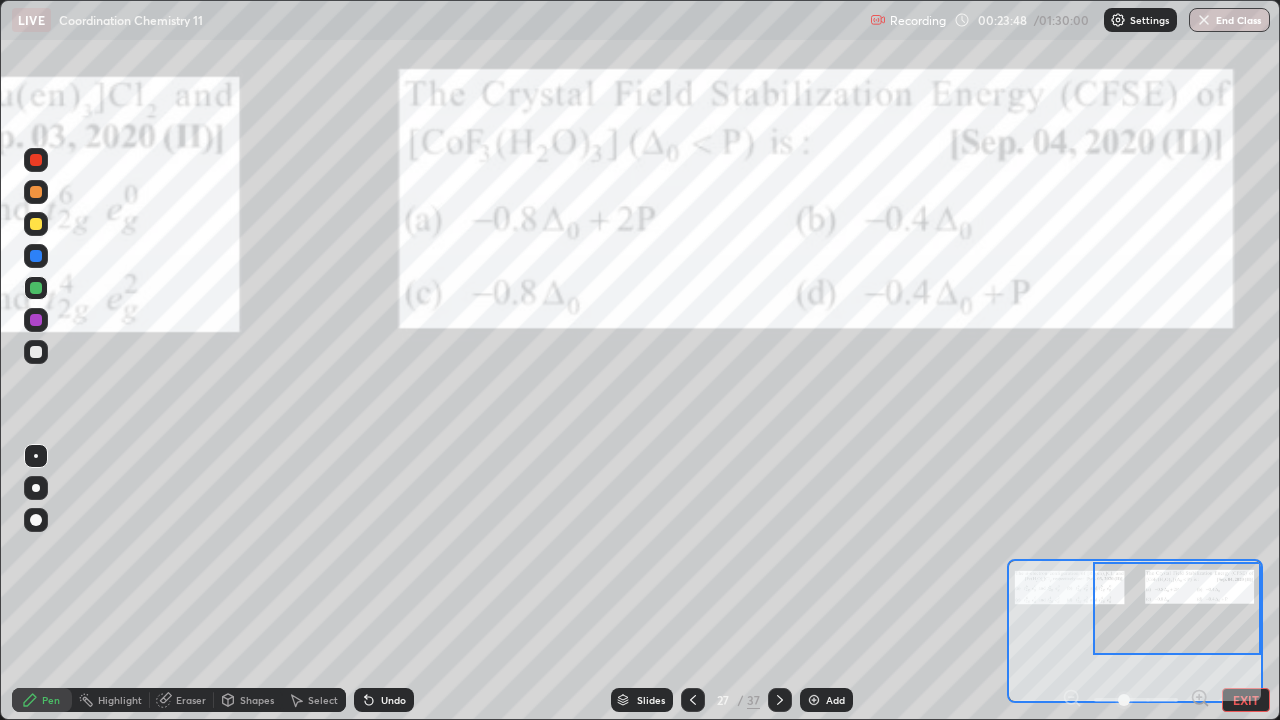 click on "/" at bounding box center (740, 700) 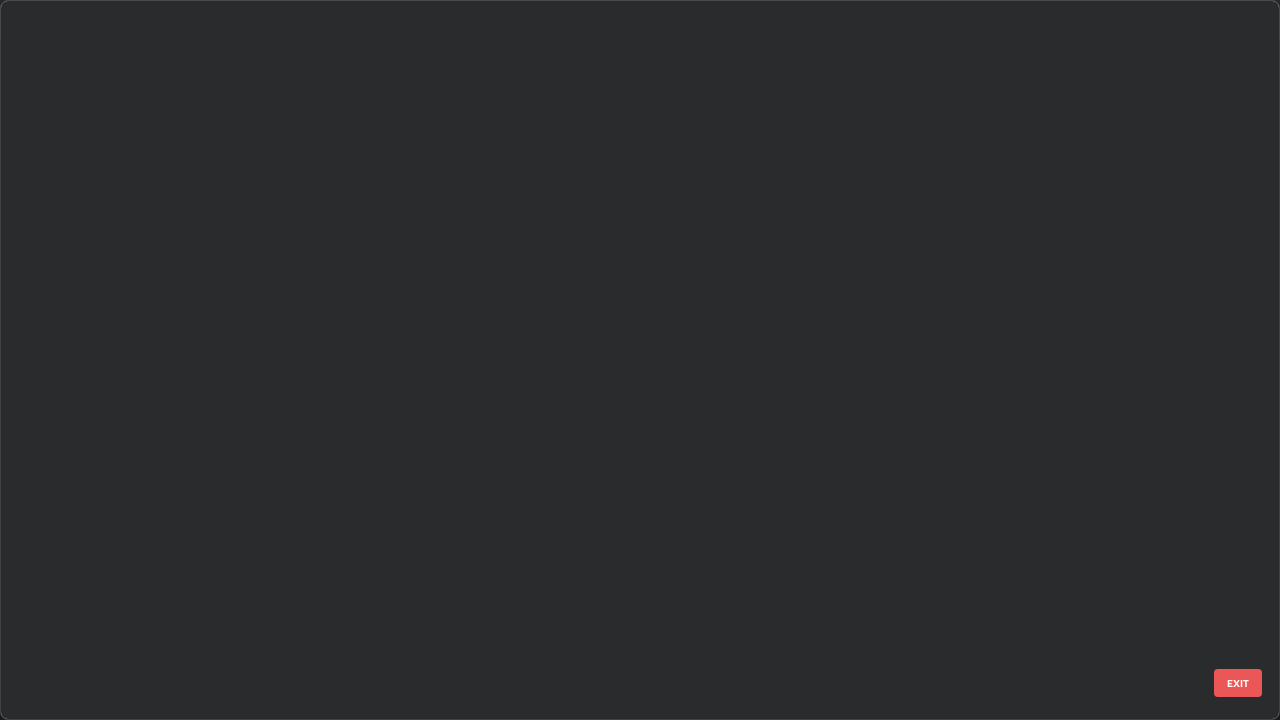 scroll, scrollTop: 1303, scrollLeft: 0, axis: vertical 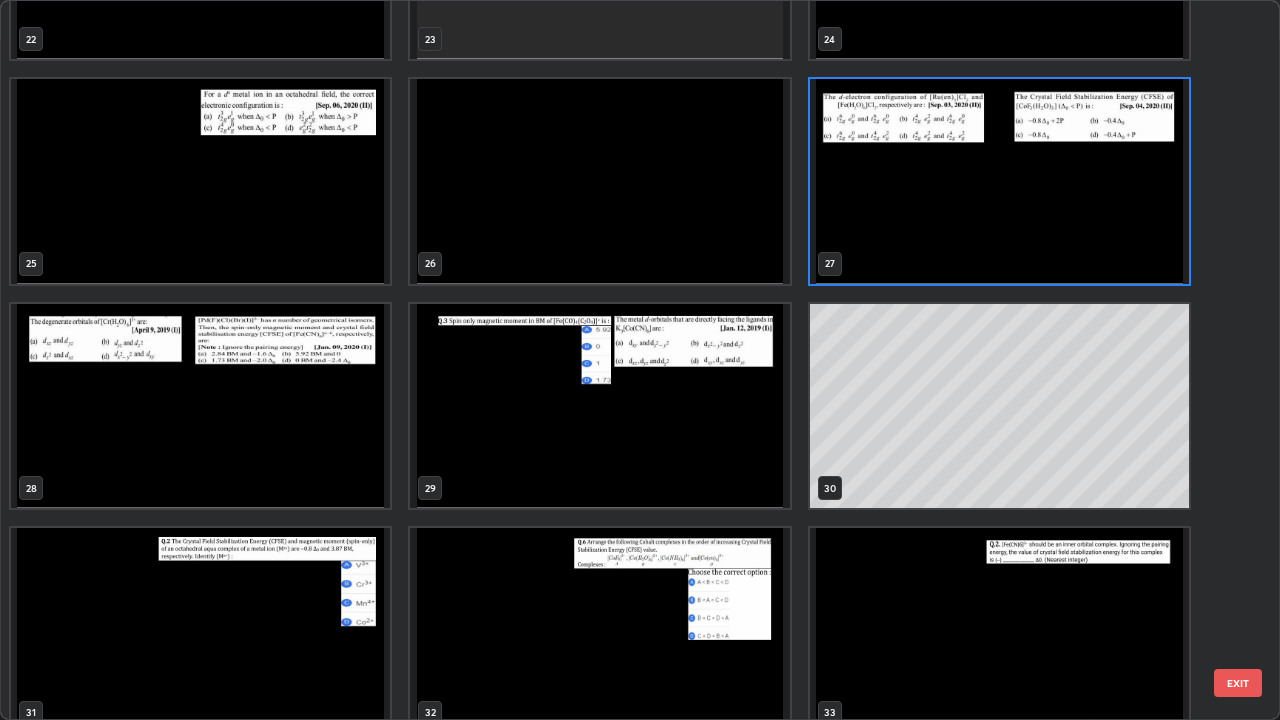 click at bounding box center [200, 406] 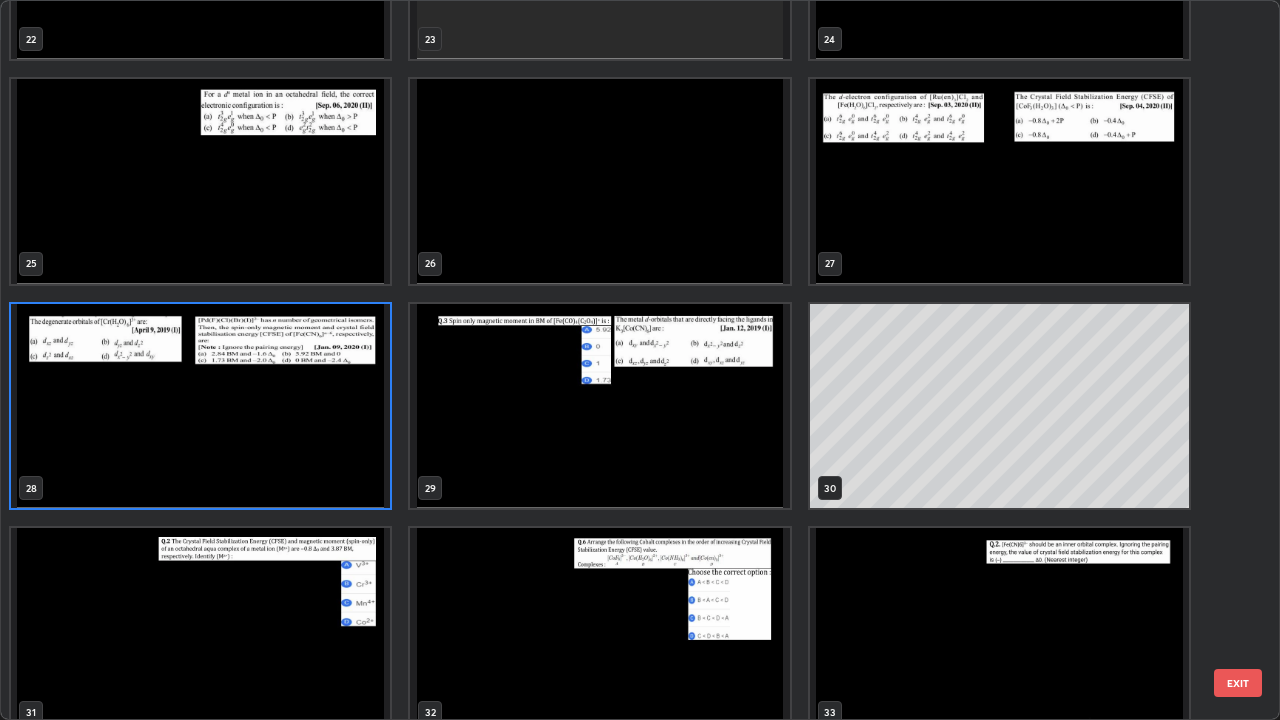 click at bounding box center (200, 406) 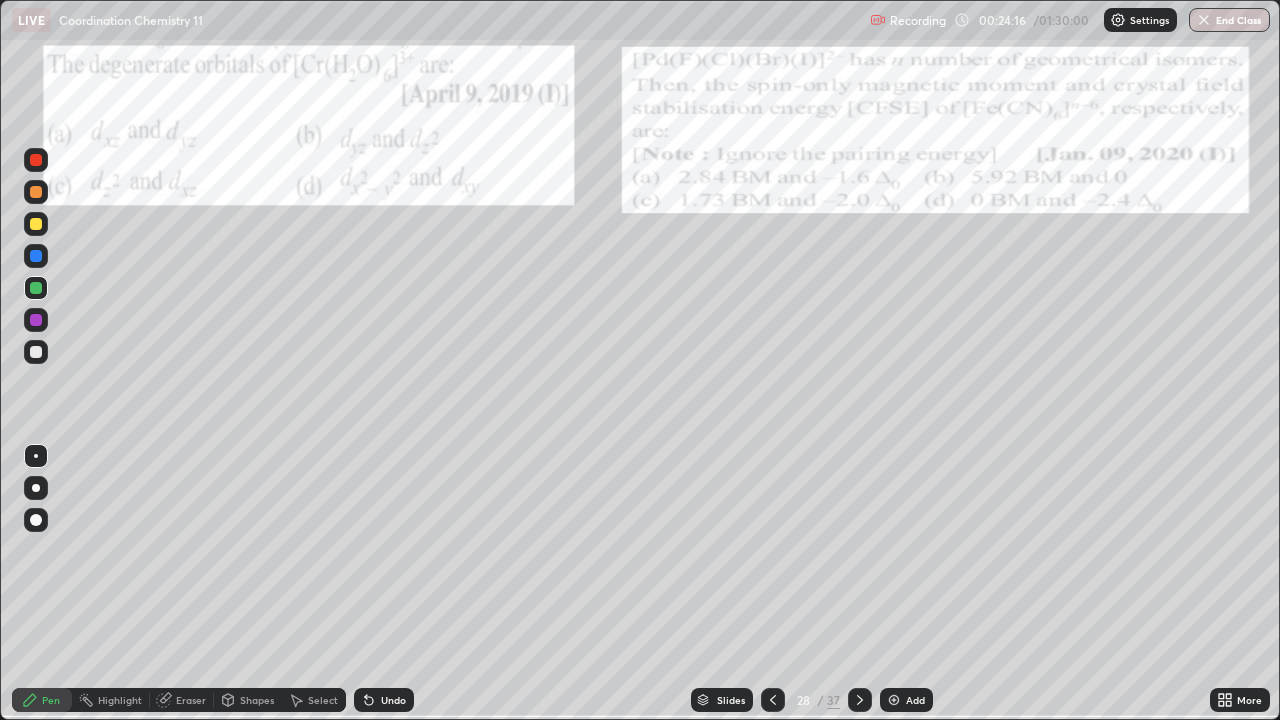 click on "28 / 37" at bounding box center [816, 700] 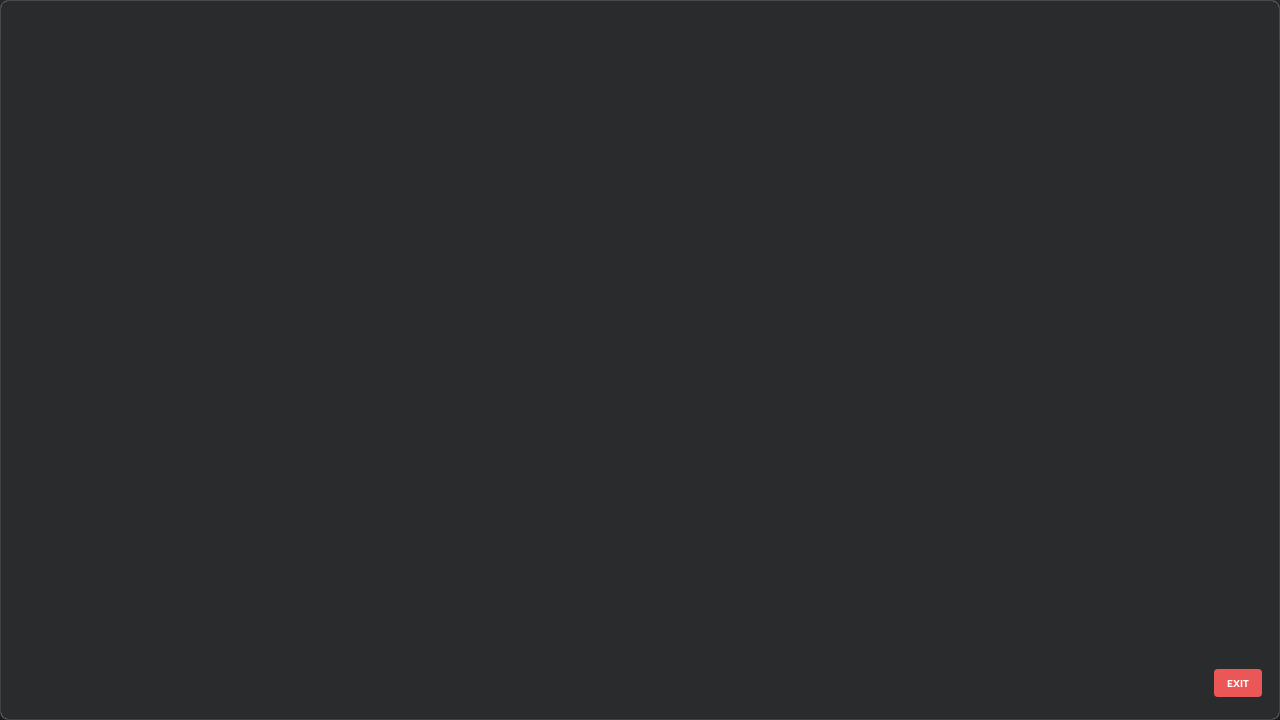 scroll, scrollTop: 1528, scrollLeft: 0, axis: vertical 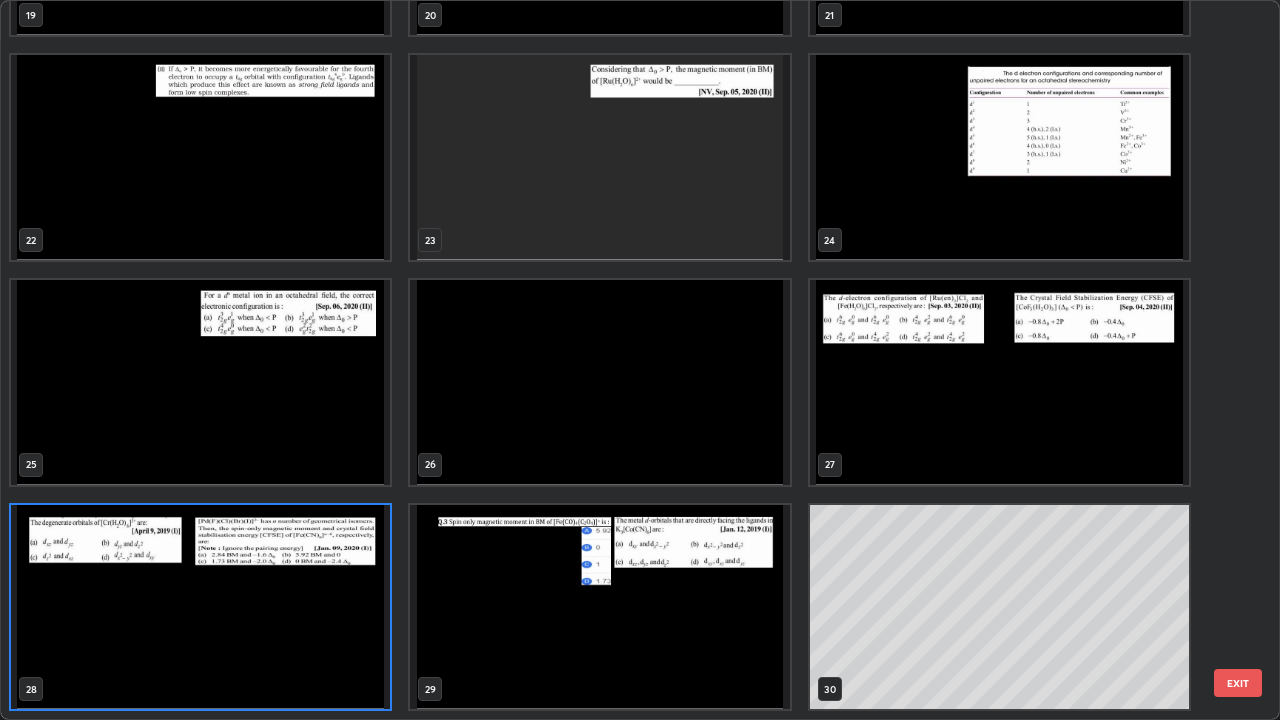 click on "29" at bounding box center [599, 607] 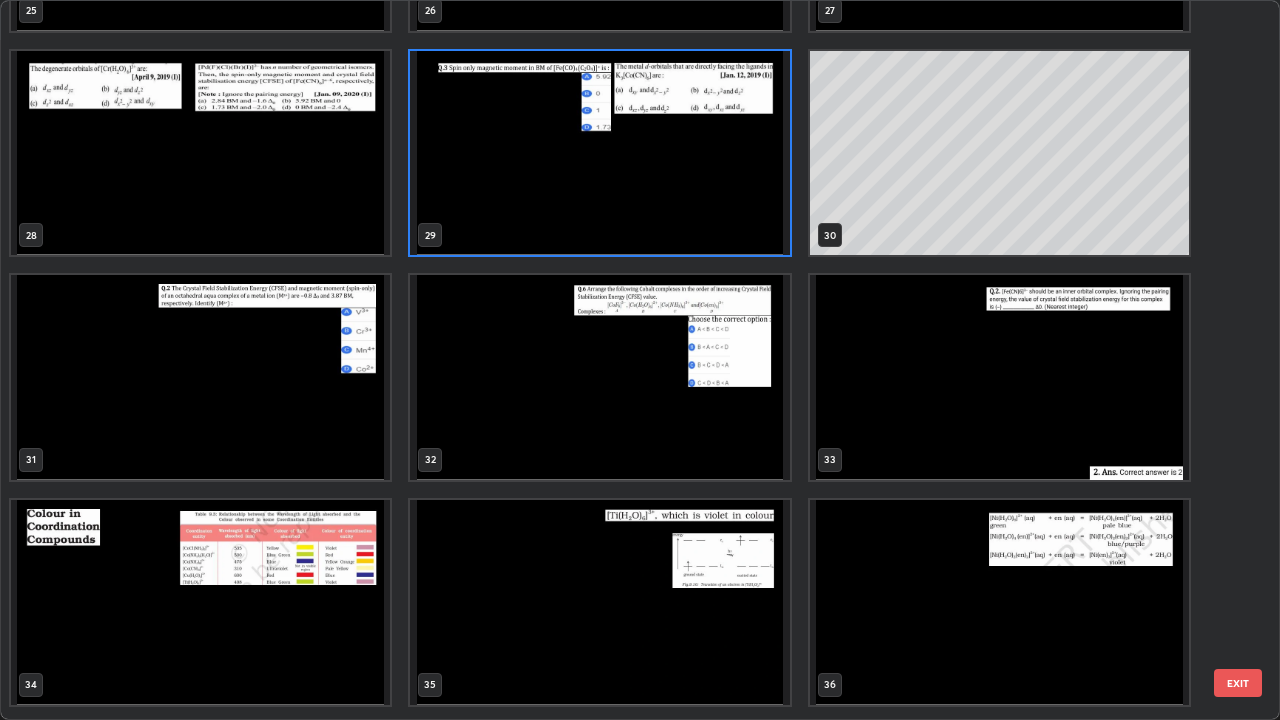 scroll, scrollTop: 2016, scrollLeft: 0, axis: vertical 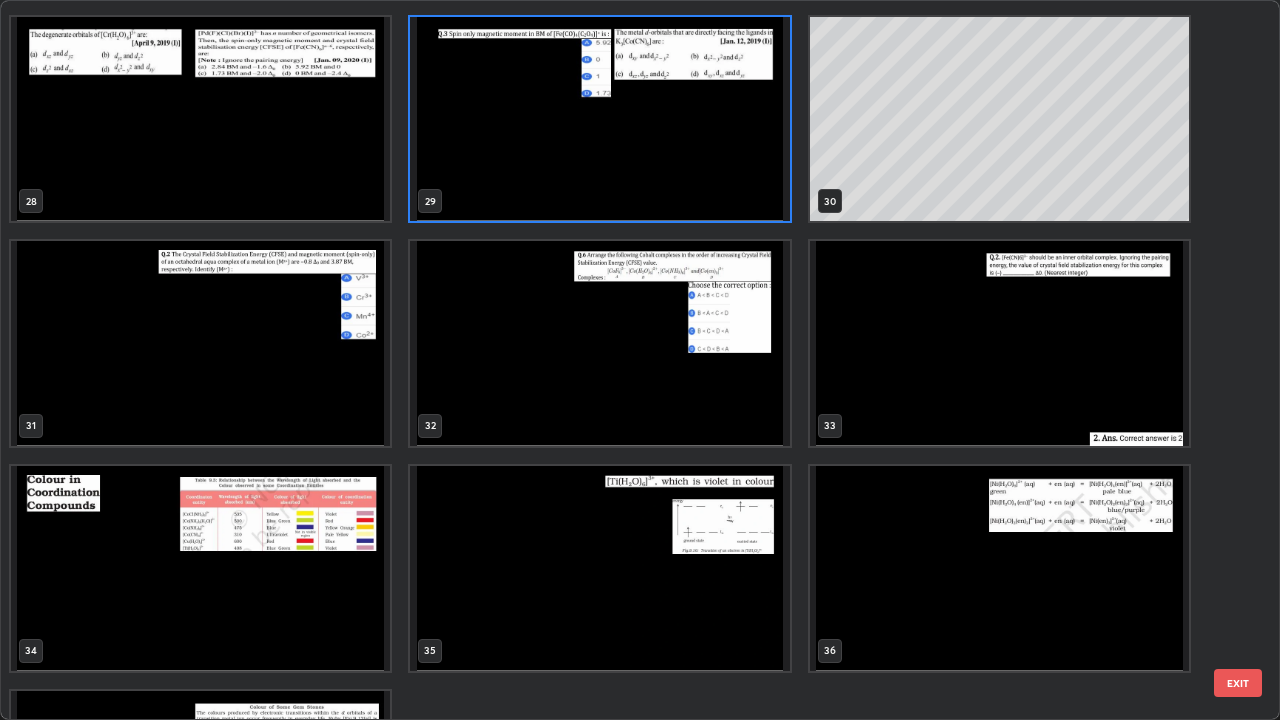 click at bounding box center [999, 343] 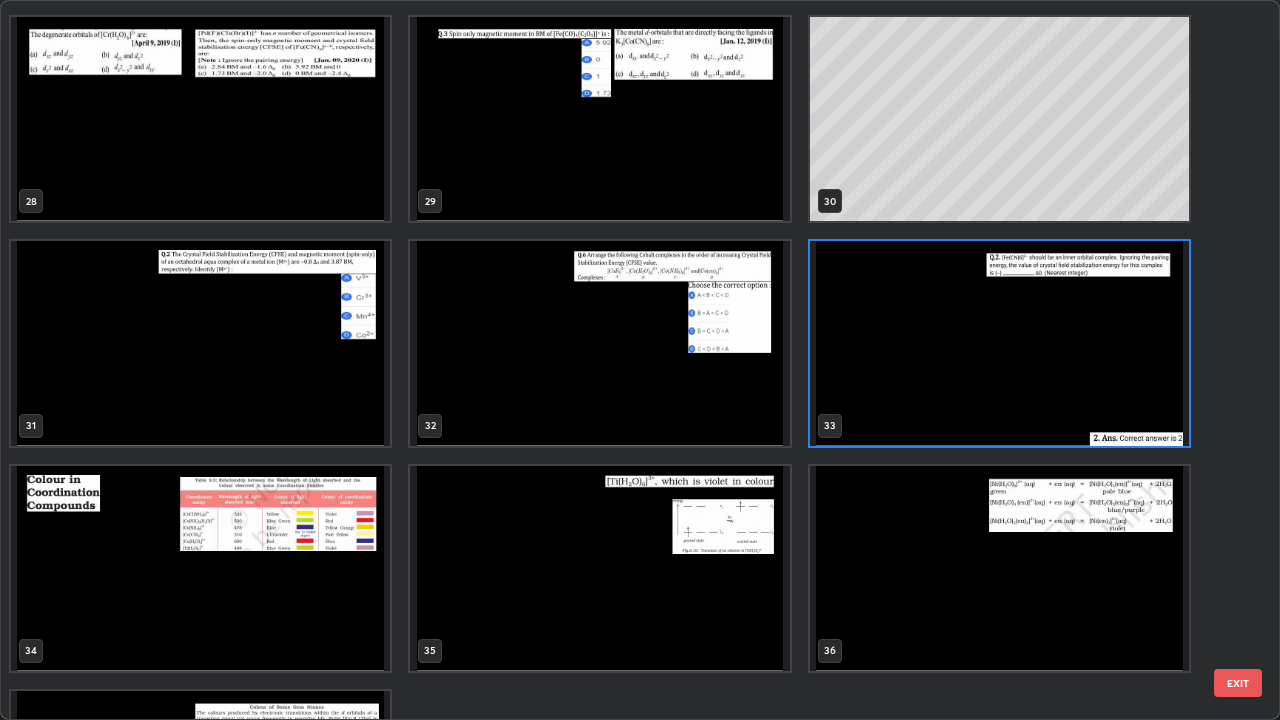 click at bounding box center (999, 343) 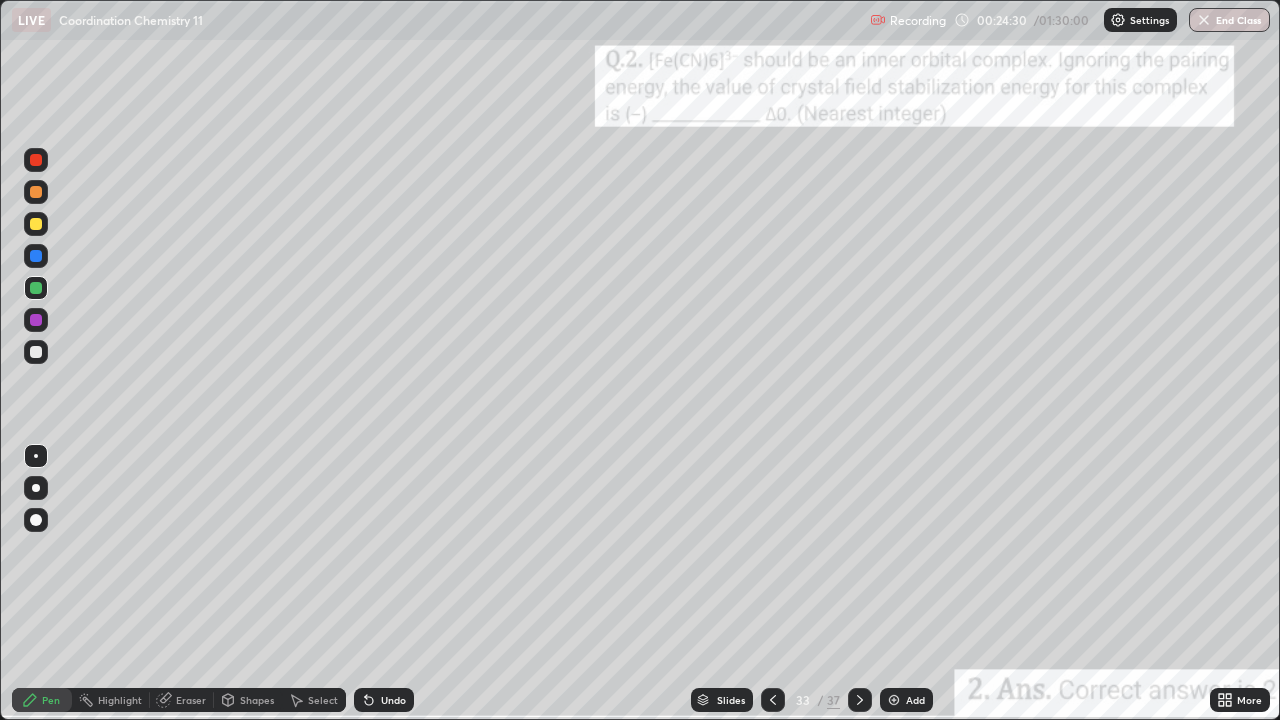 click 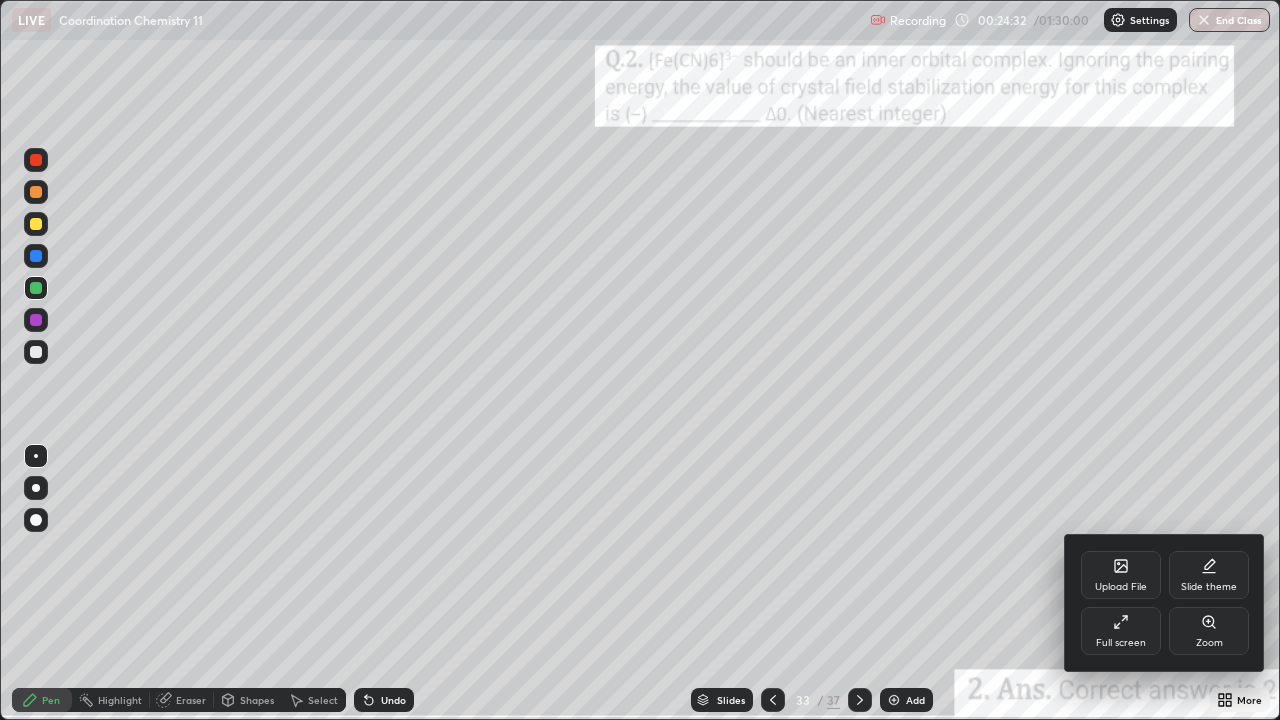 click 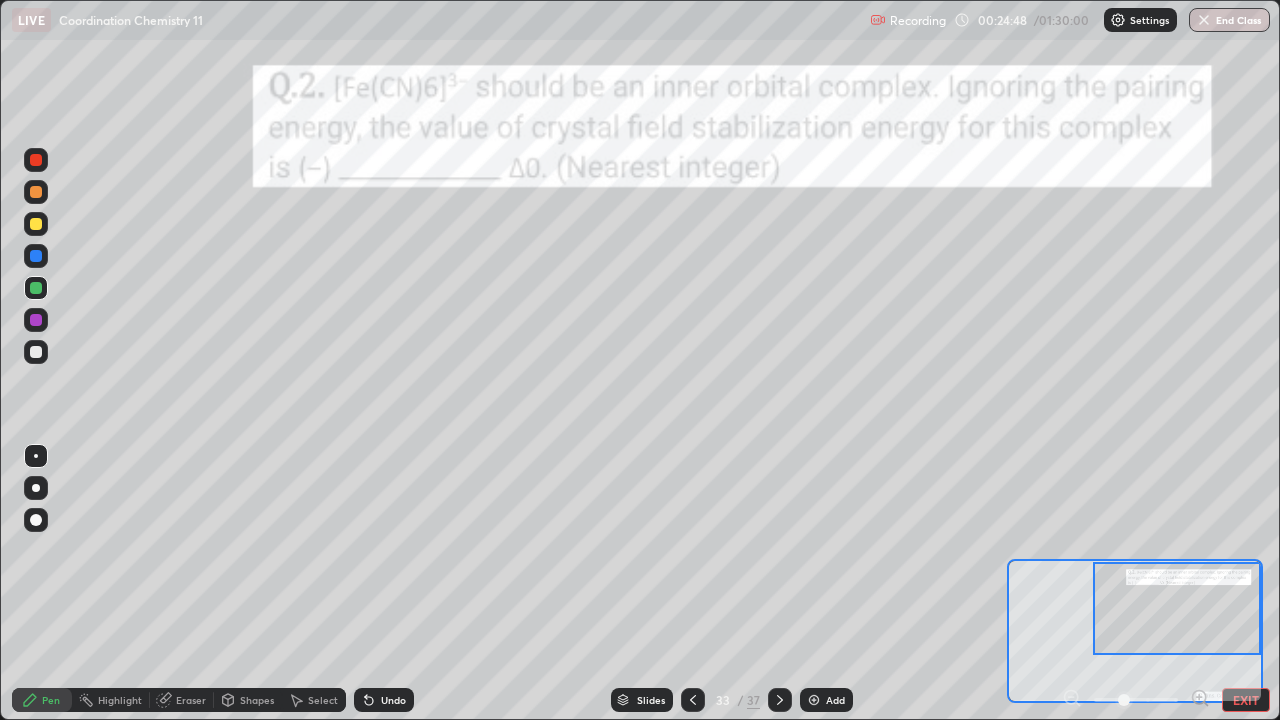 click at bounding box center [36, 192] 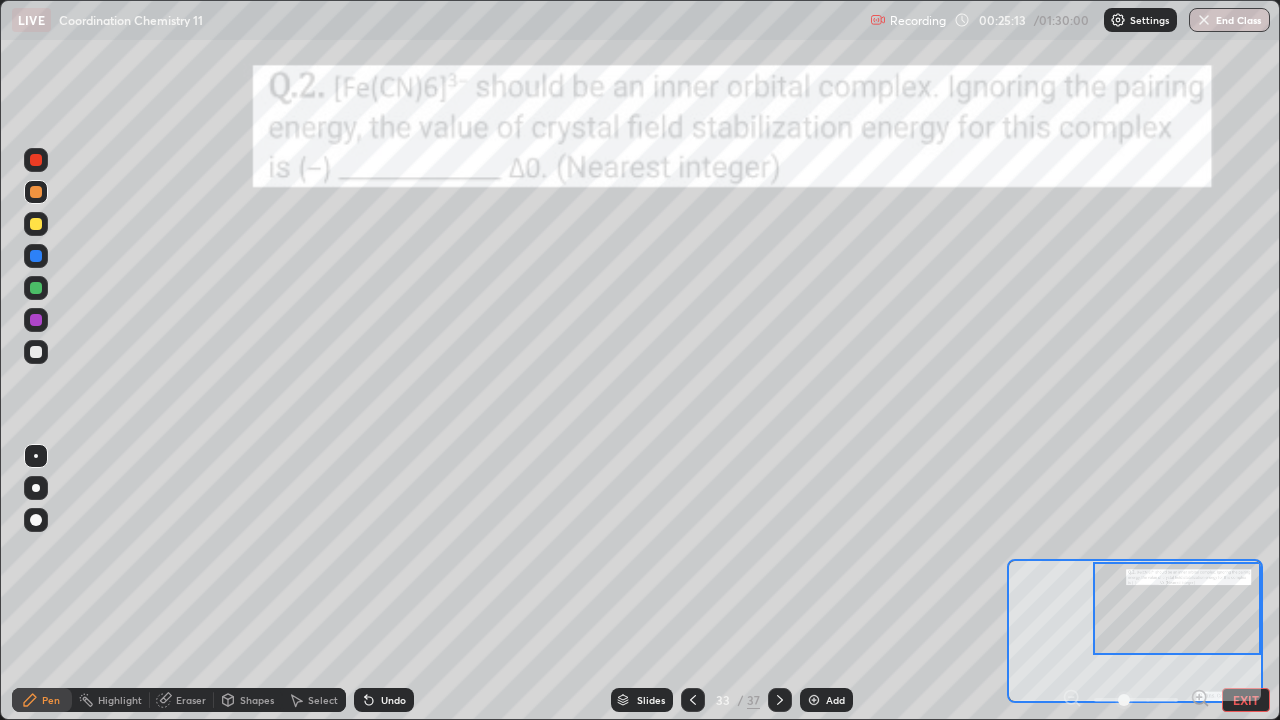 click at bounding box center [36, 288] 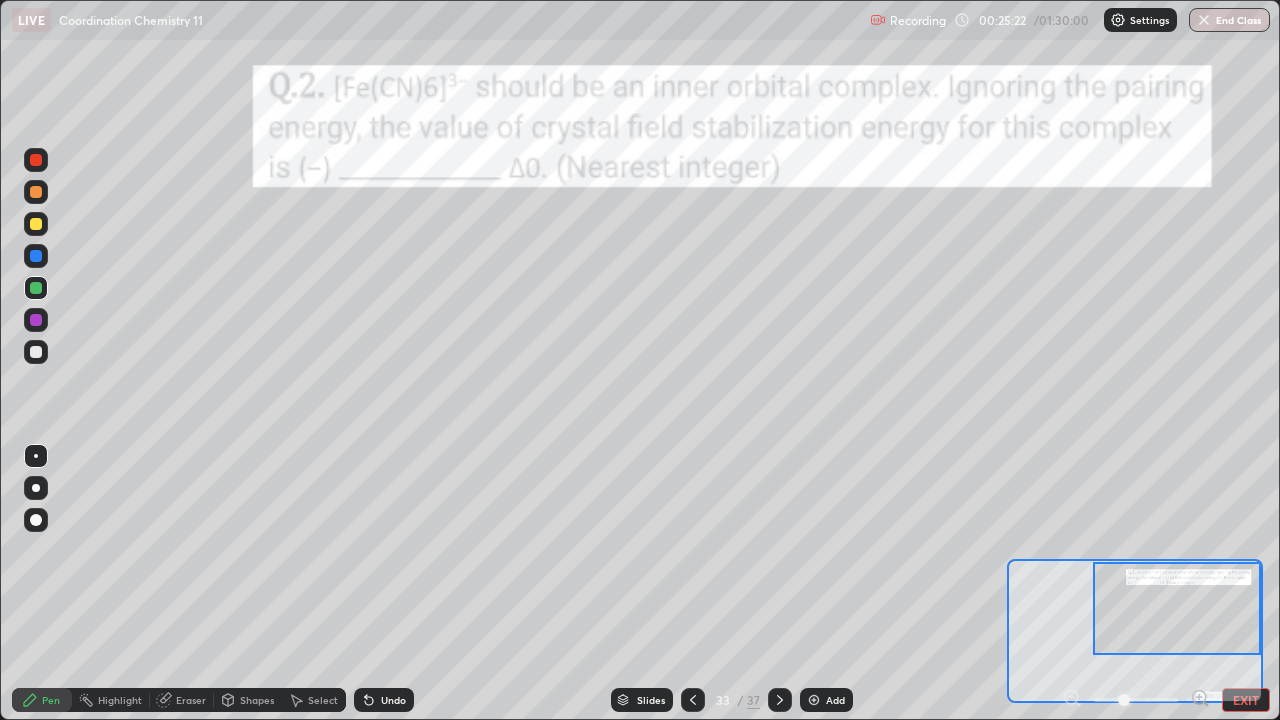 click at bounding box center [36, 224] 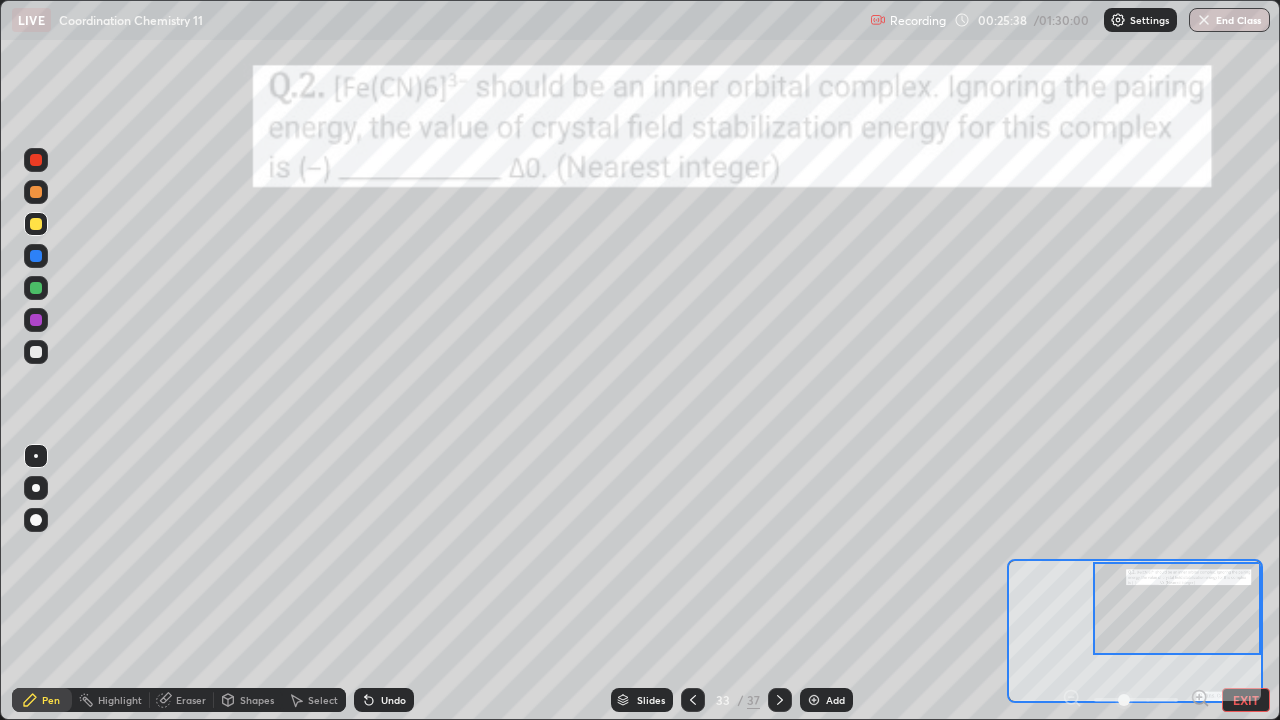 click at bounding box center (36, 320) 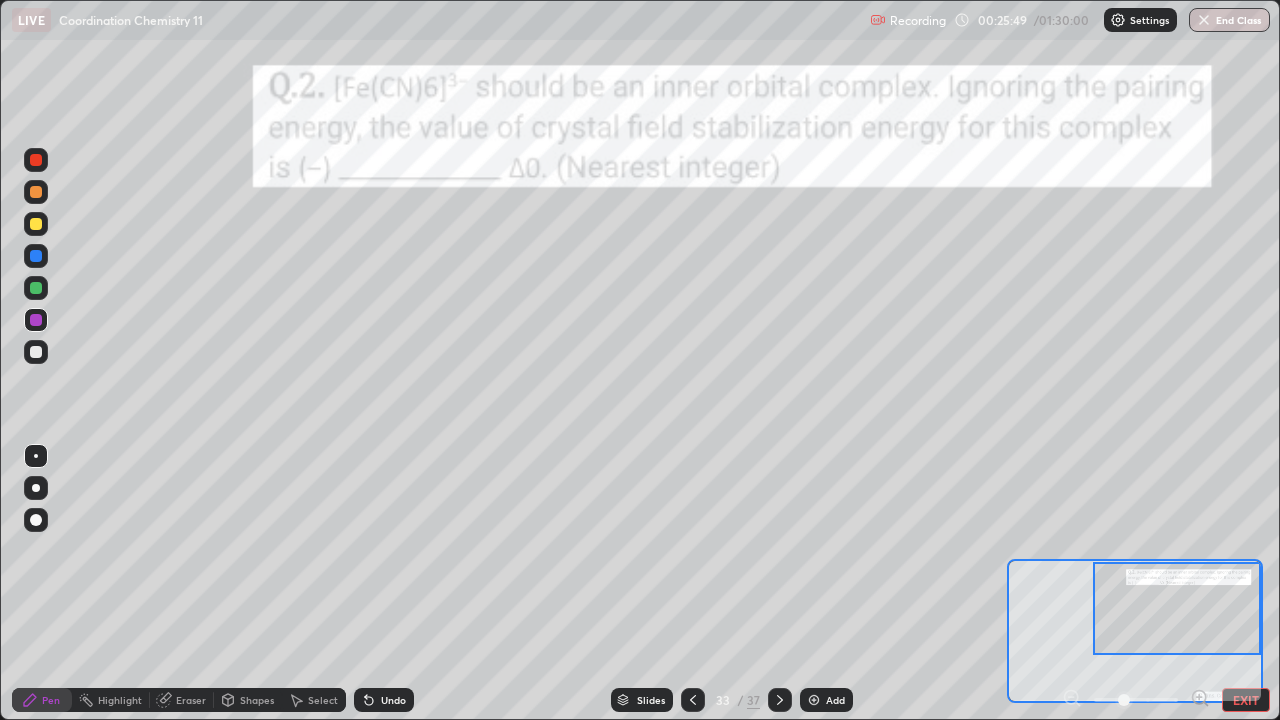 click at bounding box center [36, 224] 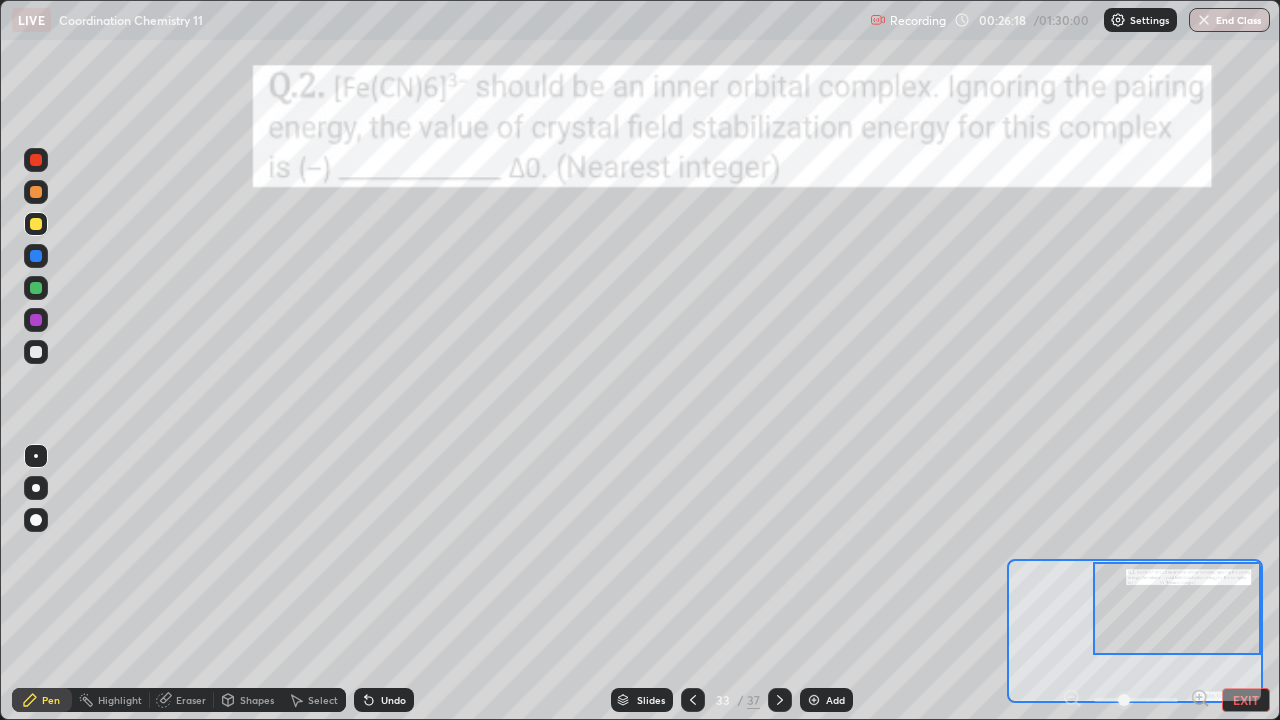click at bounding box center [36, 352] 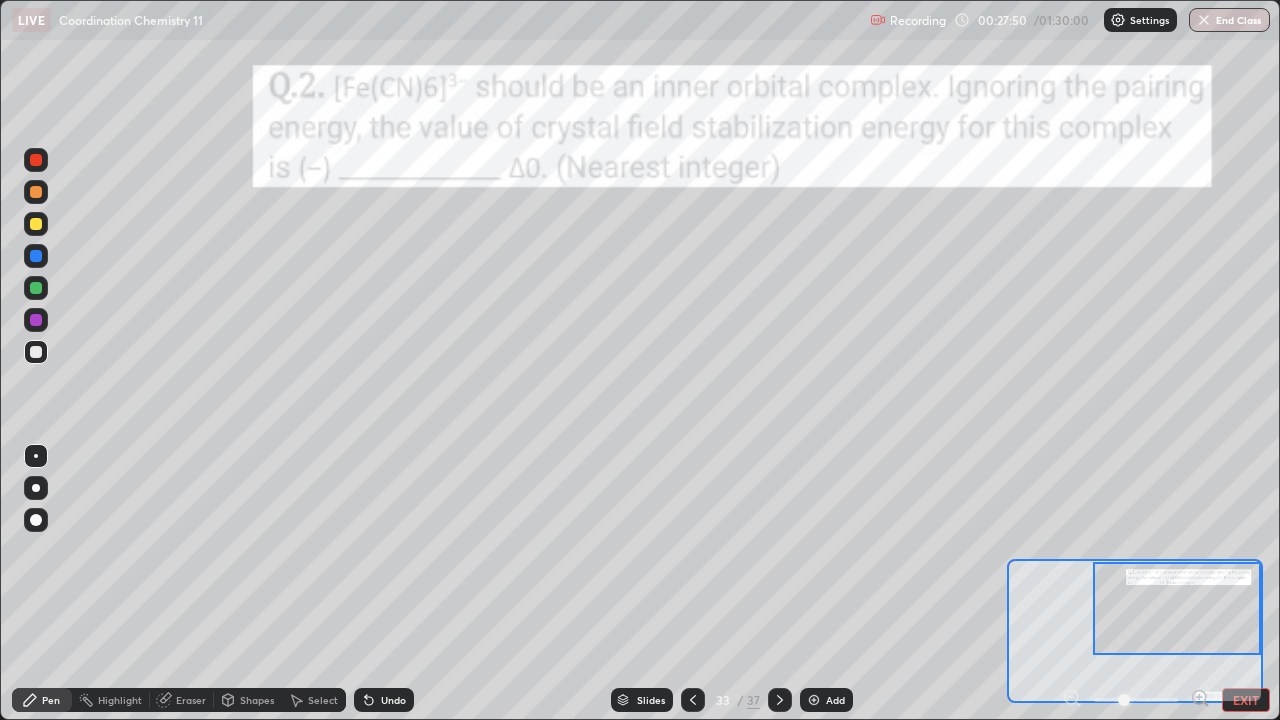 click at bounding box center [36, 224] 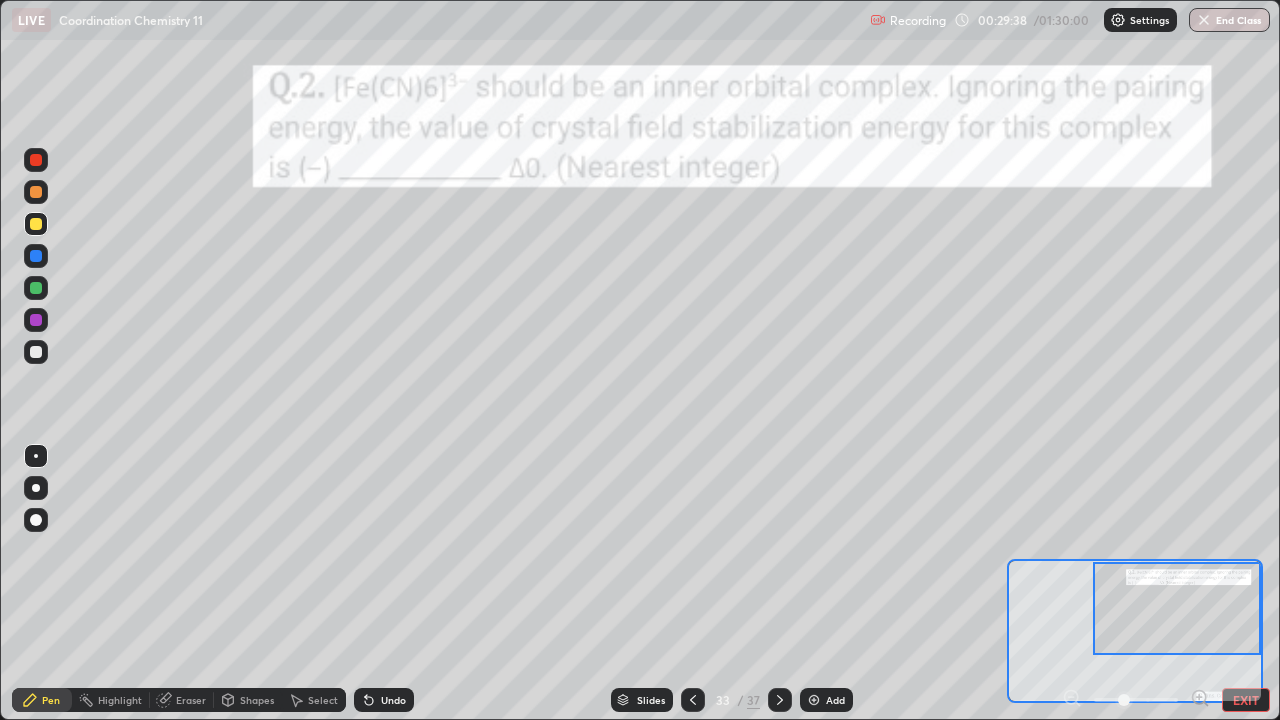 click at bounding box center (814, 700) 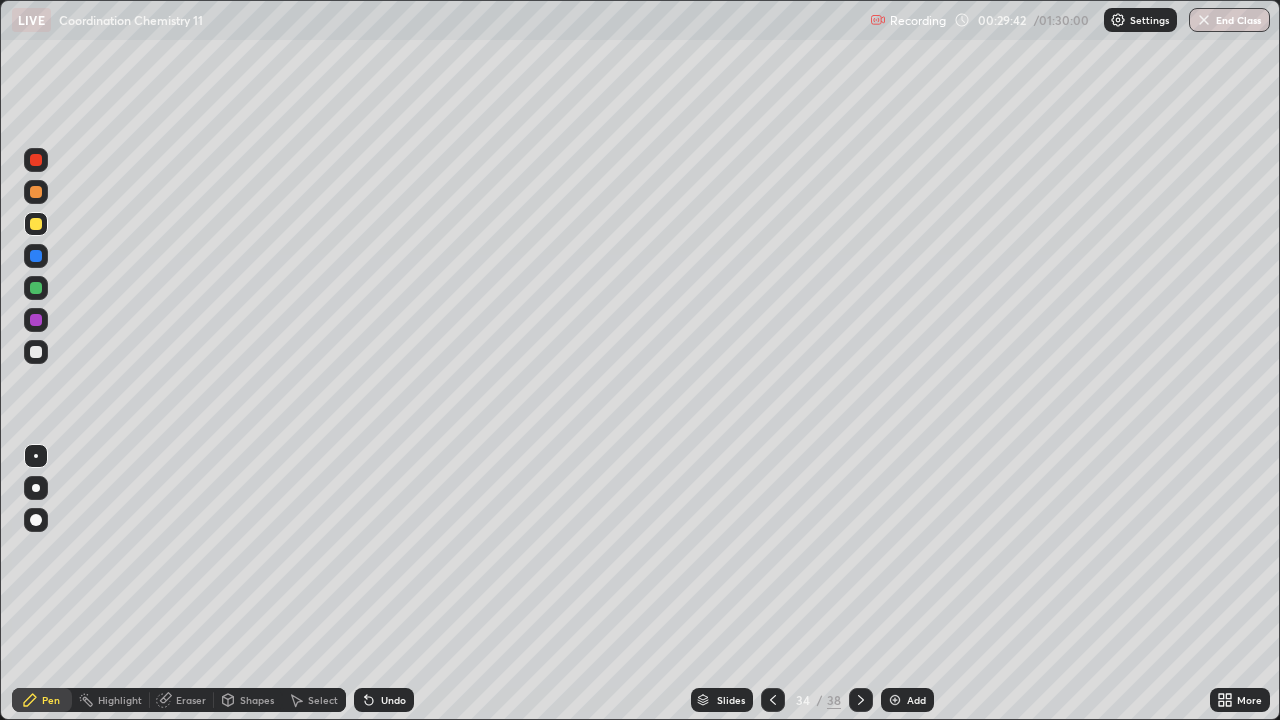 click at bounding box center (36, 352) 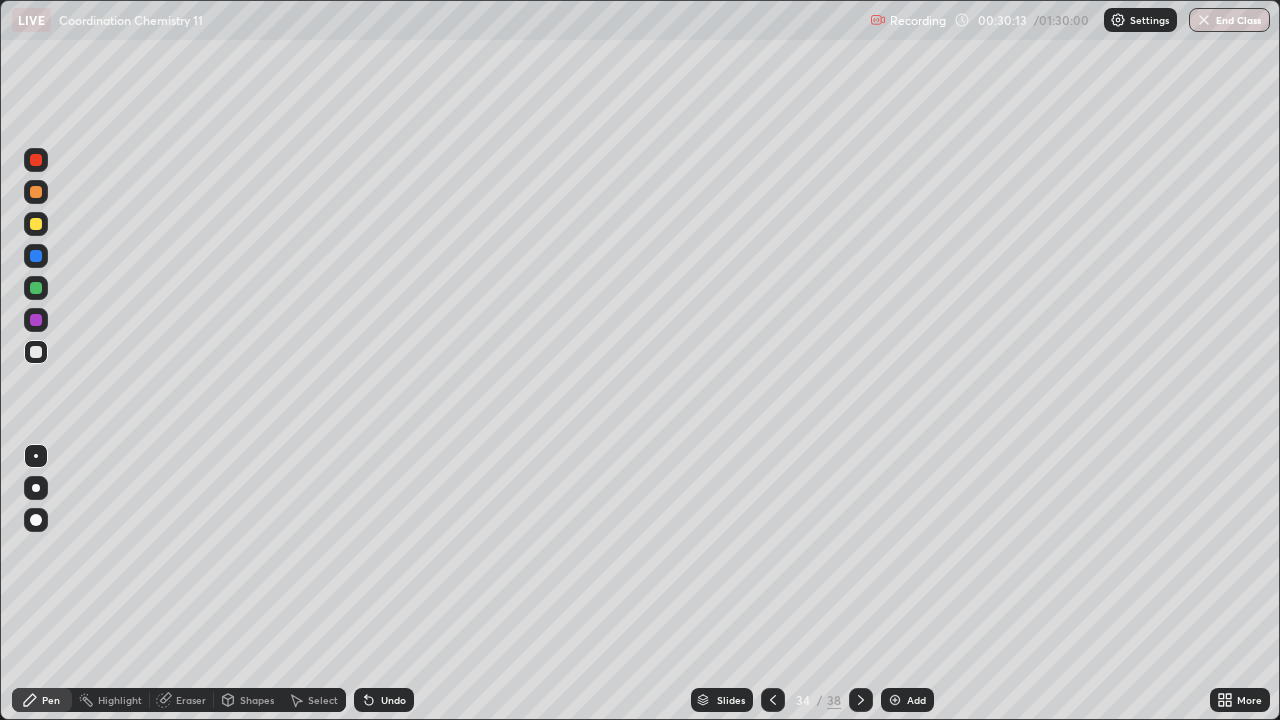 click at bounding box center [36, 224] 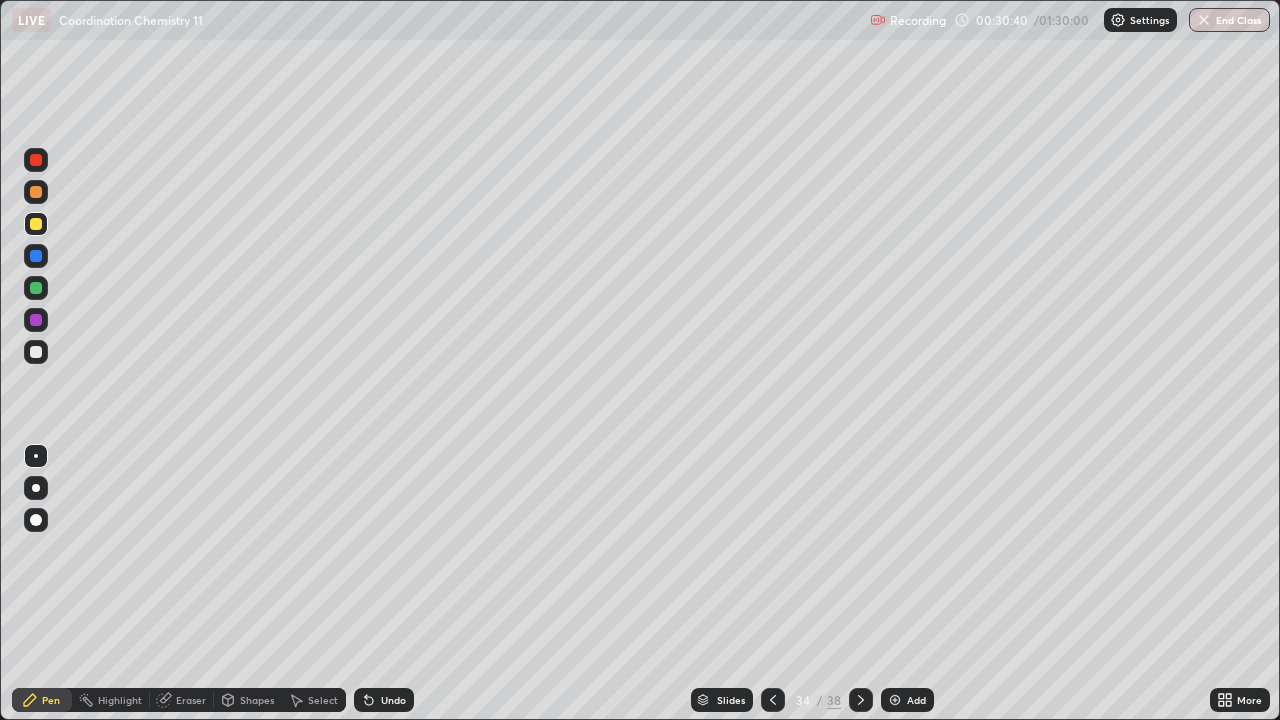 click at bounding box center (36, 352) 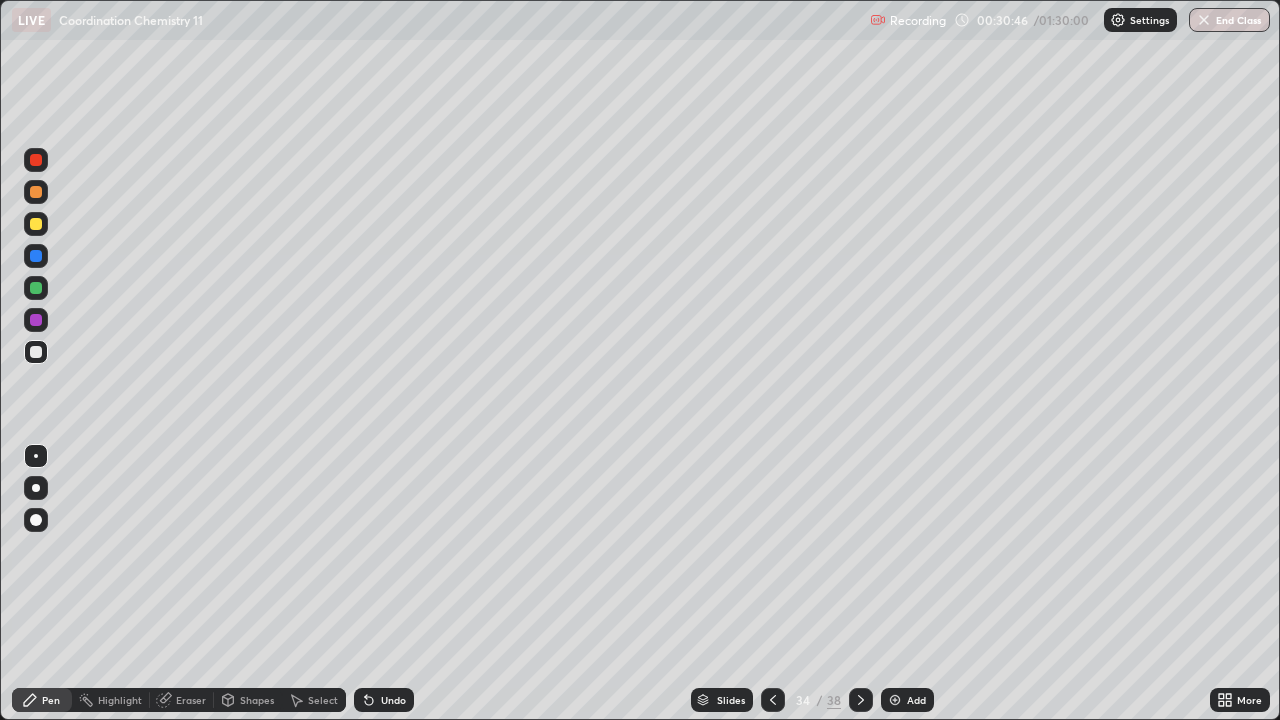 click at bounding box center [36, 192] 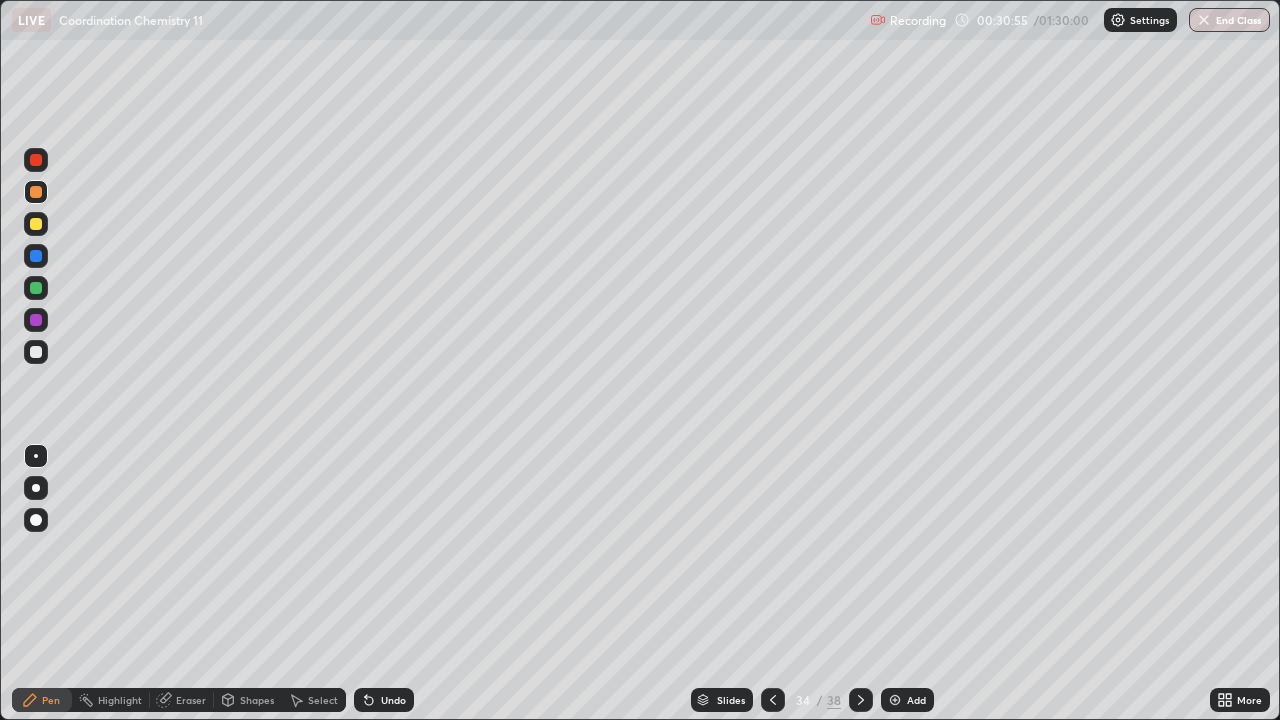 click at bounding box center [36, 352] 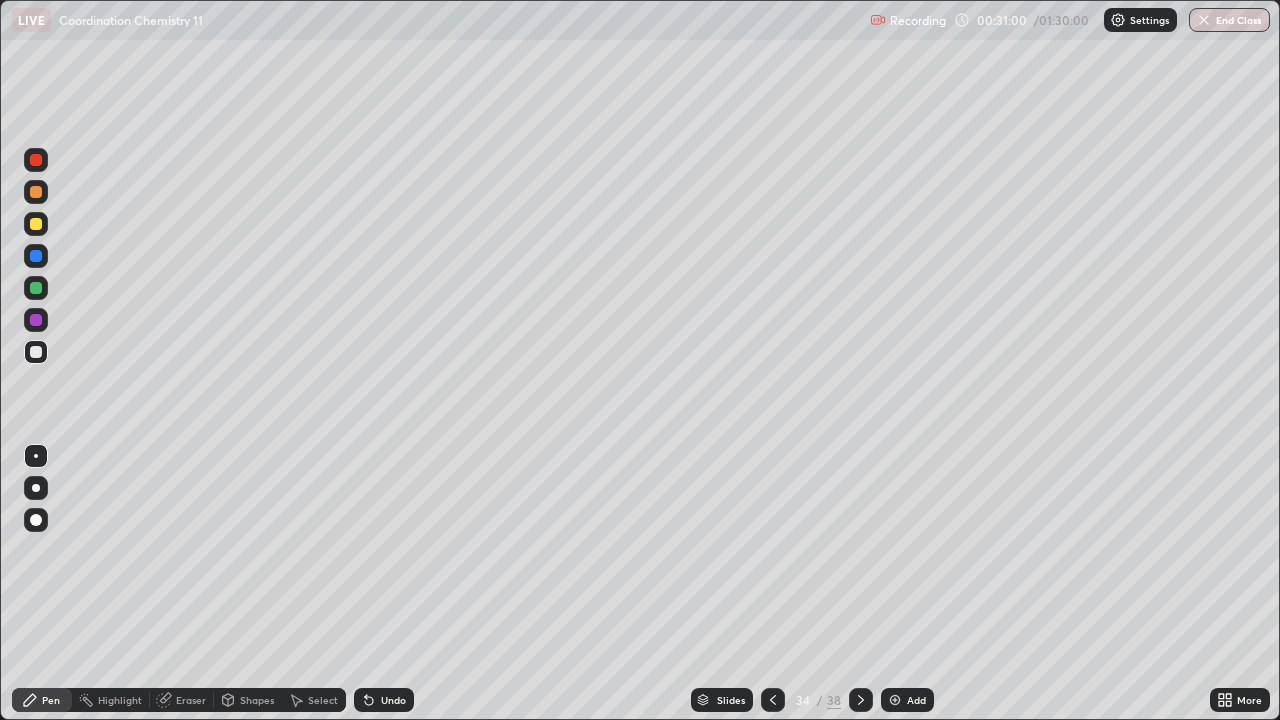 click at bounding box center [36, 192] 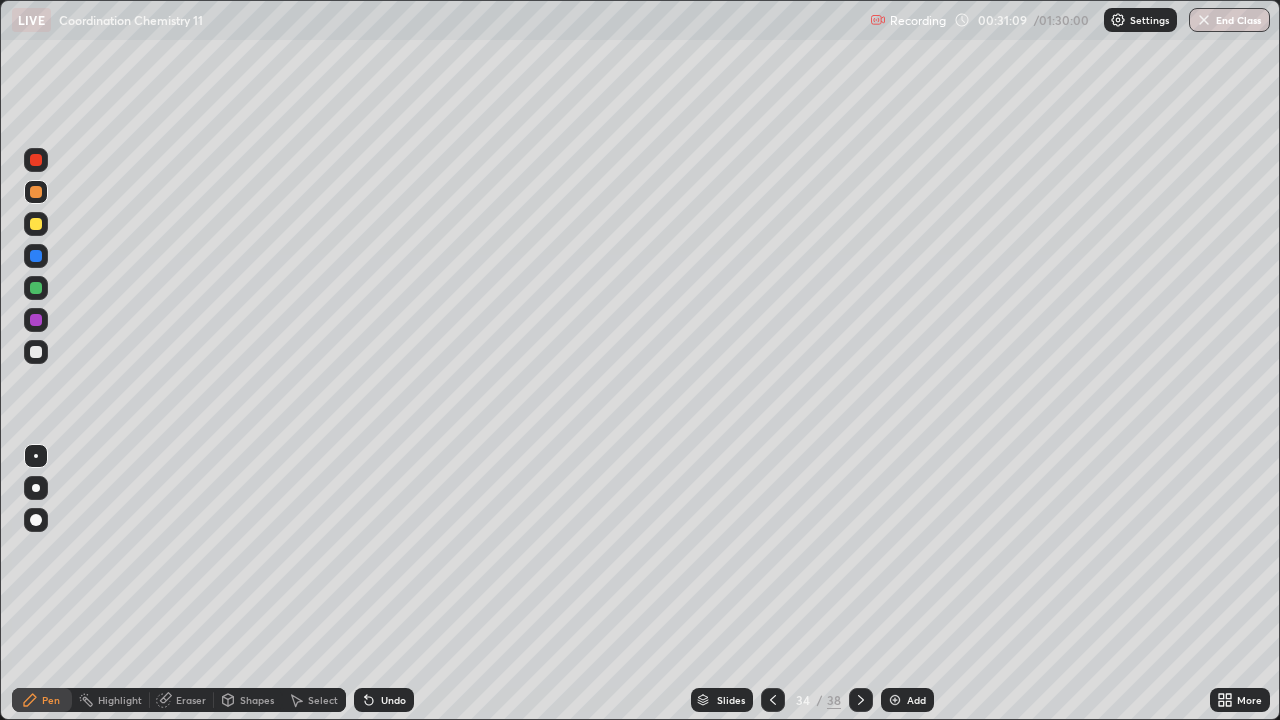click at bounding box center [36, 352] 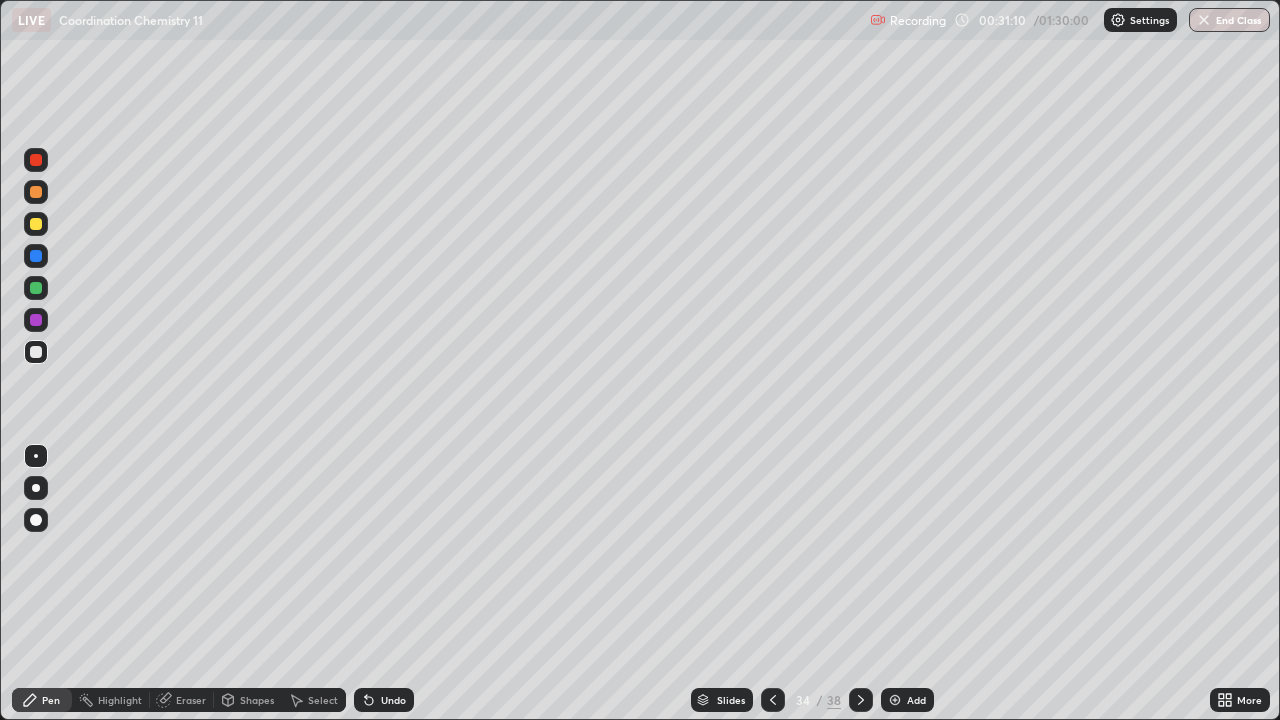click on "Eraser" at bounding box center [191, 700] 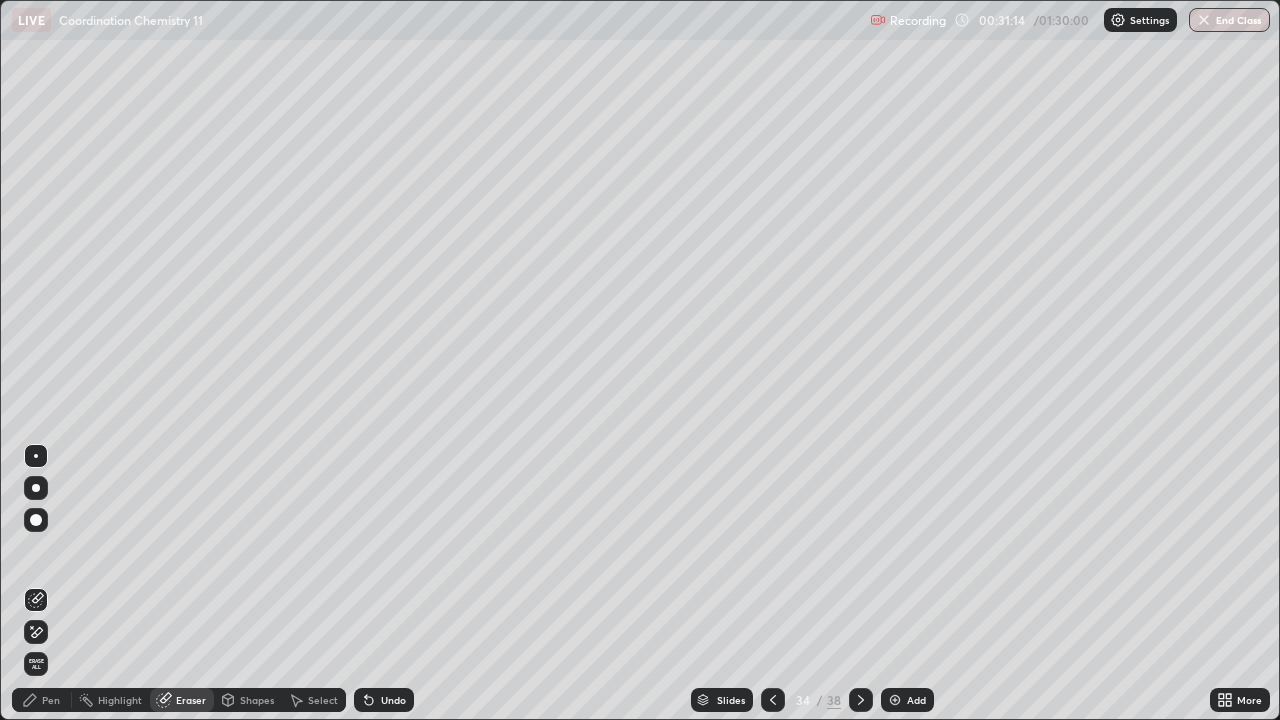 click on "Pen" at bounding box center (51, 700) 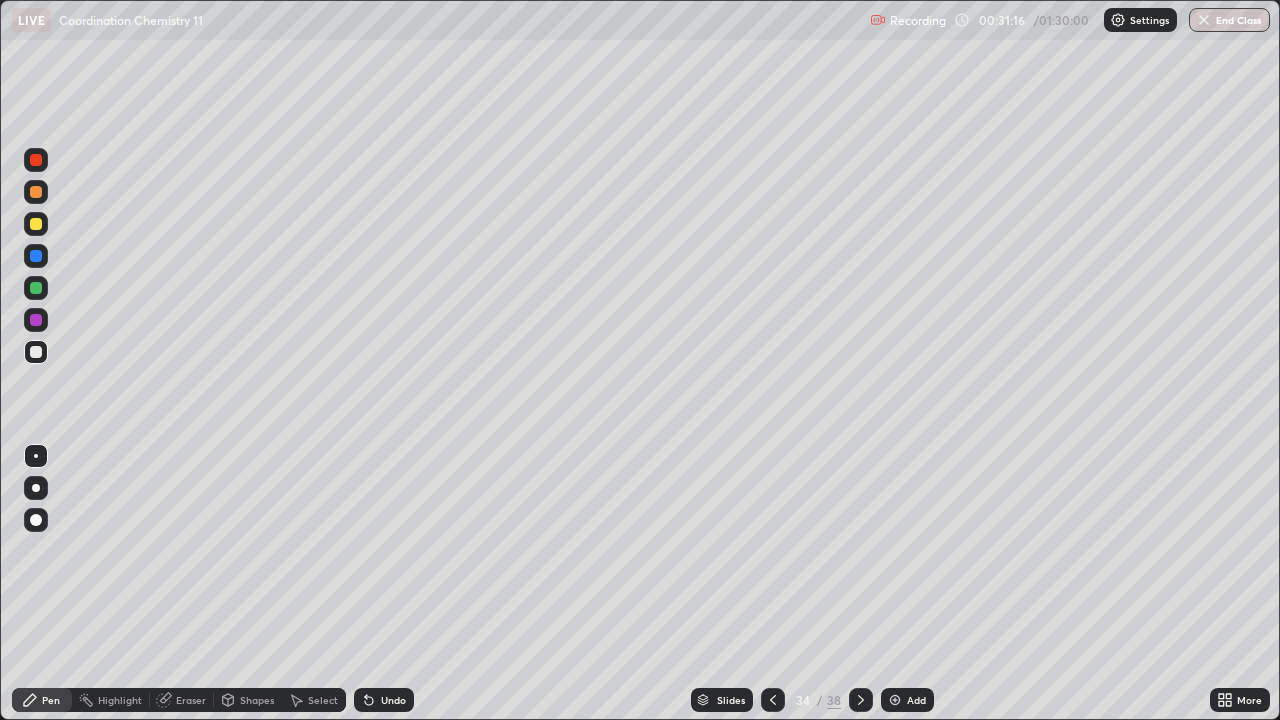 click at bounding box center (36, 192) 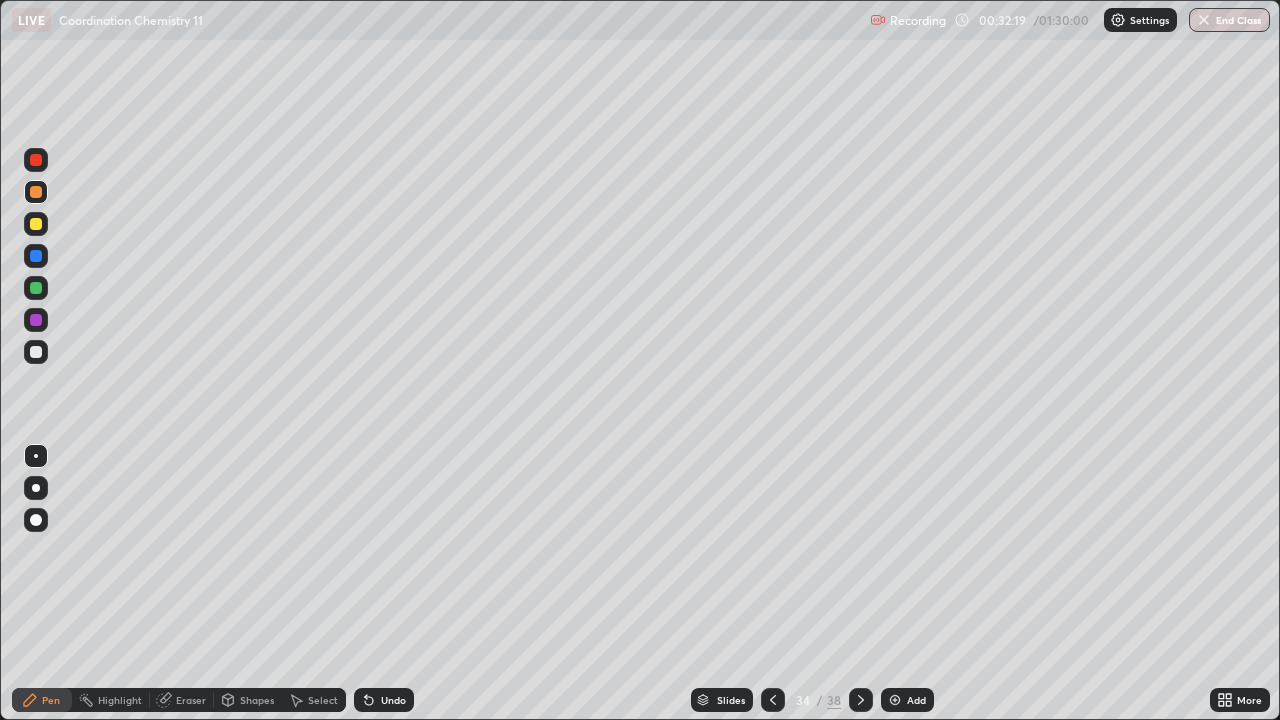 click at bounding box center [36, 352] 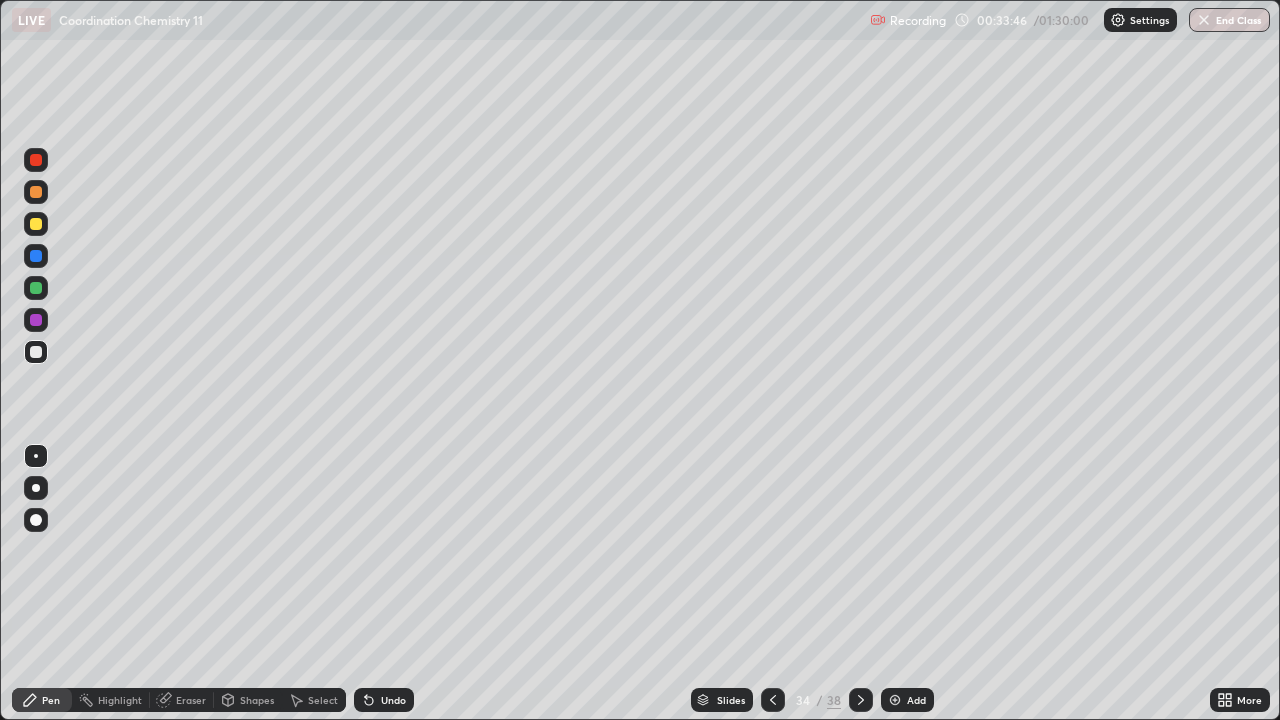 click at bounding box center [36, 352] 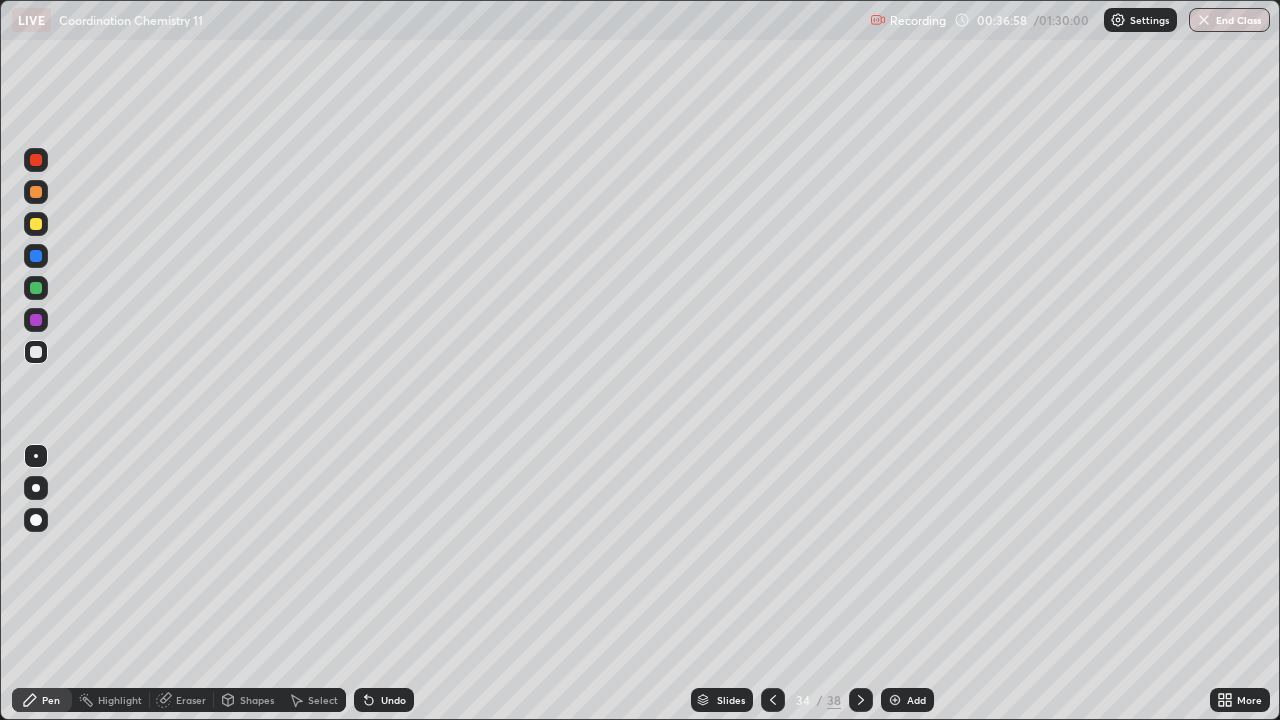 click on "/" at bounding box center [820, 700] 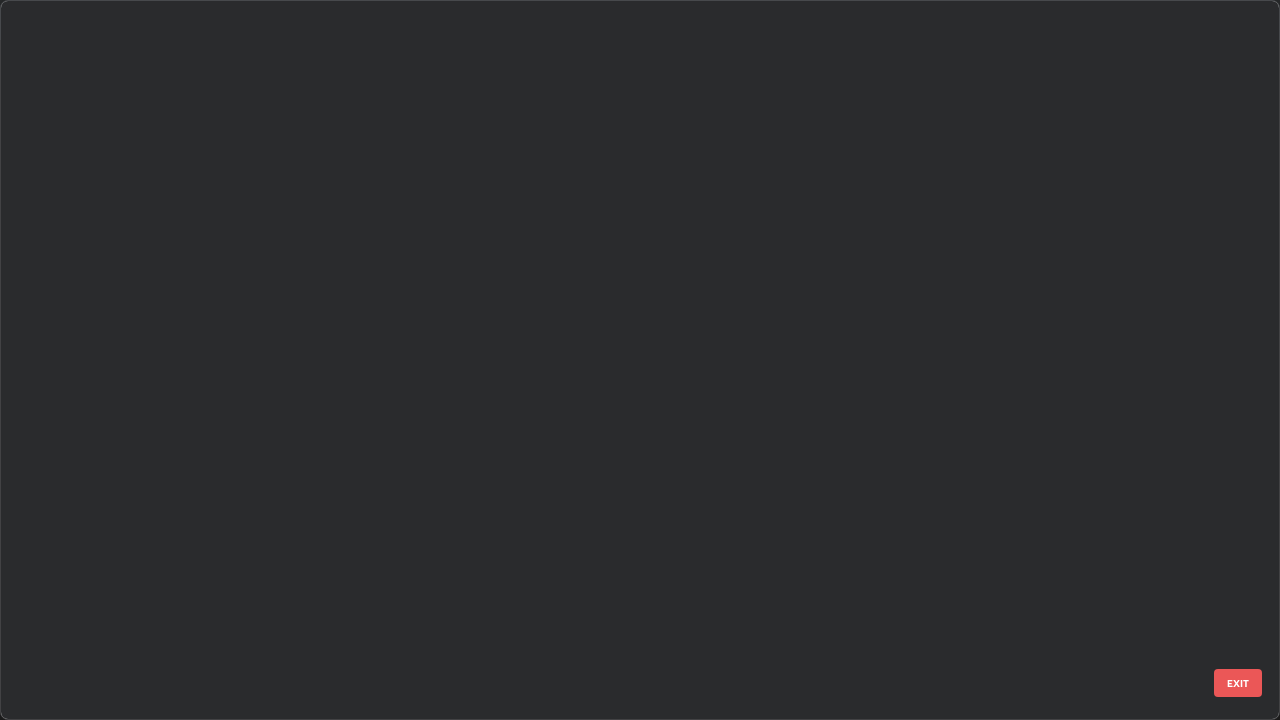 scroll, scrollTop: 1977, scrollLeft: 0, axis: vertical 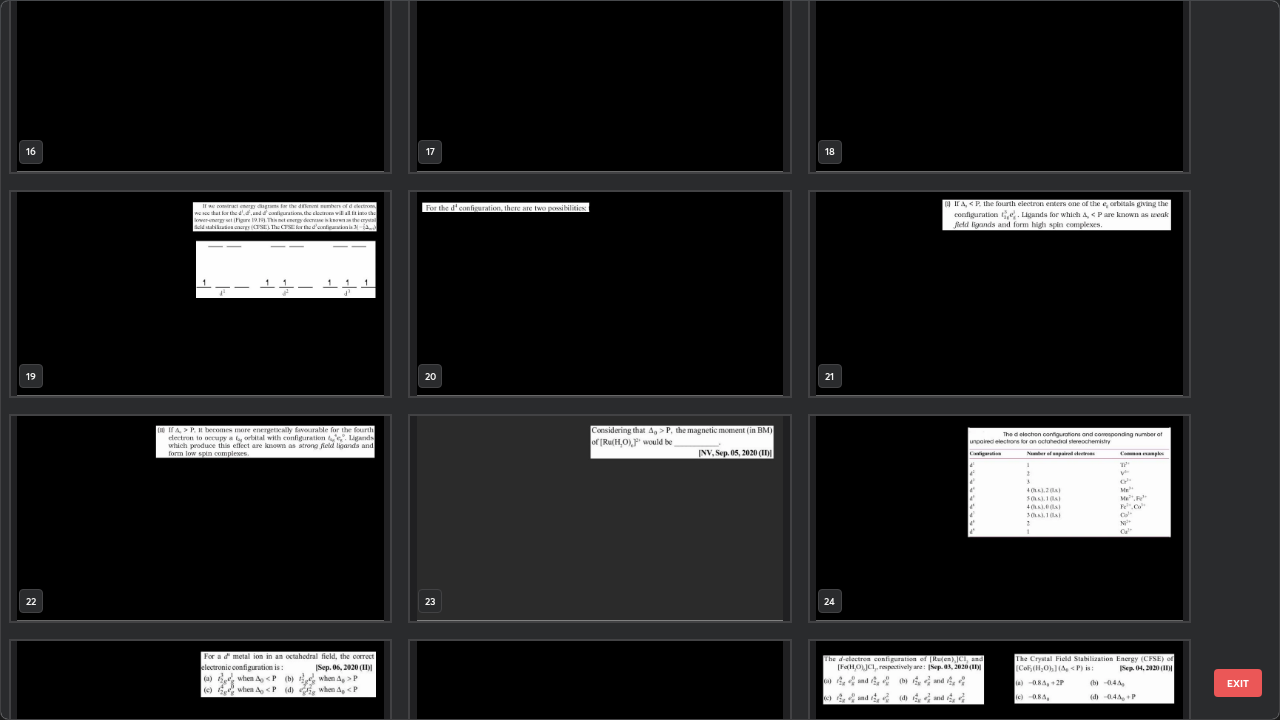 click at bounding box center (599, 518) 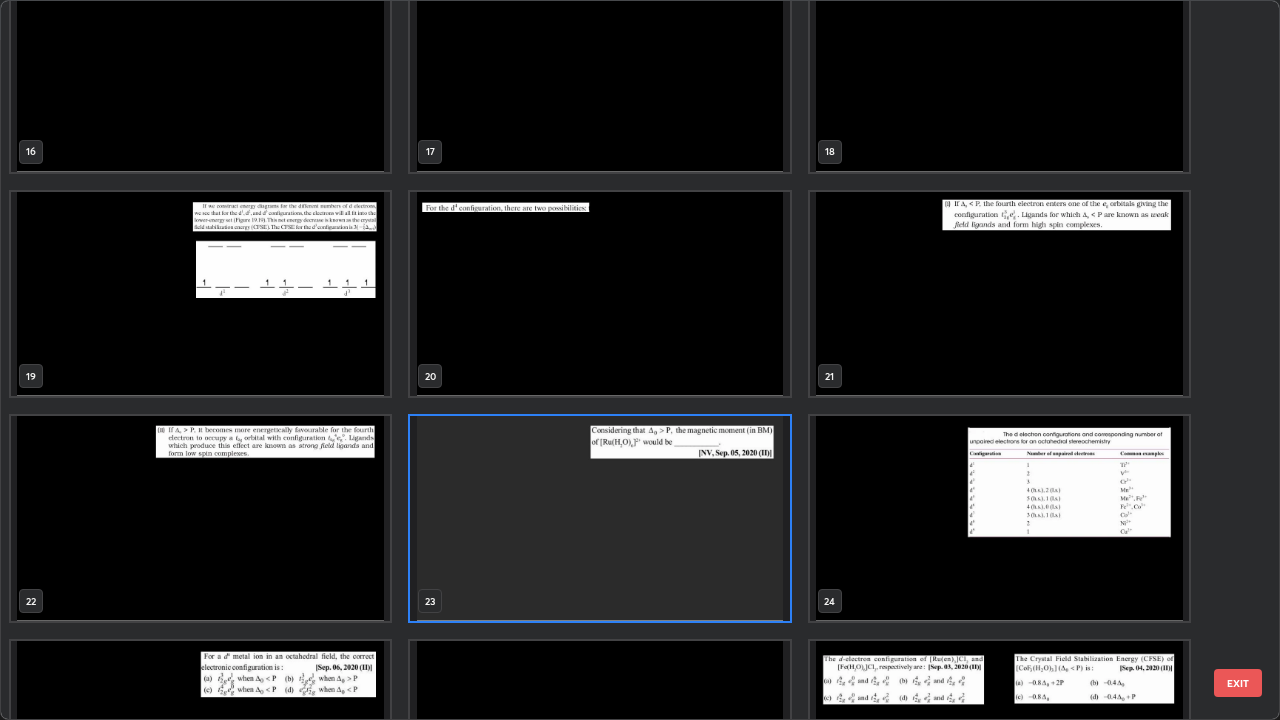click at bounding box center [599, 518] 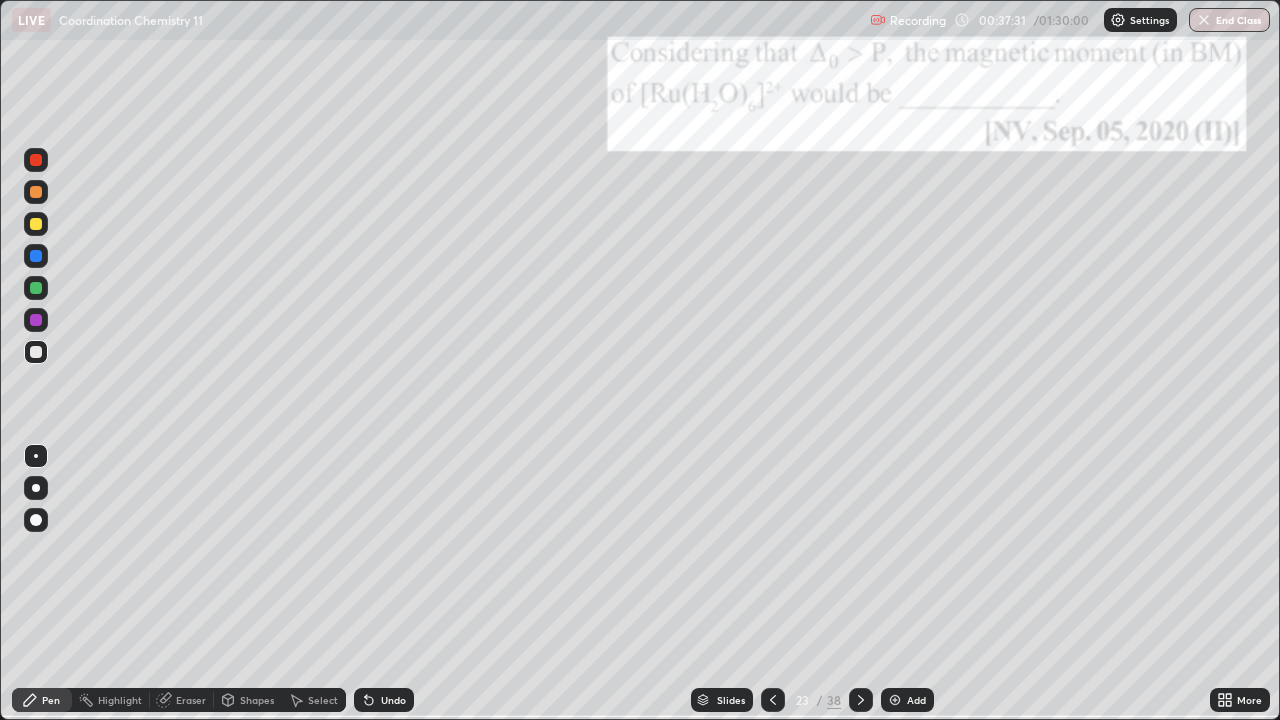 click on "23" at bounding box center [803, 700] 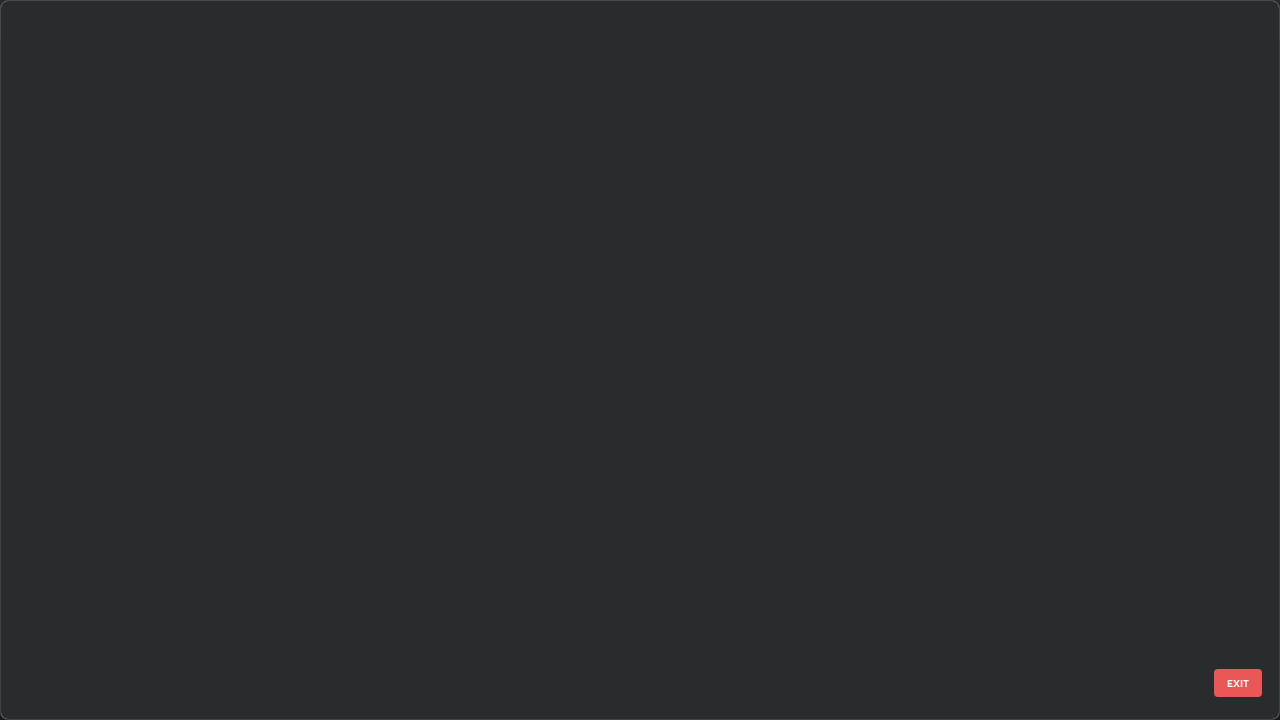 scroll, scrollTop: 1079, scrollLeft: 0, axis: vertical 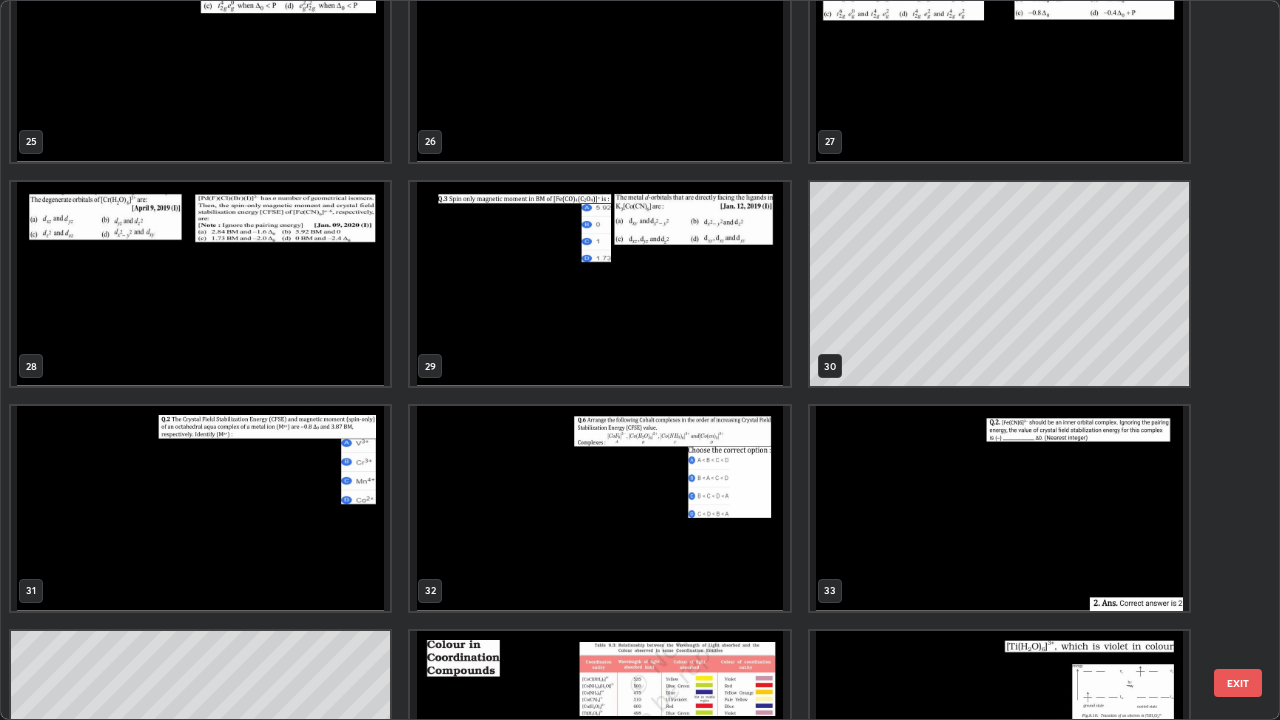 click at bounding box center [599, 508] 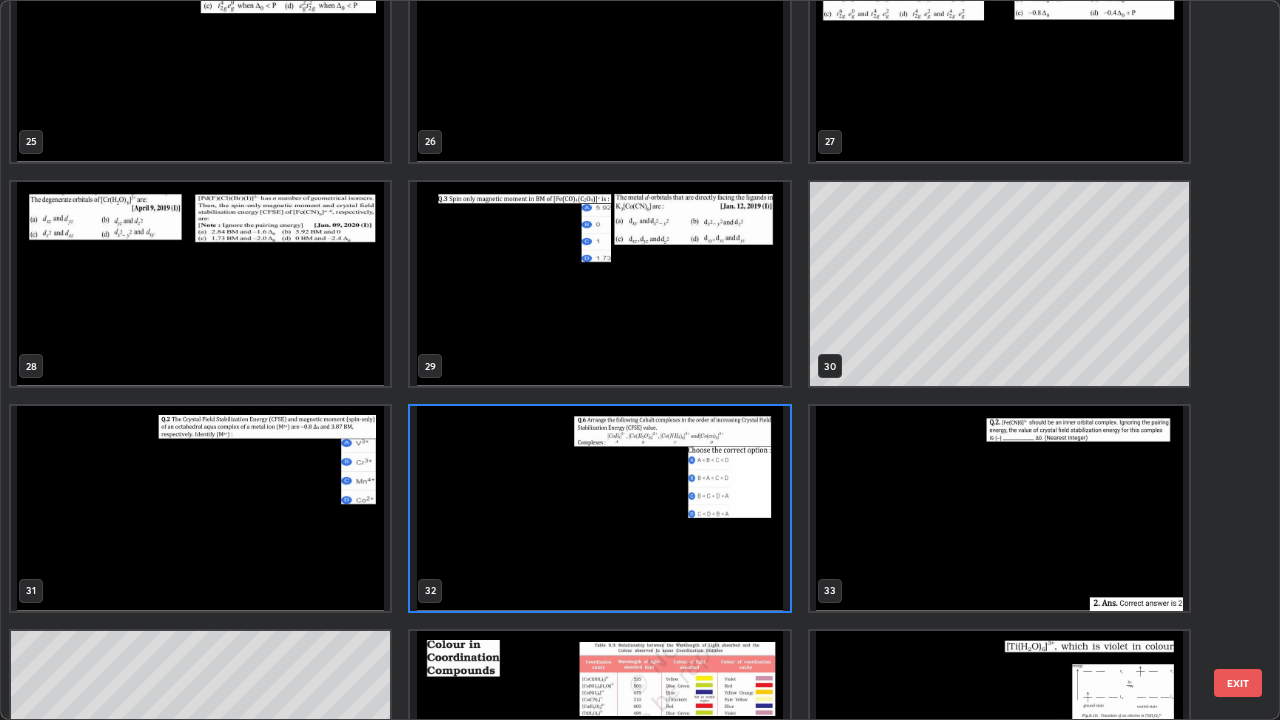 click at bounding box center (599, 508) 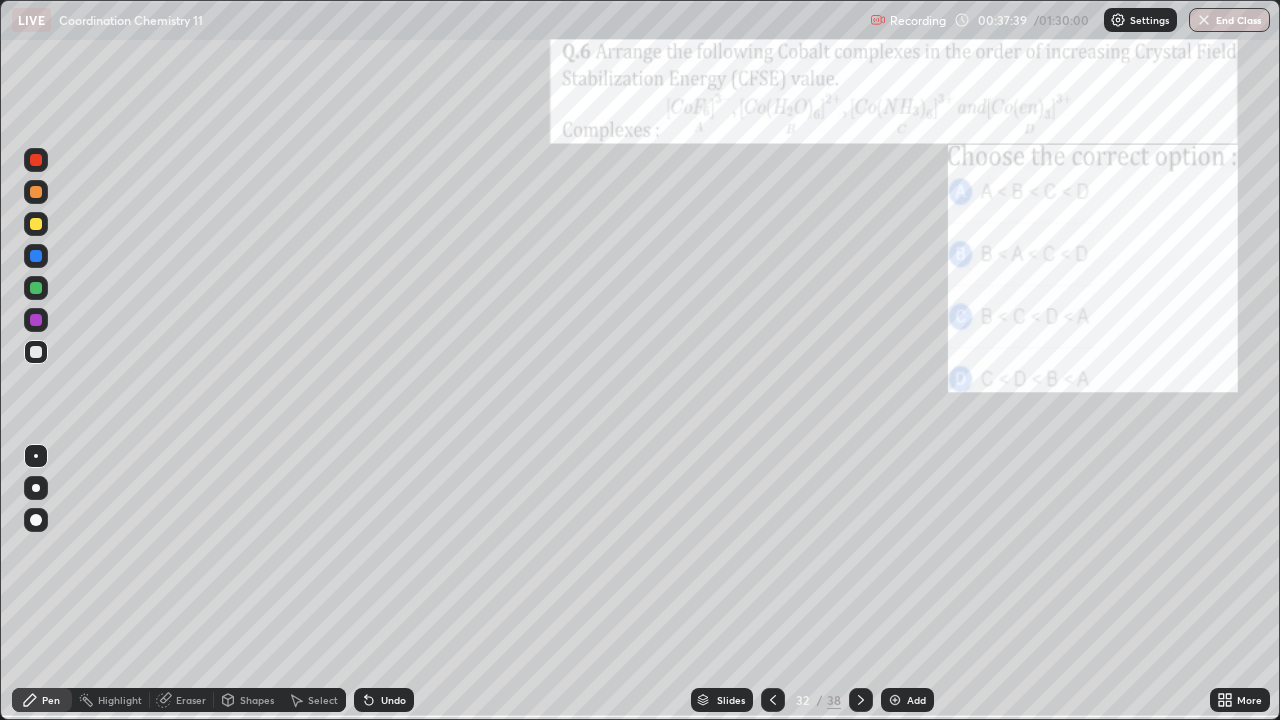 click at bounding box center (599, 508) 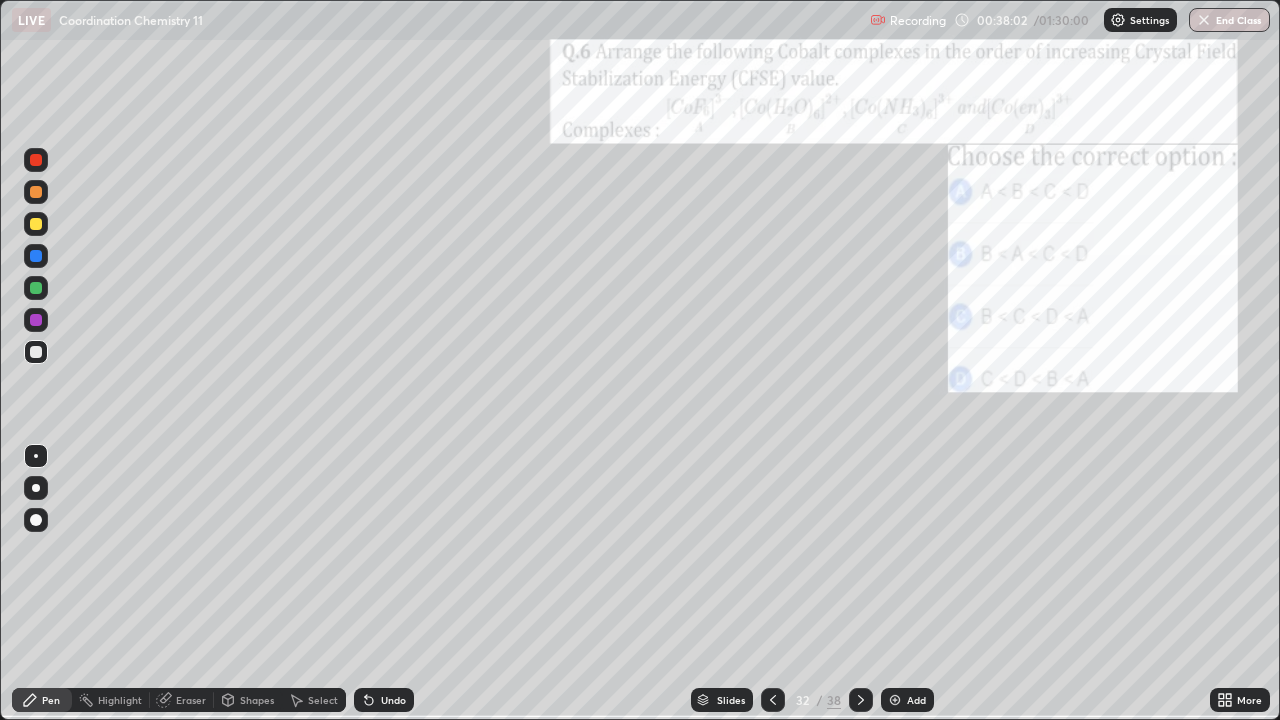 click 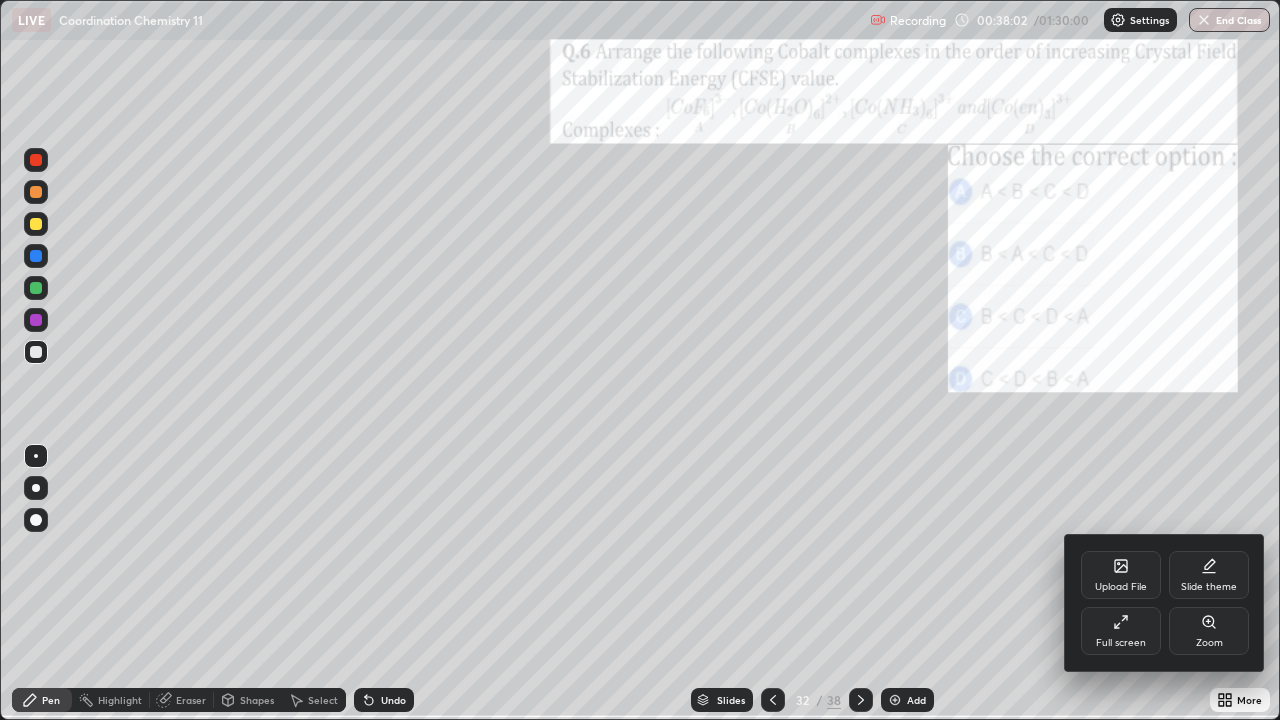 click on "Zoom" at bounding box center [1209, 631] 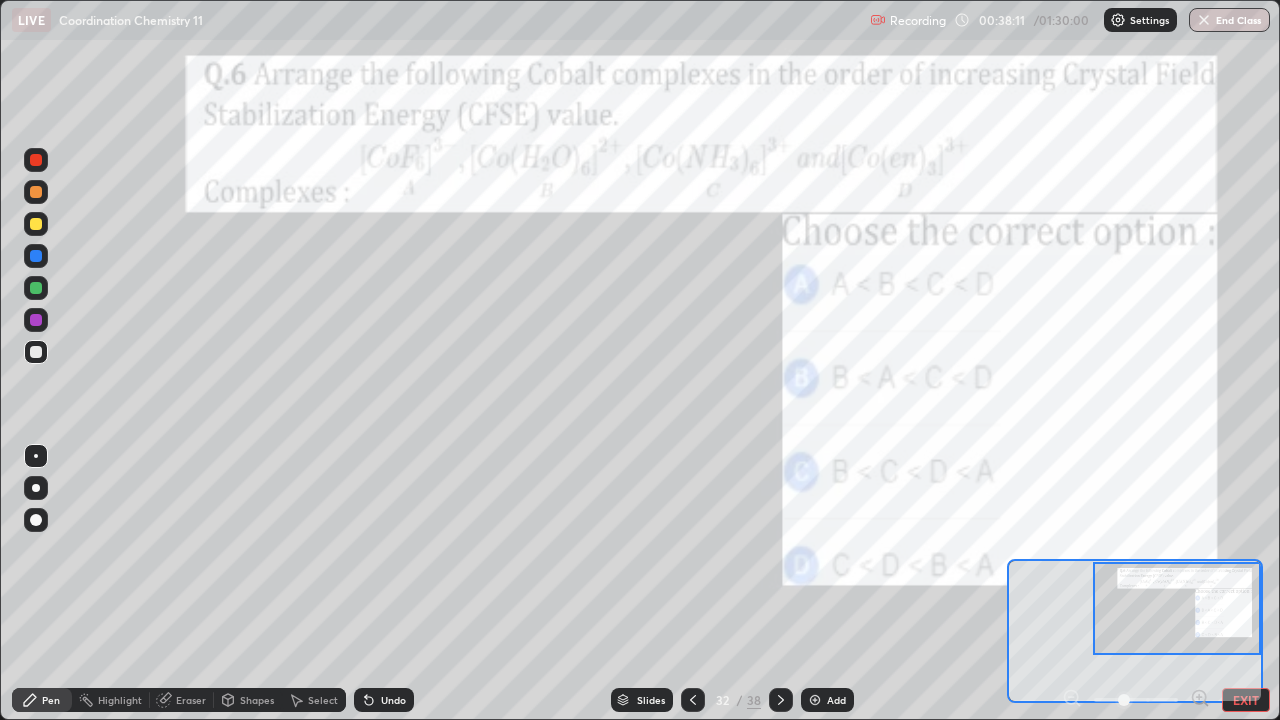 click at bounding box center [36, 224] 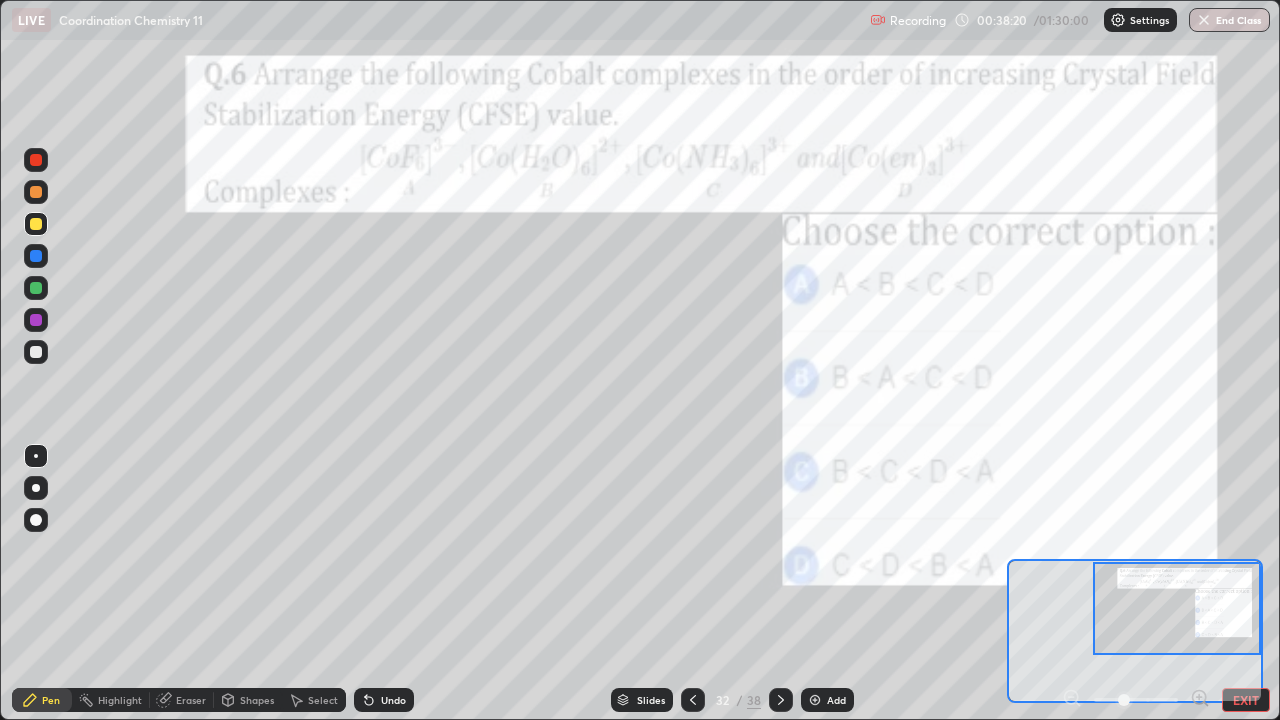 click at bounding box center [36, 288] 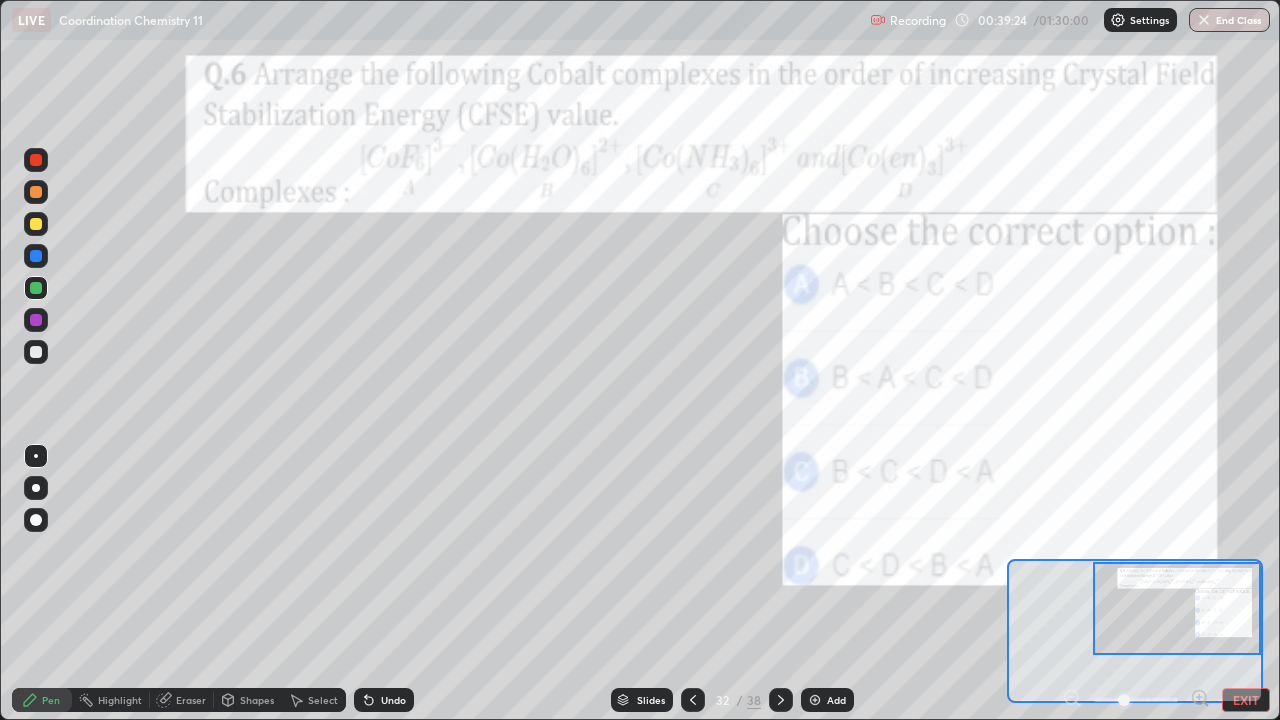 click 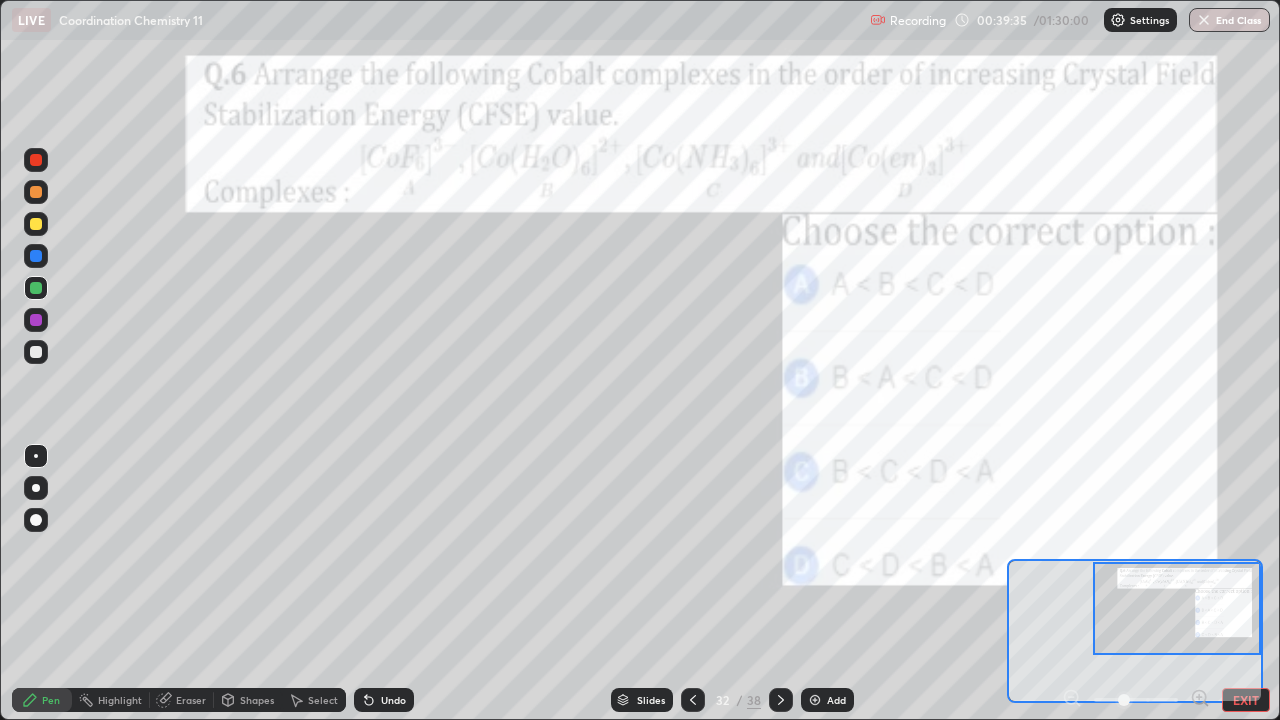 click at bounding box center (36, 320) 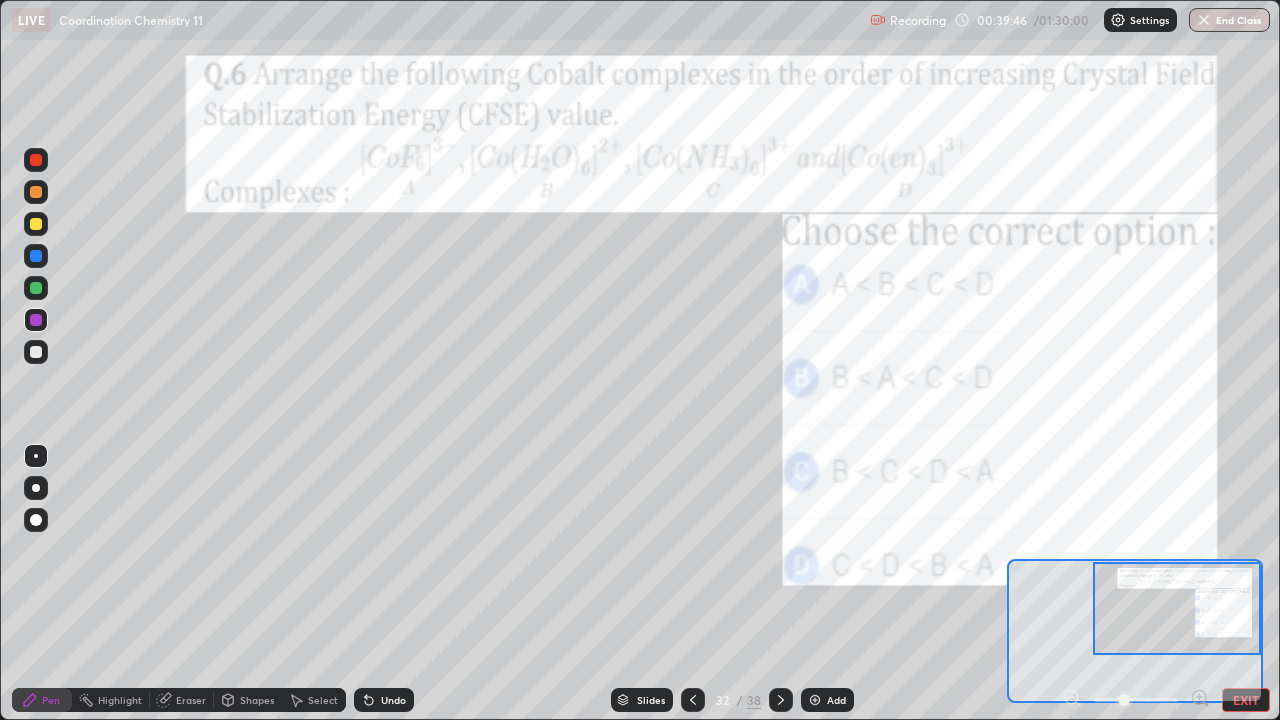 click at bounding box center [36, 352] 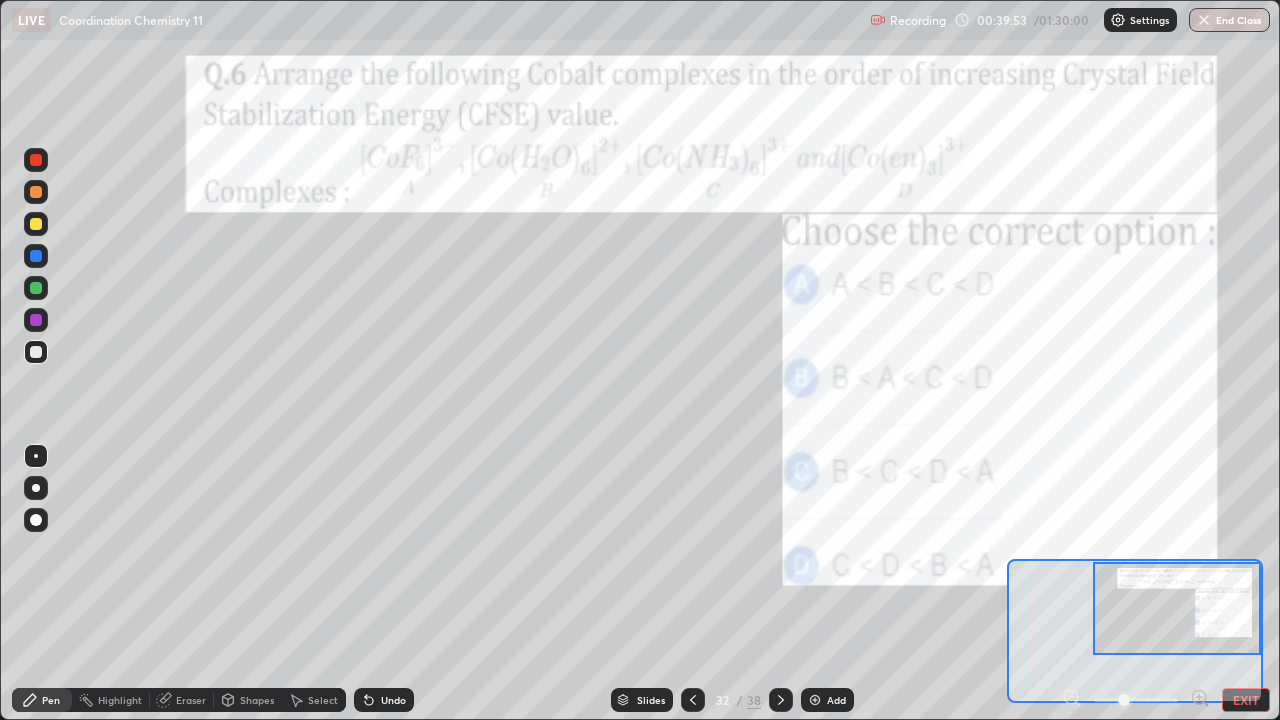 click at bounding box center [36, 192] 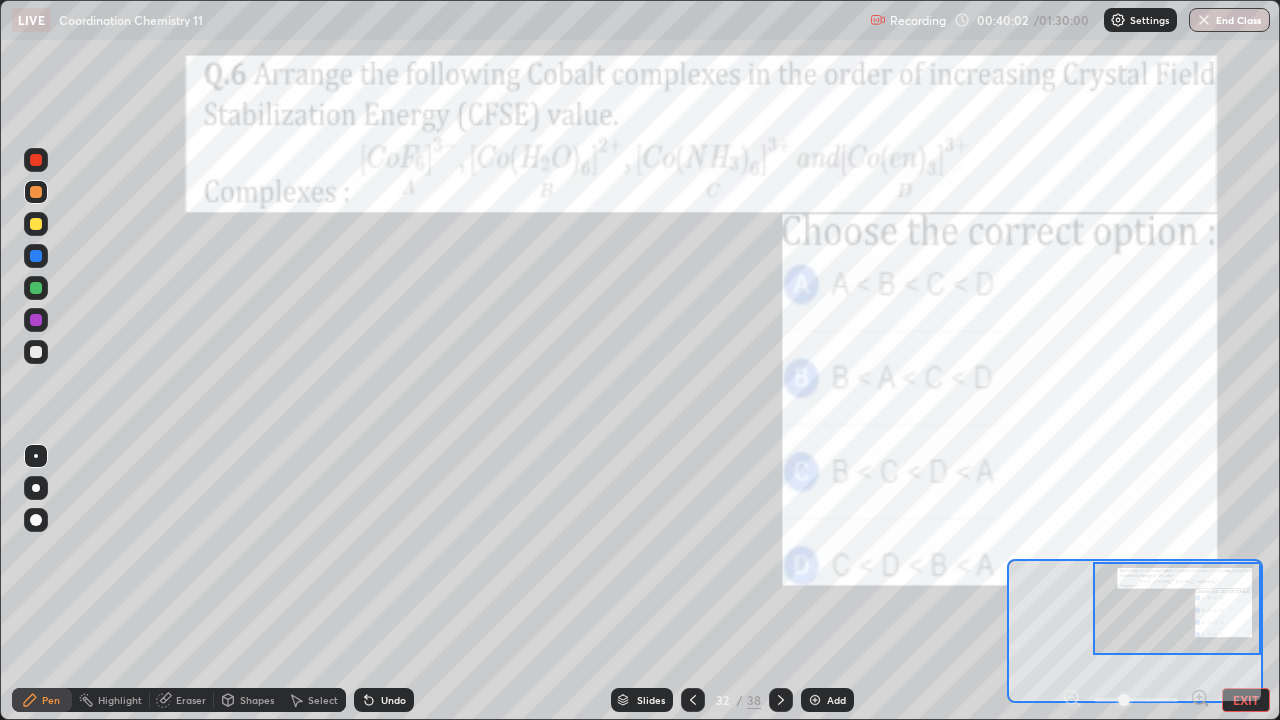 click at bounding box center [36, 224] 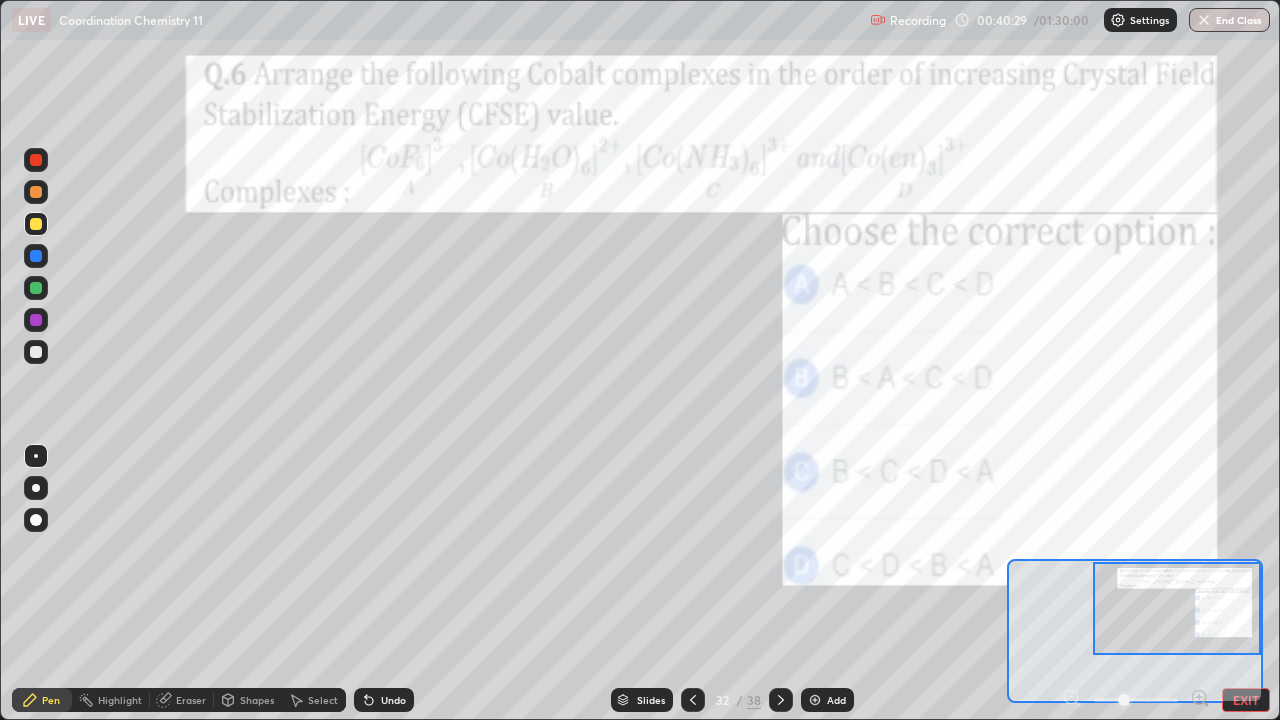 click 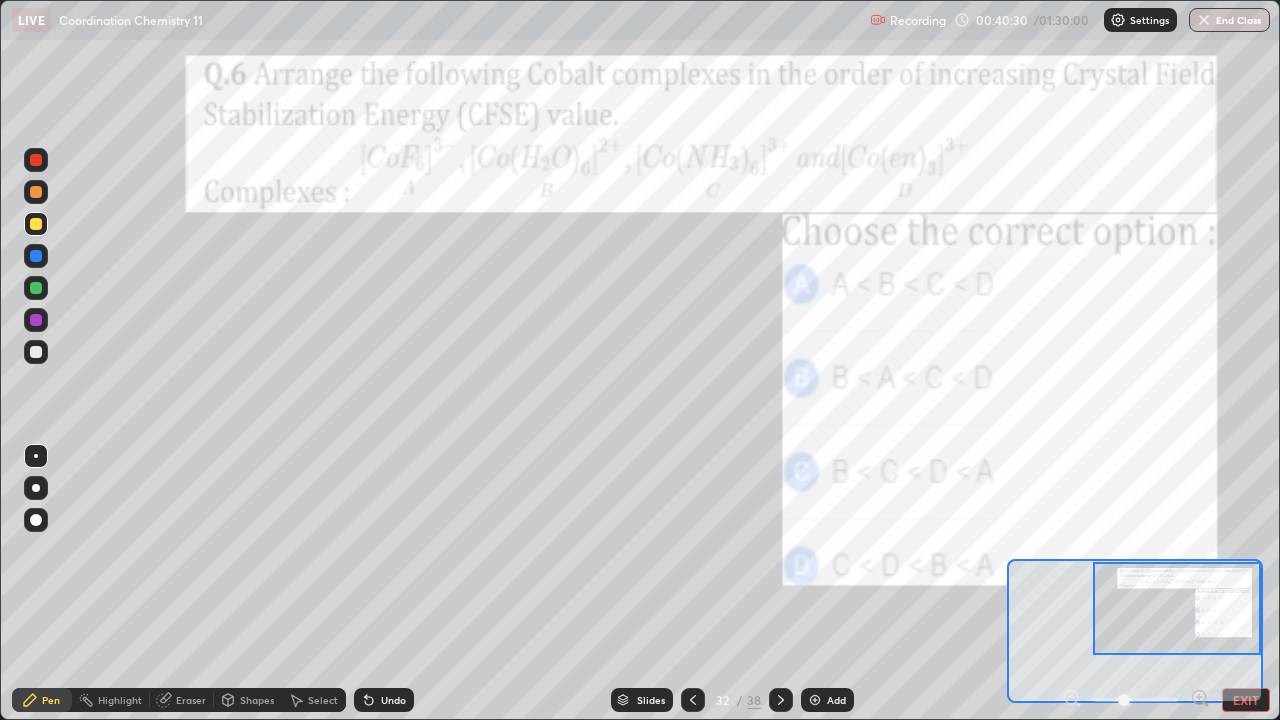 click 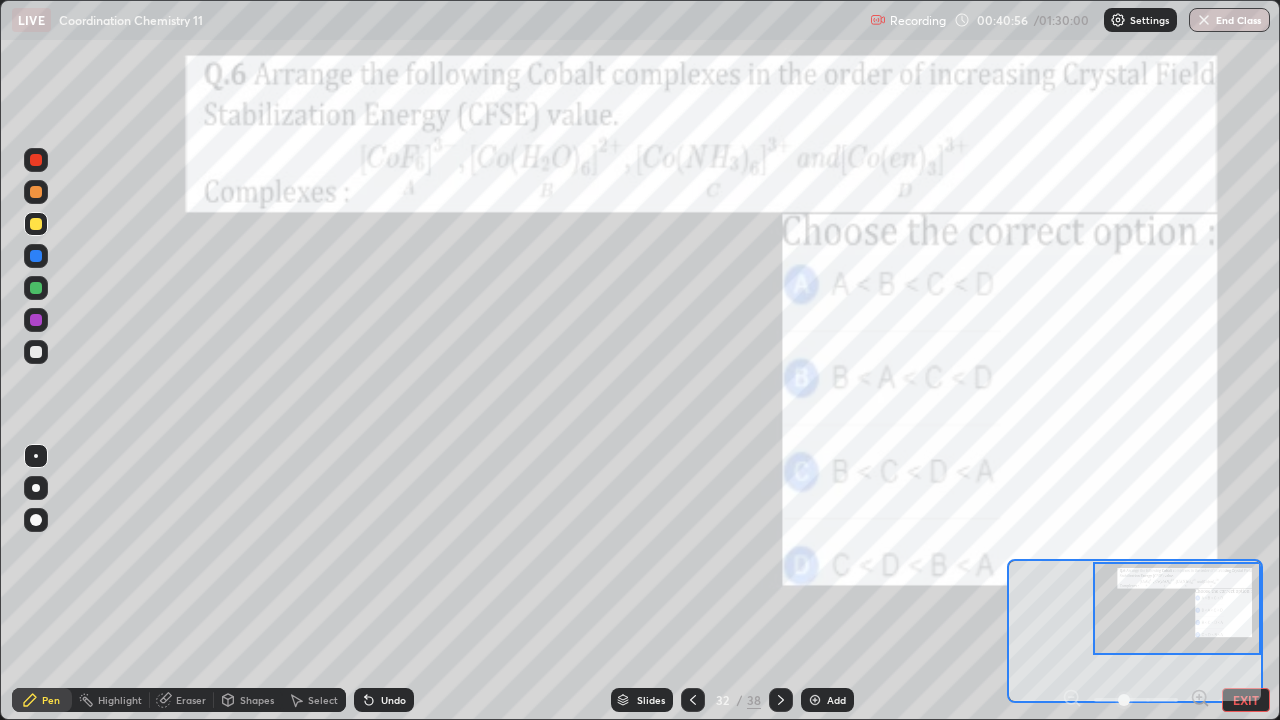 click at bounding box center [36, 192] 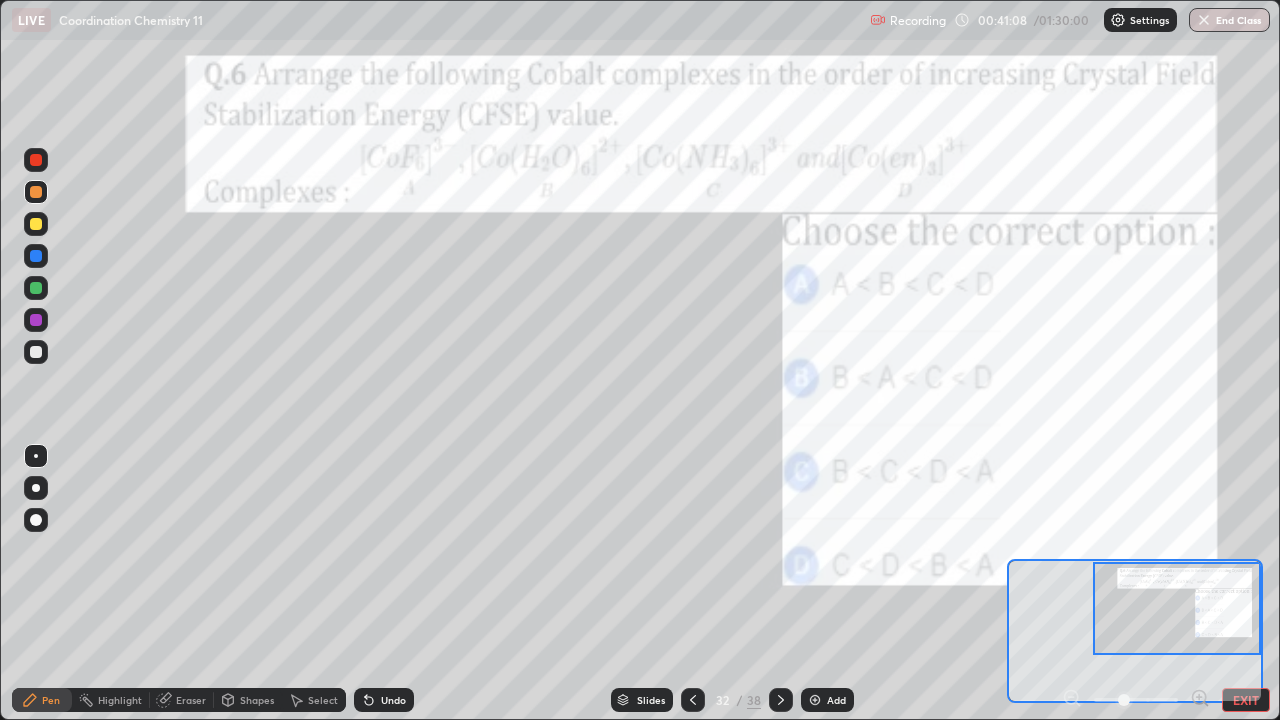 click at bounding box center (36, 288) 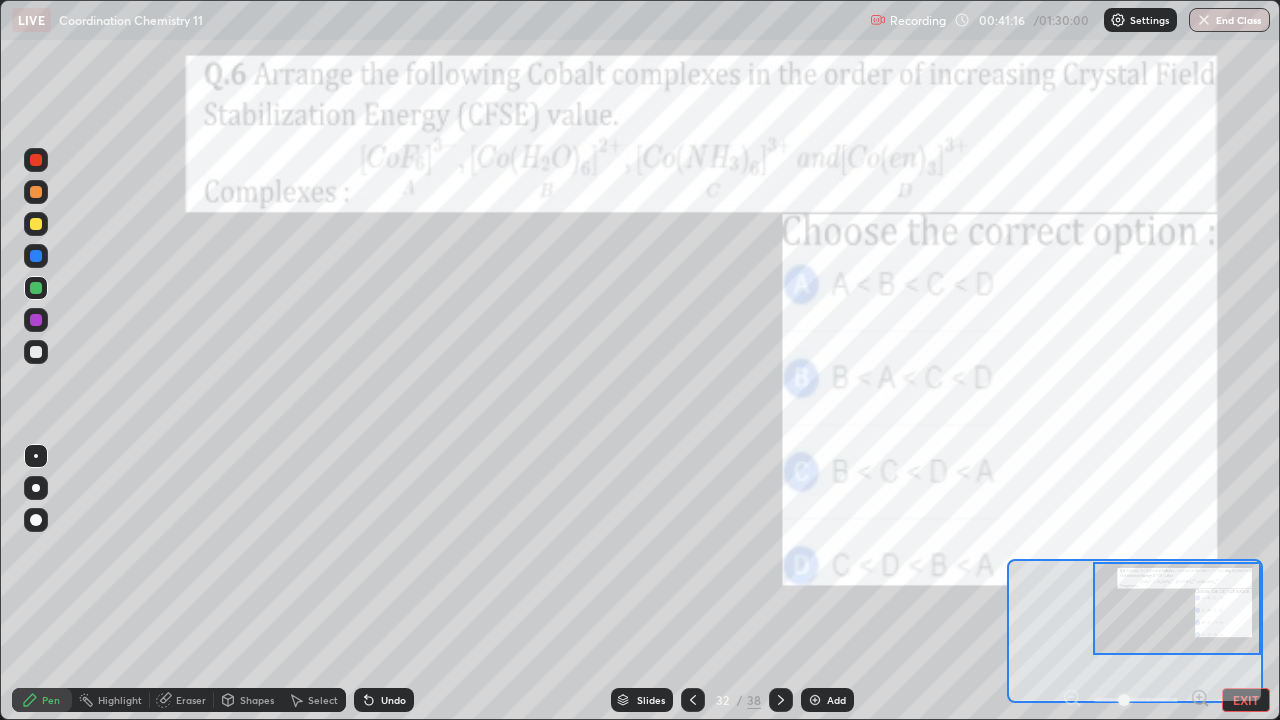 click on "Undo" at bounding box center [393, 700] 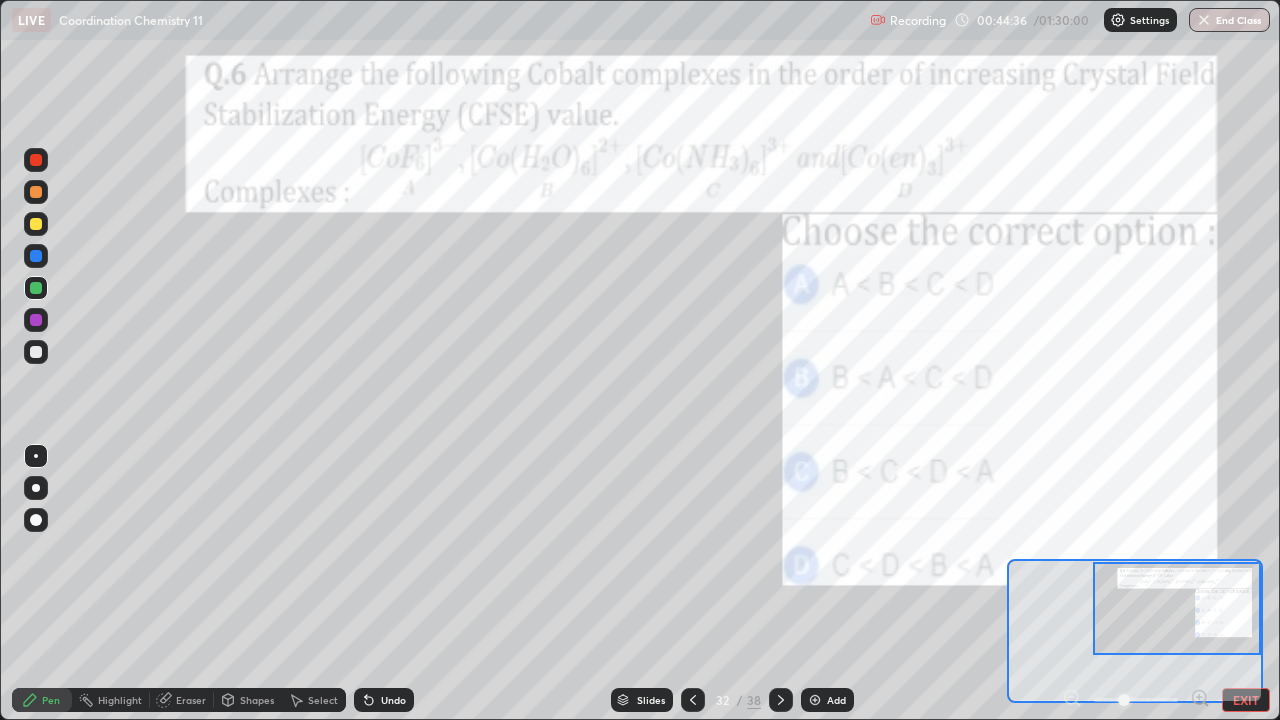 click on "EXIT" at bounding box center (1246, 700) 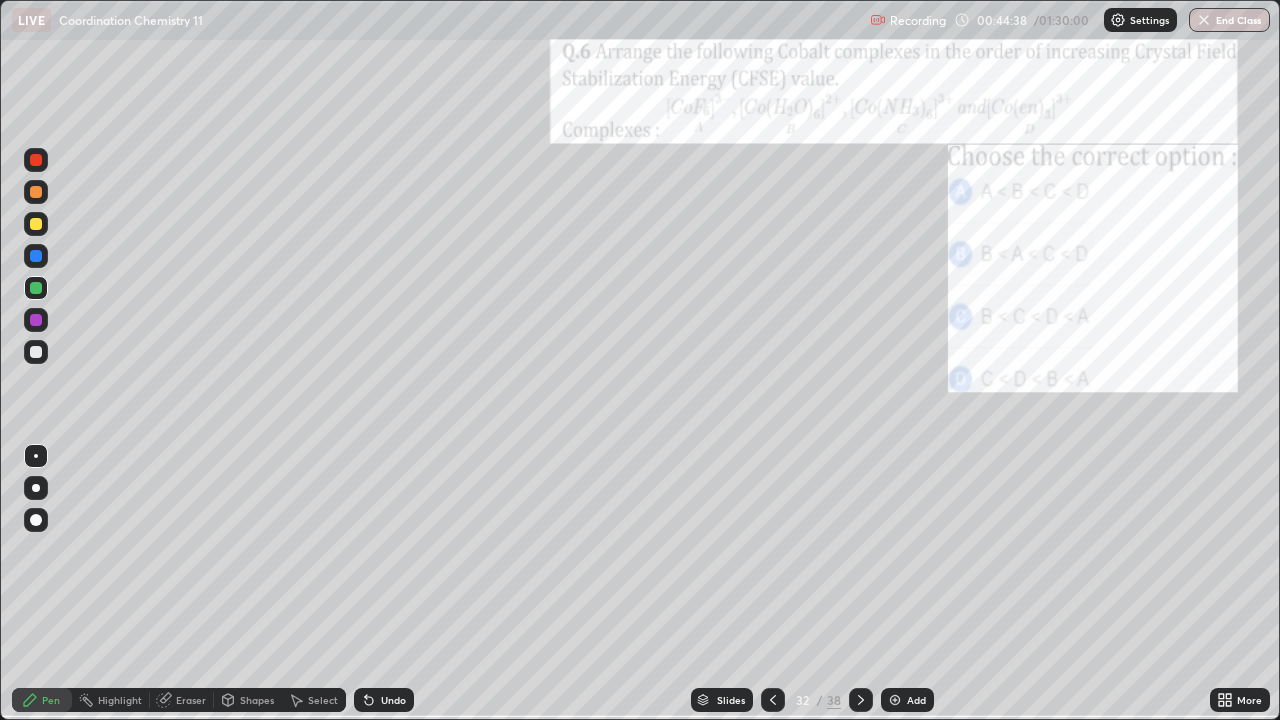 click at bounding box center [895, 700] 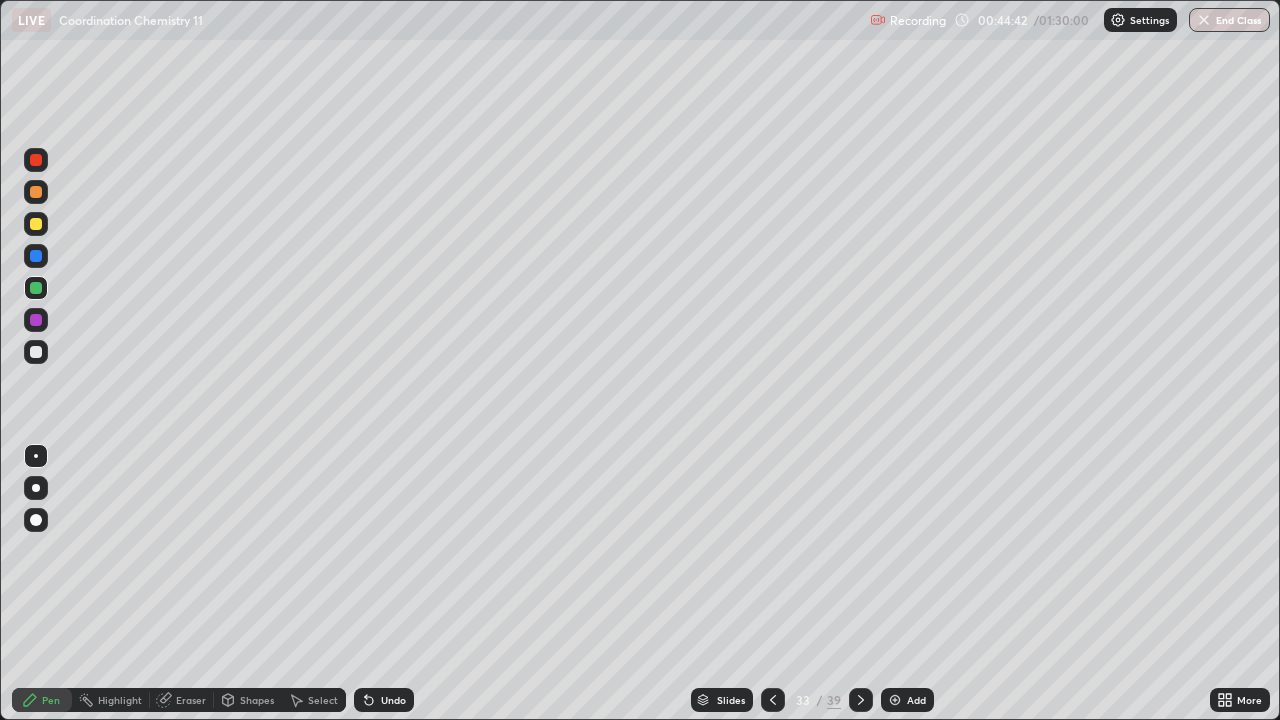 click at bounding box center [36, 192] 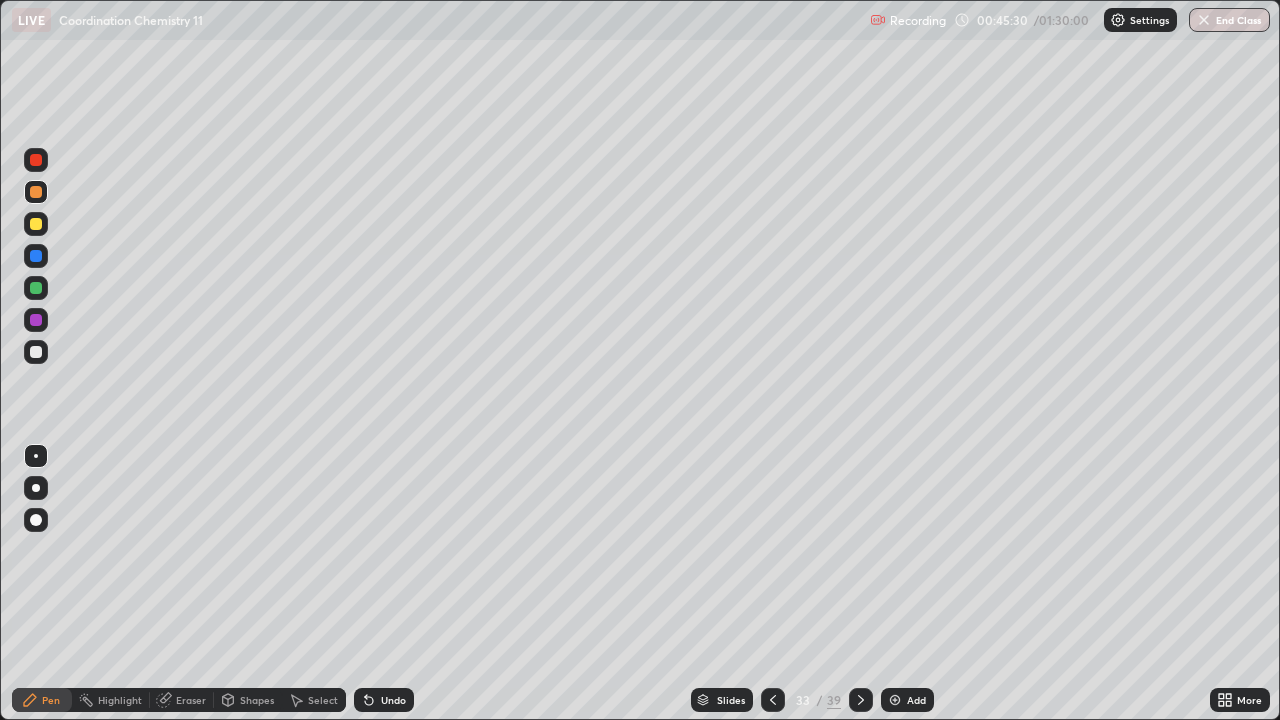 click at bounding box center [36, 224] 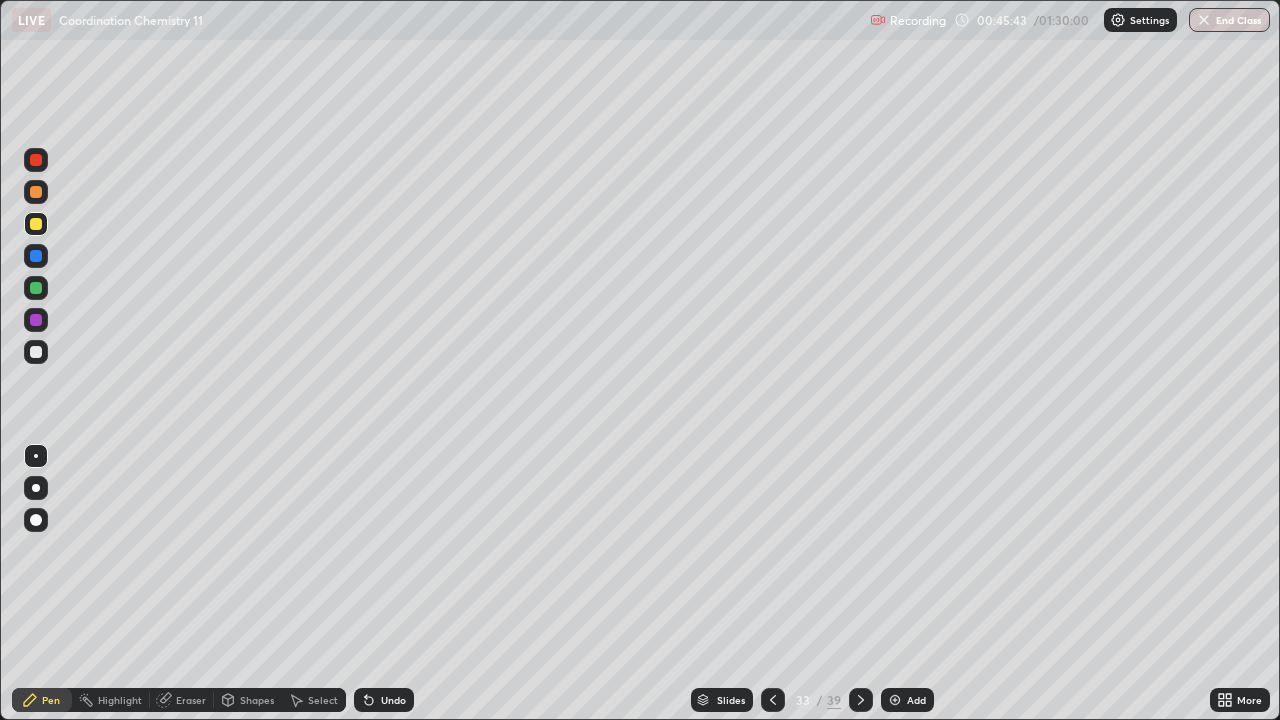 click at bounding box center [36, 352] 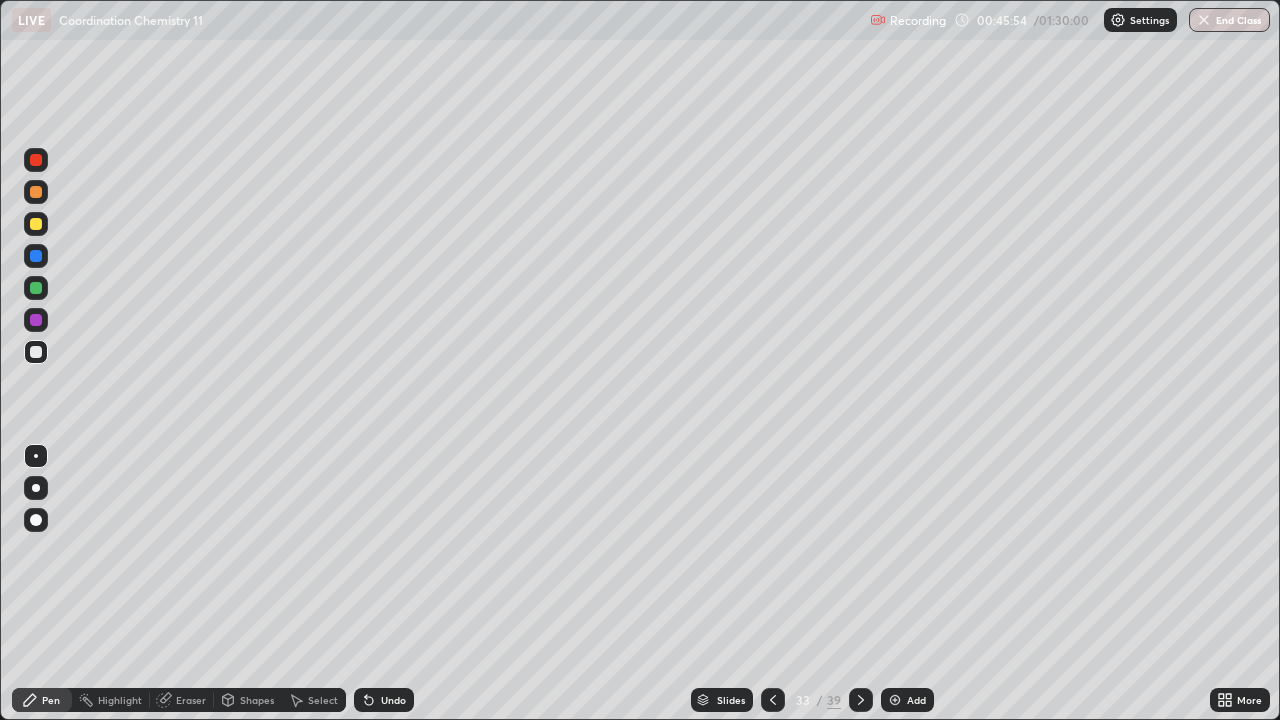 click at bounding box center (36, 224) 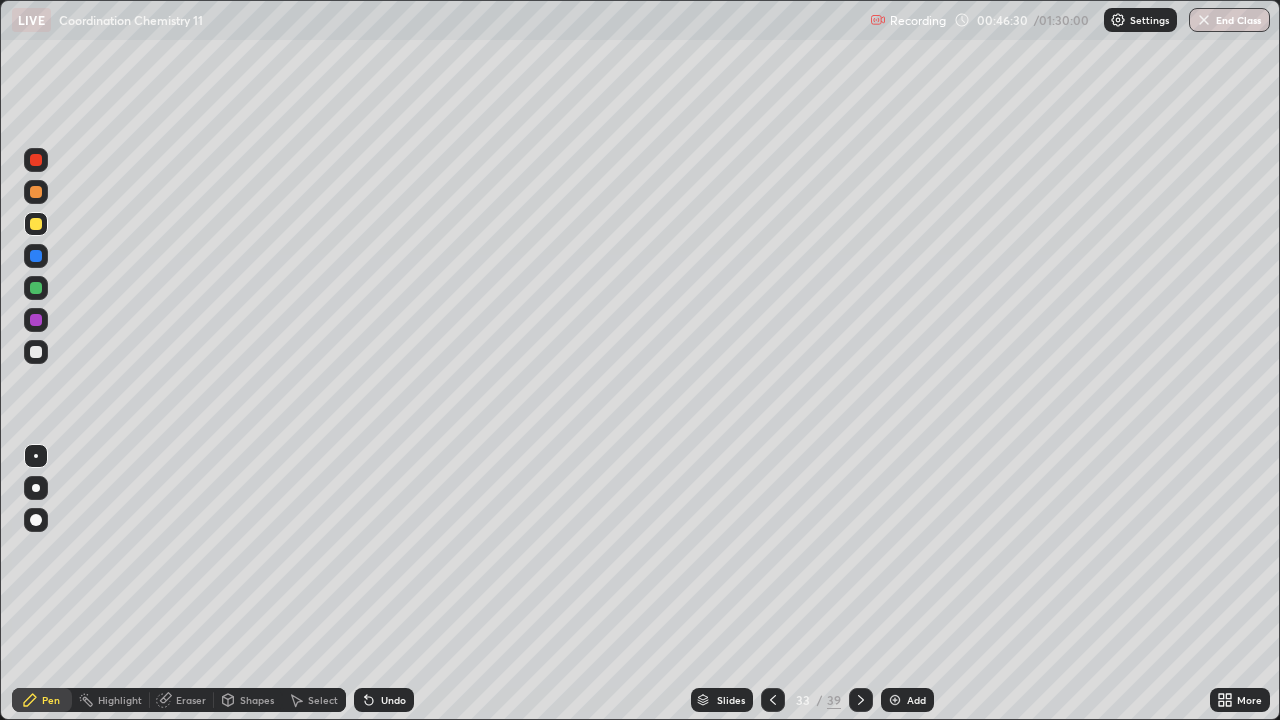 click at bounding box center [36, 352] 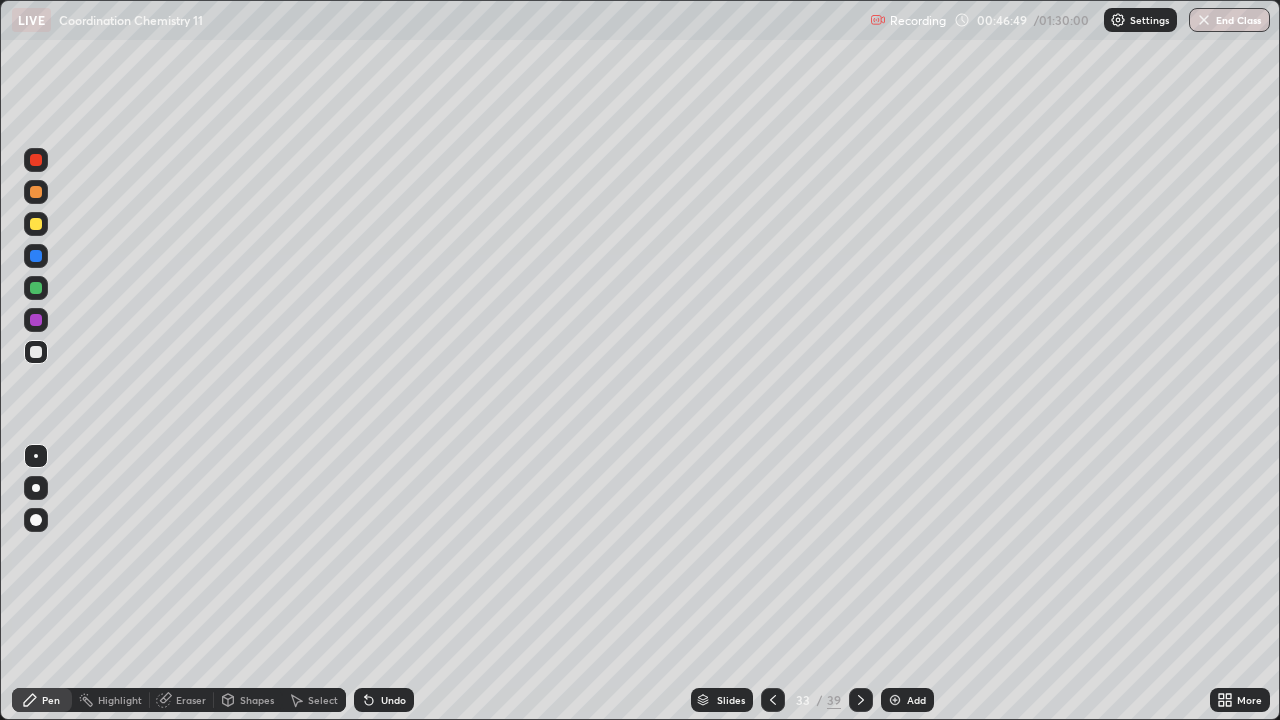 click at bounding box center [36, 288] 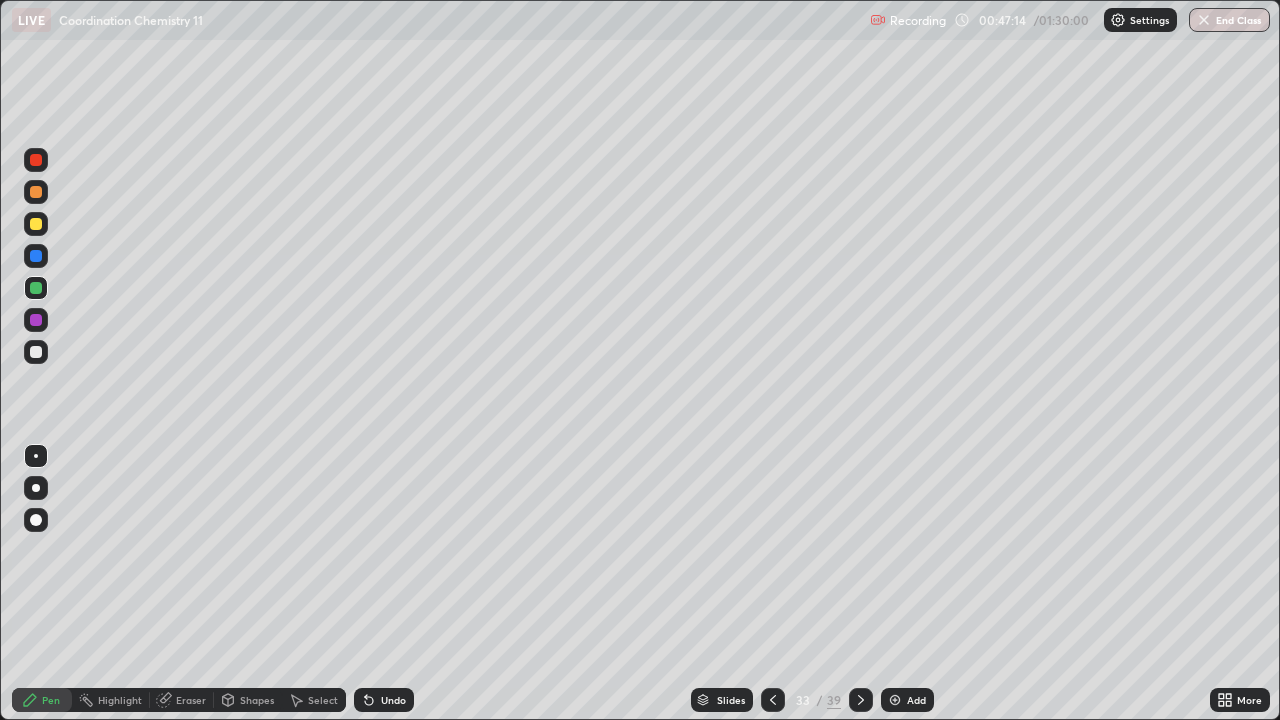 click at bounding box center (36, 320) 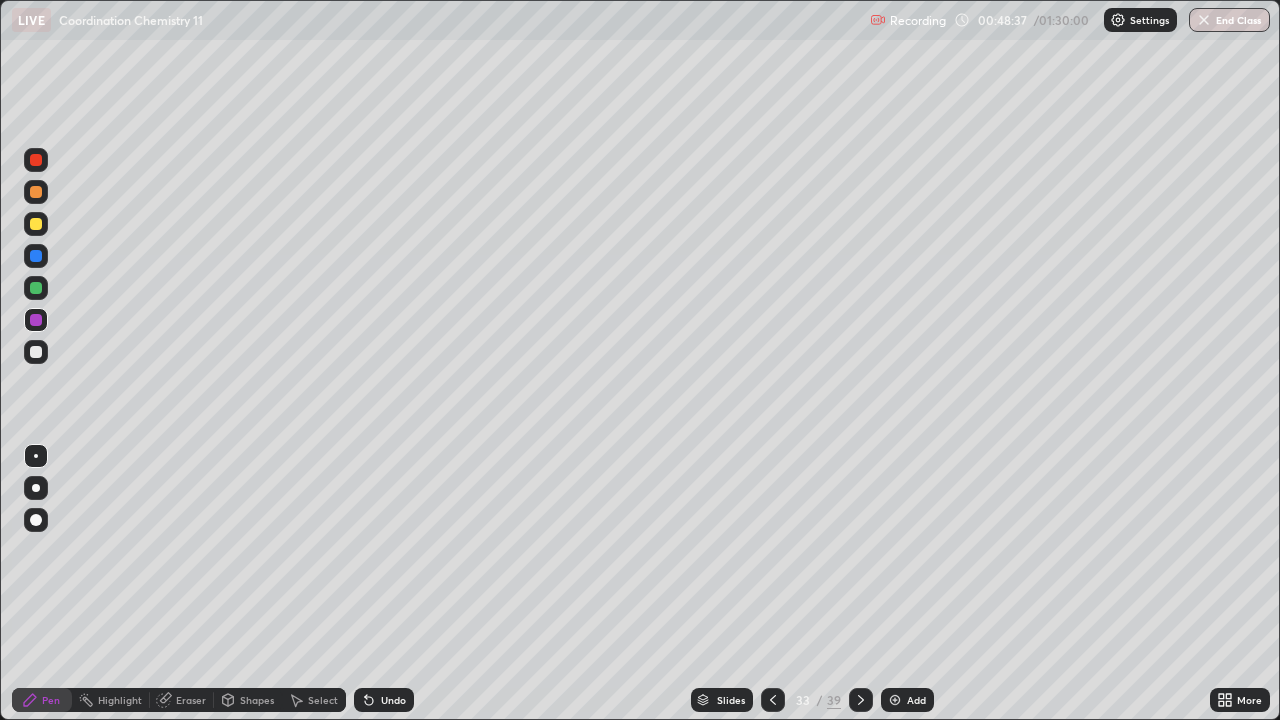 click at bounding box center (36, 352) 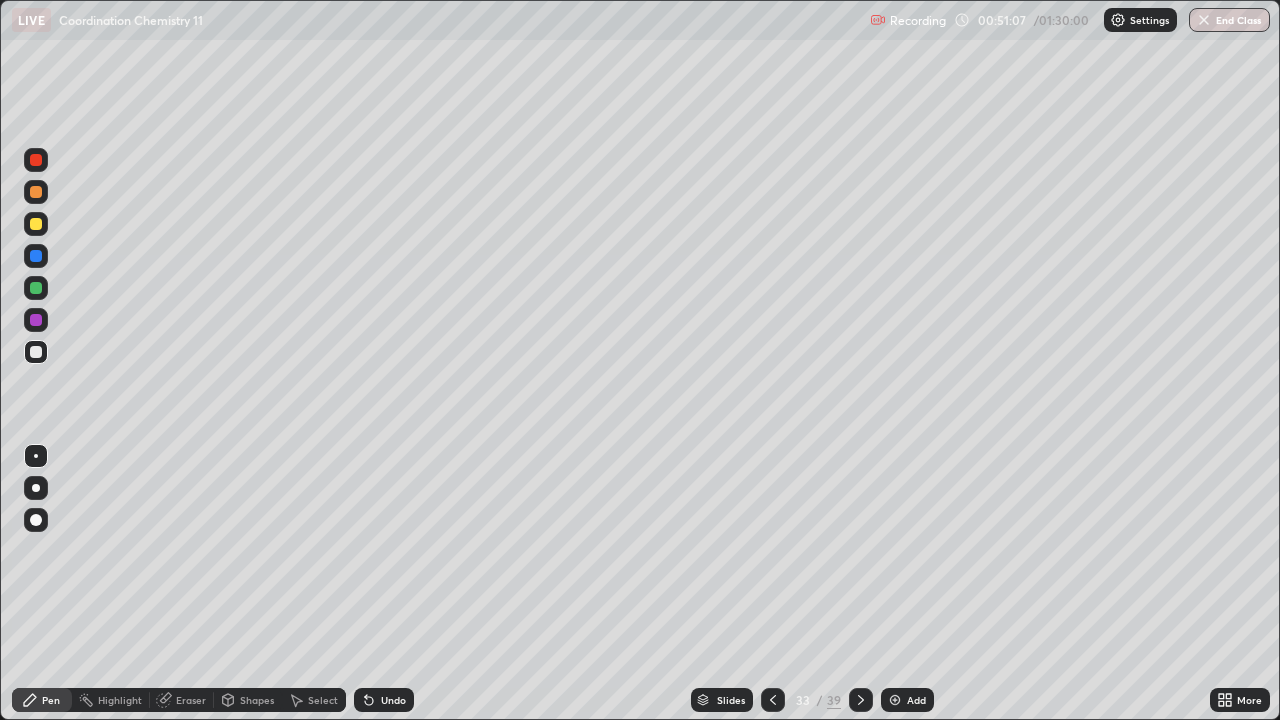 click at bounding box center (36, 352) 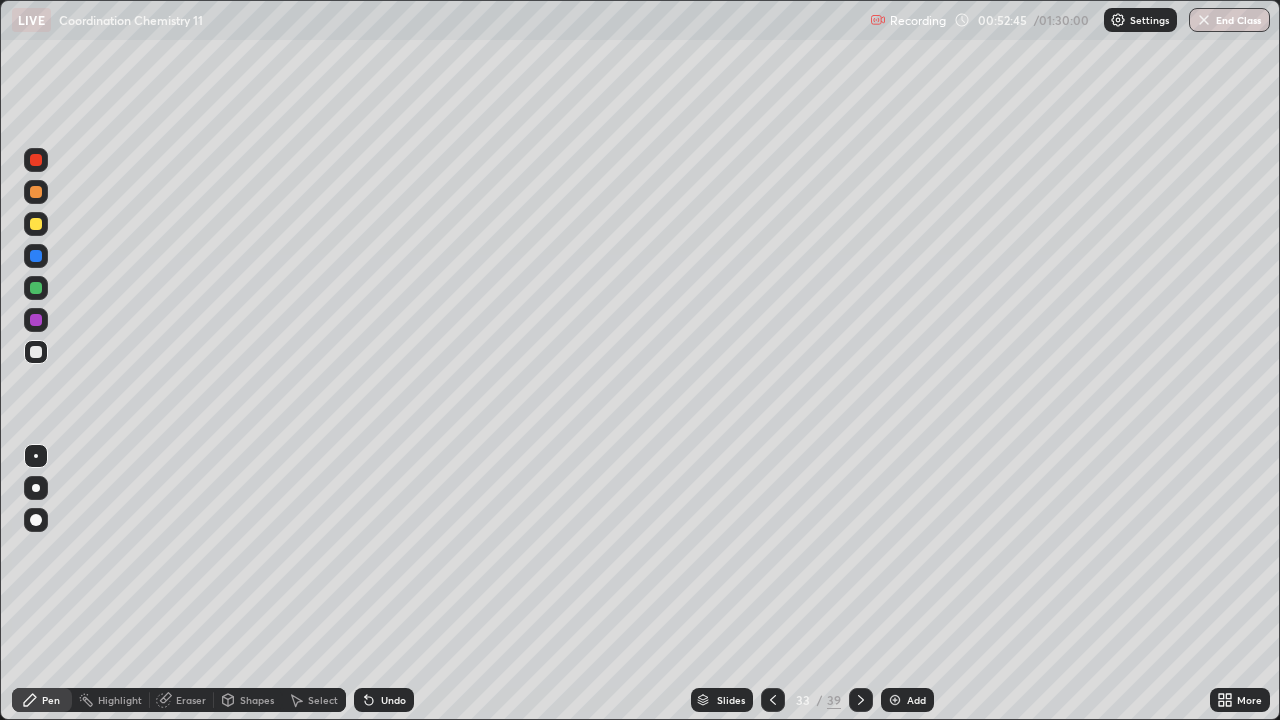 click at bounding box center (36, 256) 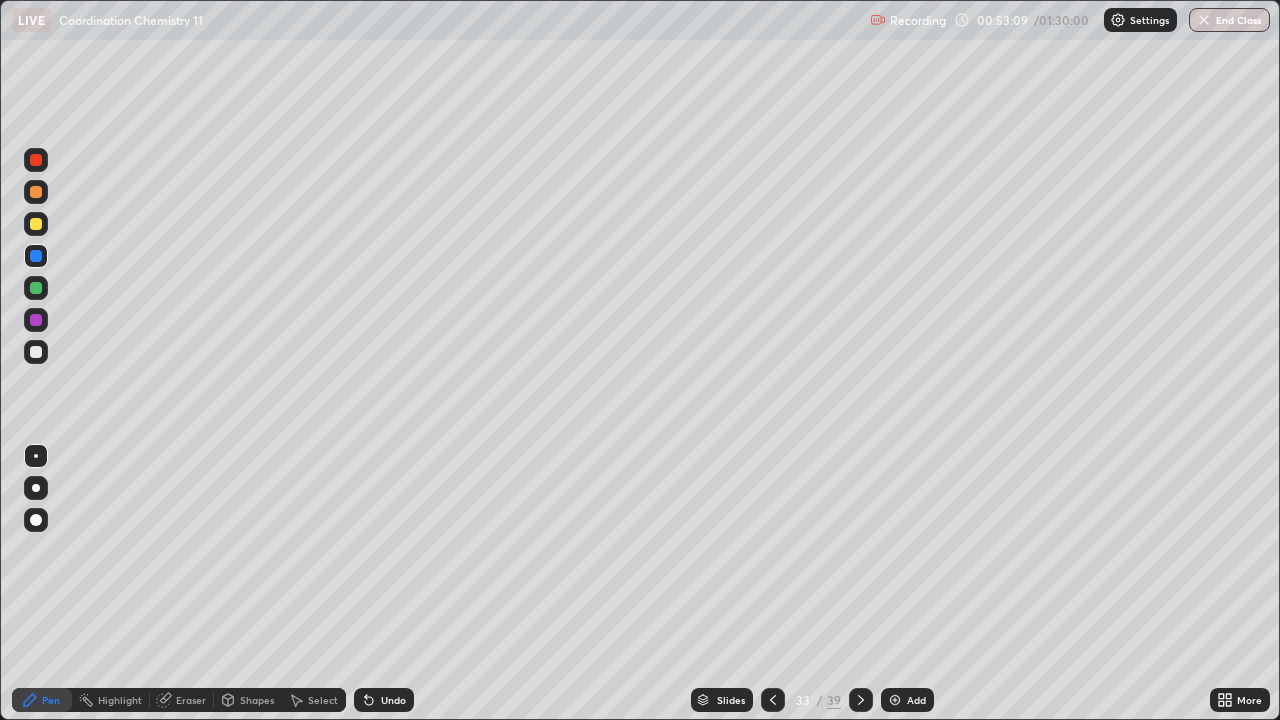click at bounding box center [36, 224] 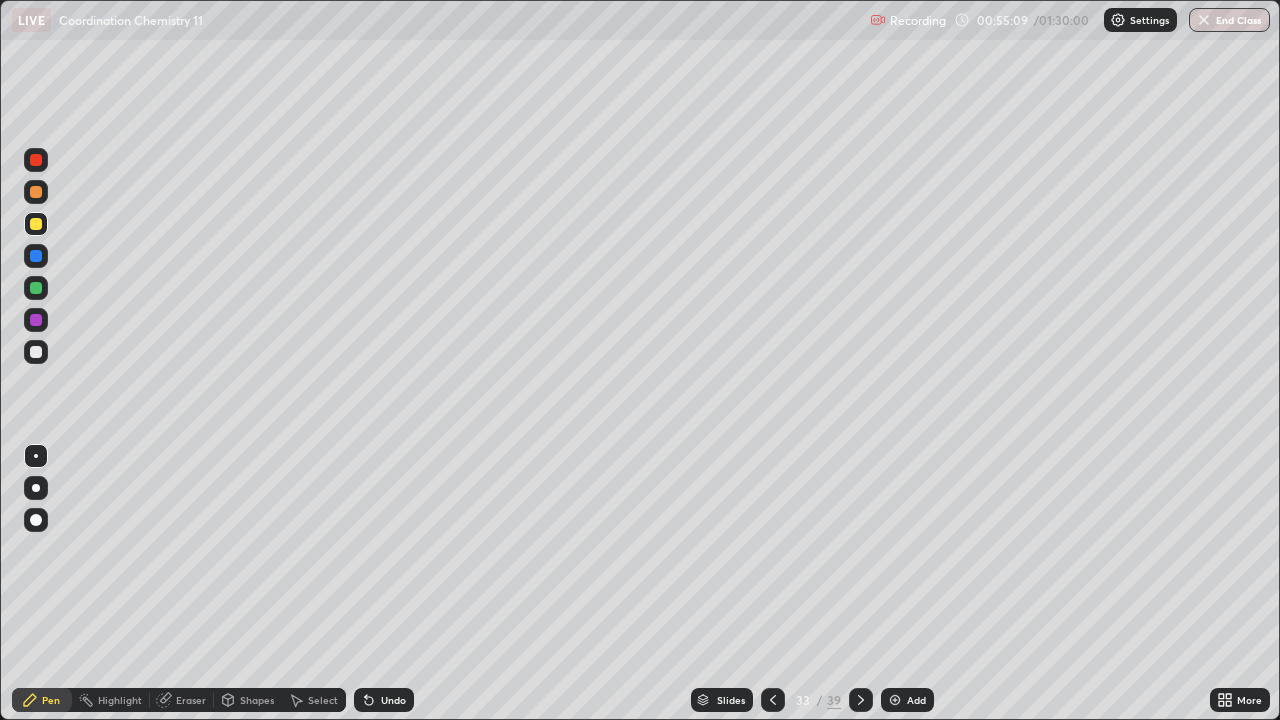 click on "33" at bounding box center (803, 700) 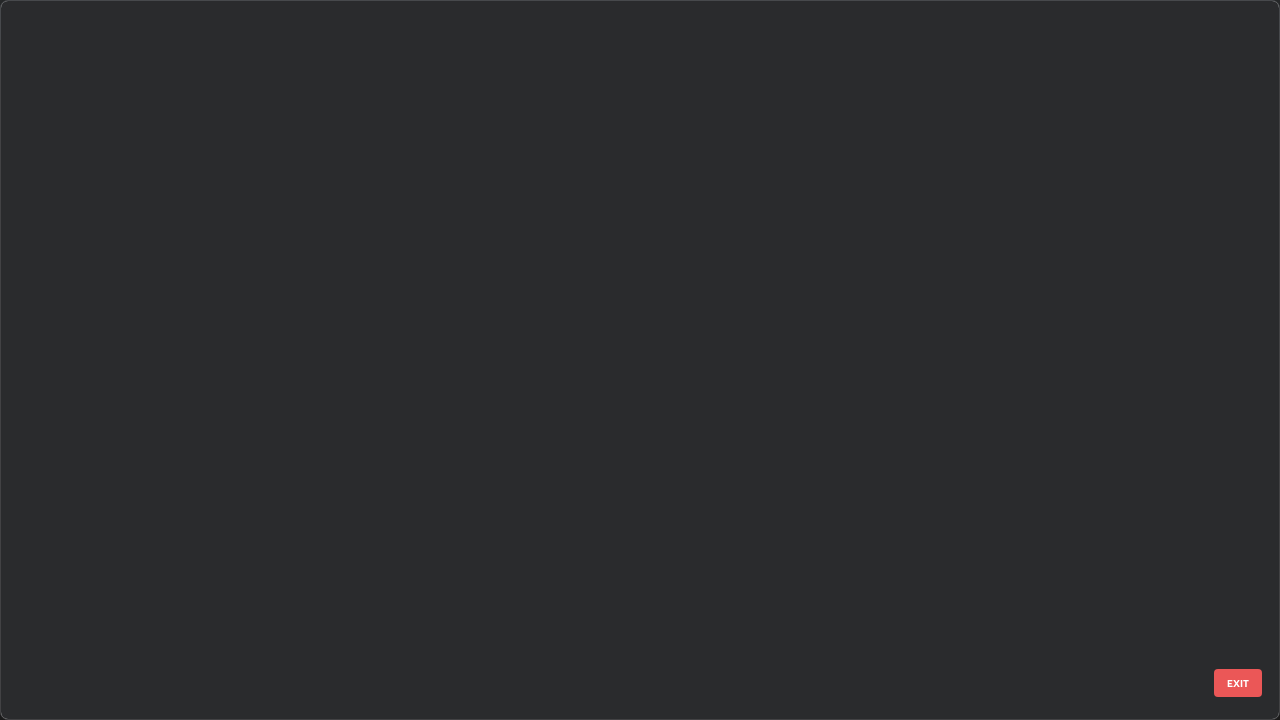 scroll, scrollTop: 1753, scrollLeft: 0, axis: vertical 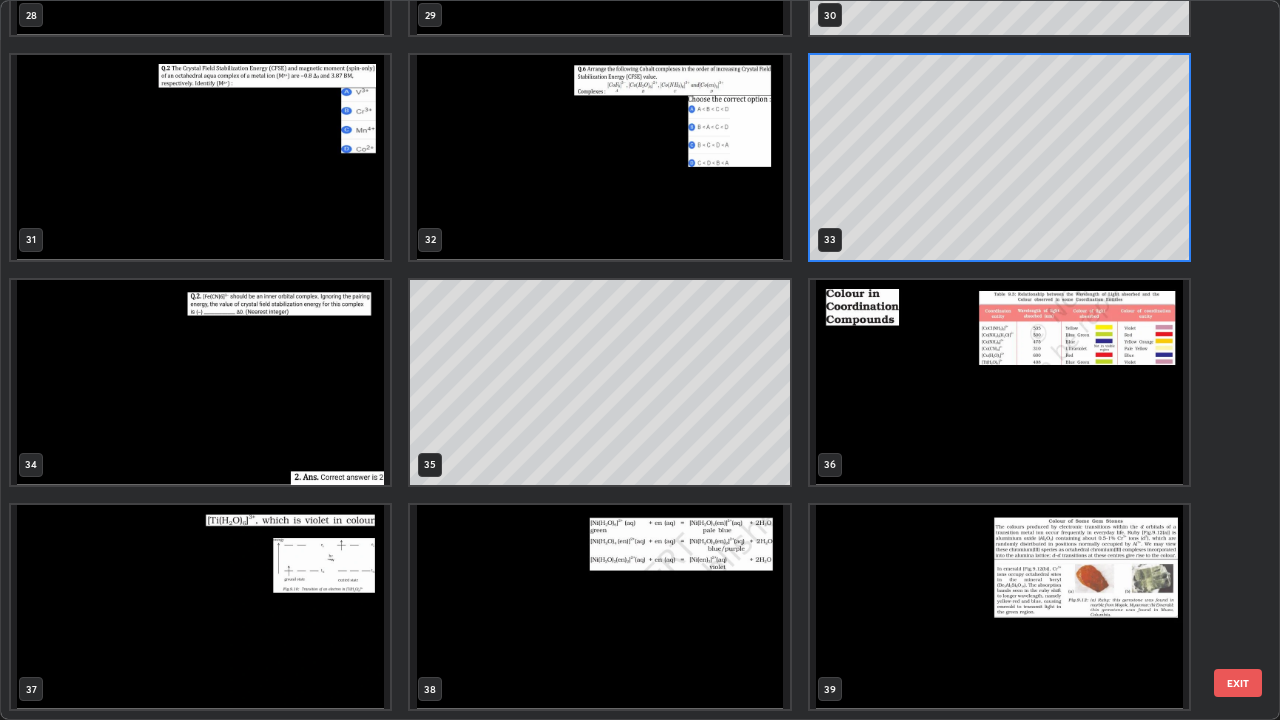 click at bounding box center (999, 382) 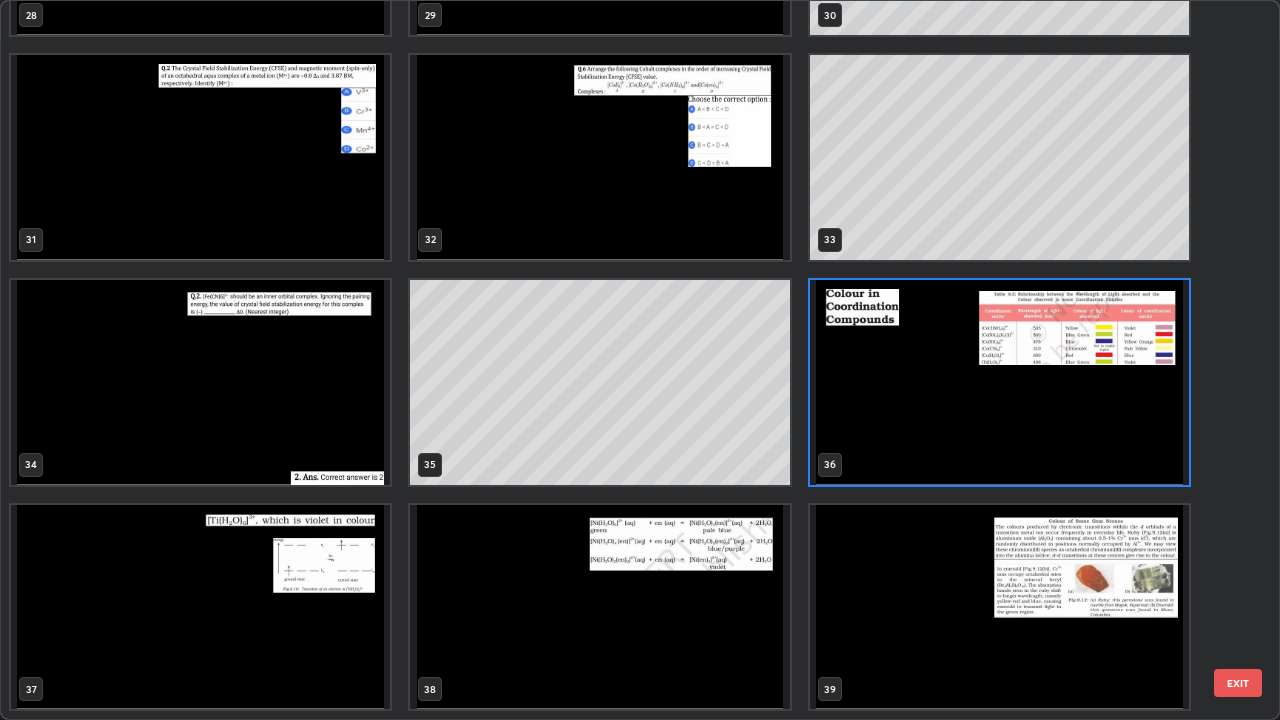 click at bounding box center (999, 382) 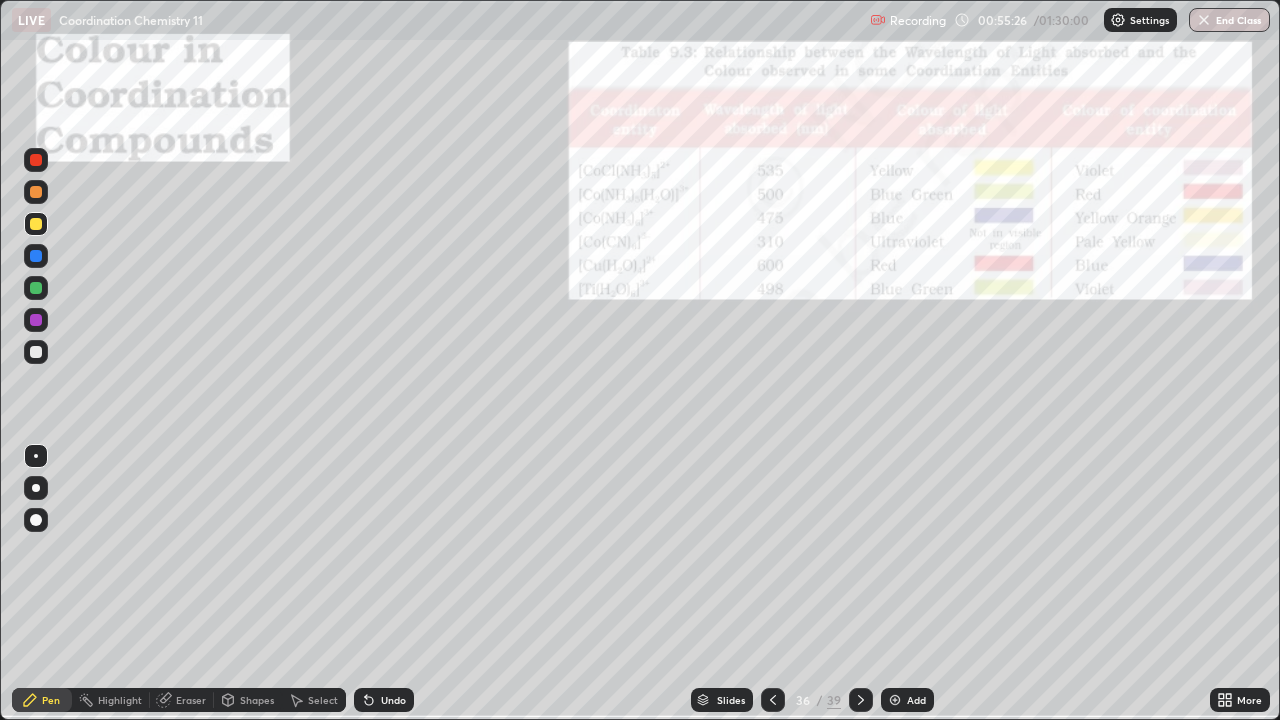 click on "Add" at bounding box center (907, 700) 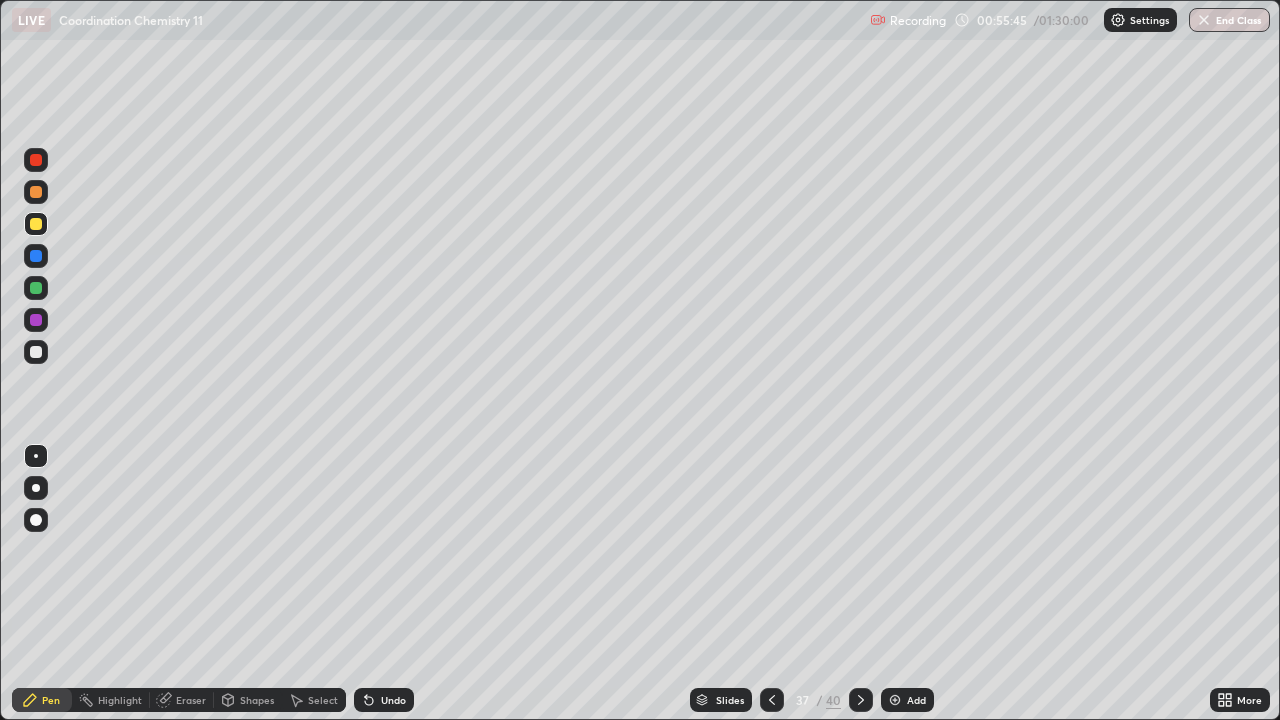 click at bounding box center [36, 352] 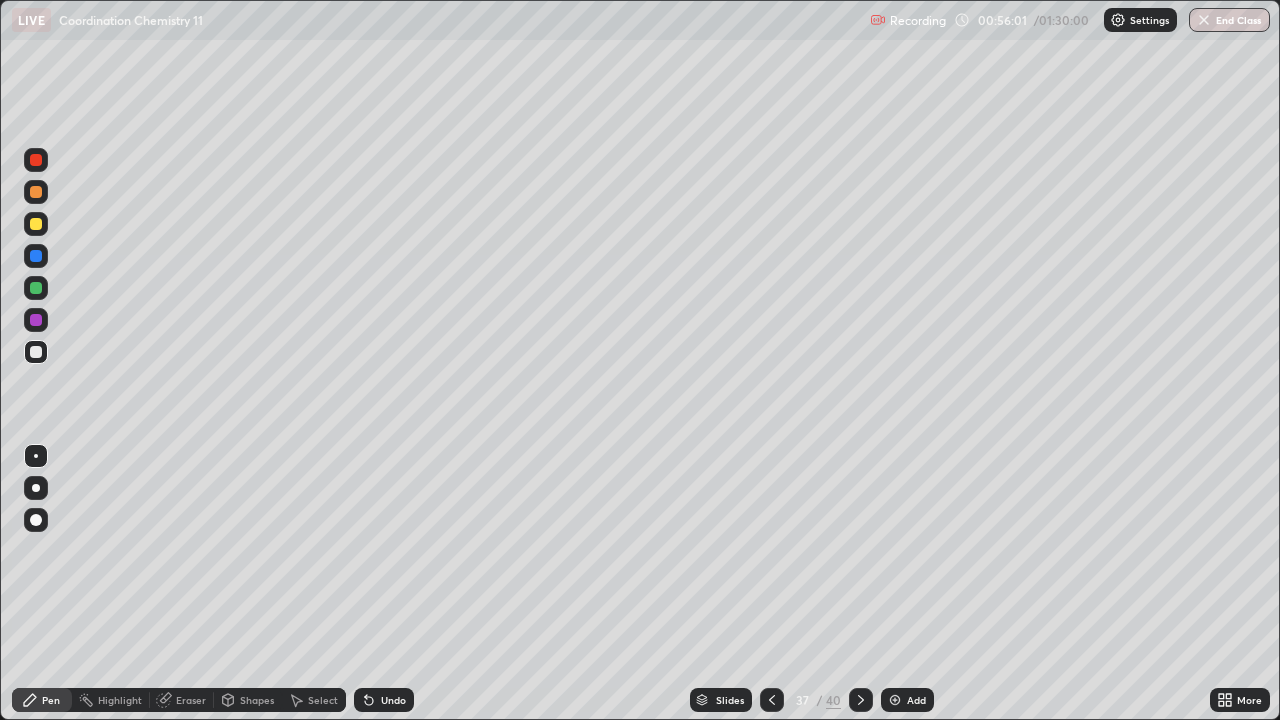 click at bounding box center [36, 352] 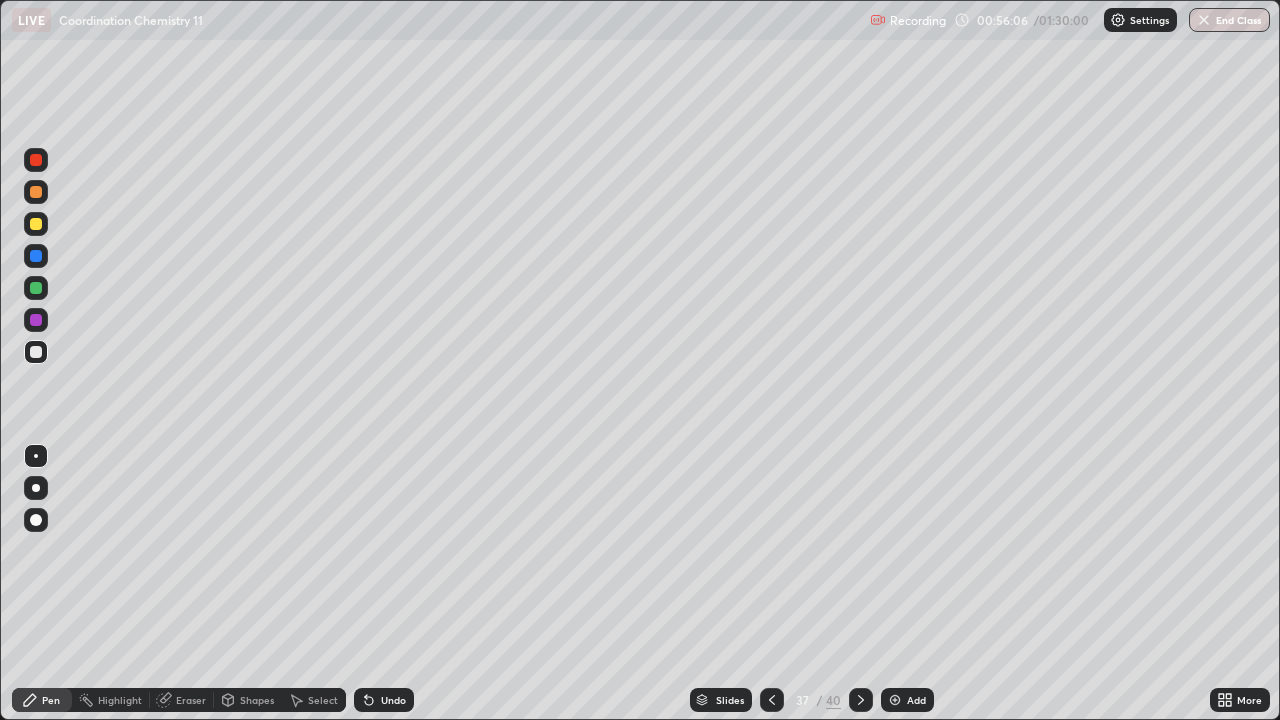 click on "/" at bounding box center (819, 700) 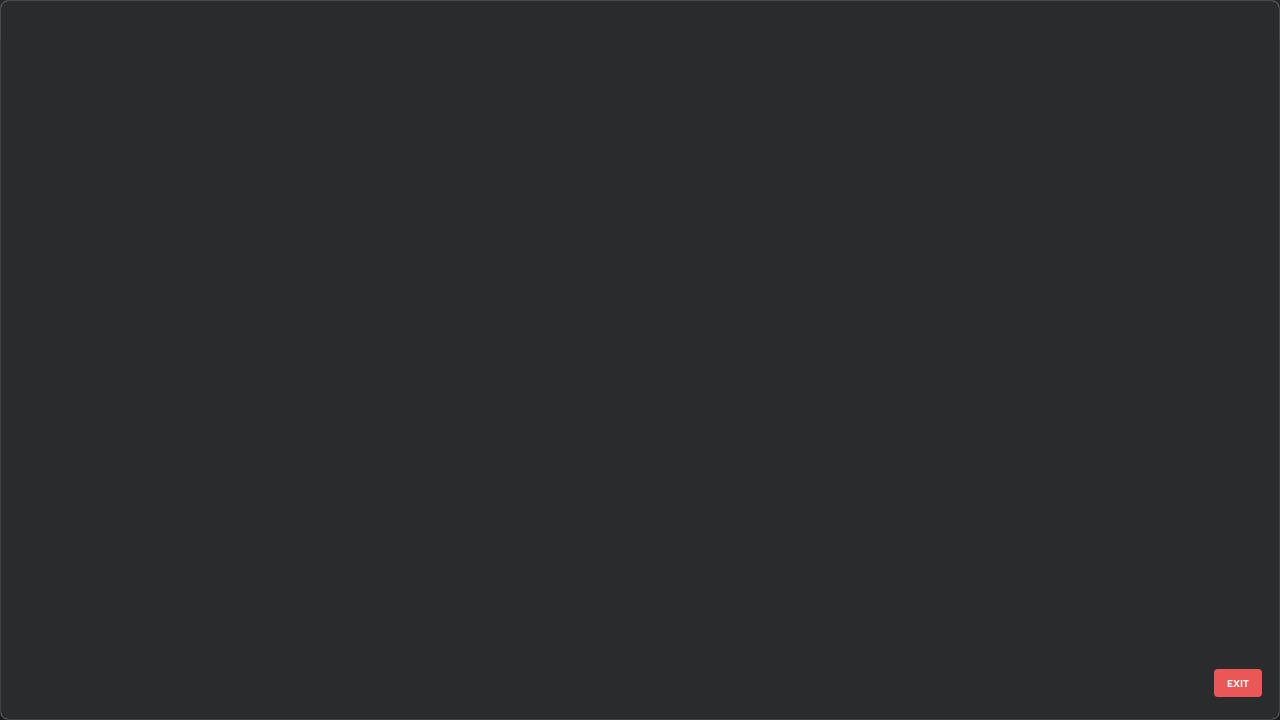 scroll, scrollTop: 2202, scrollLeft: 0, axis: vertical 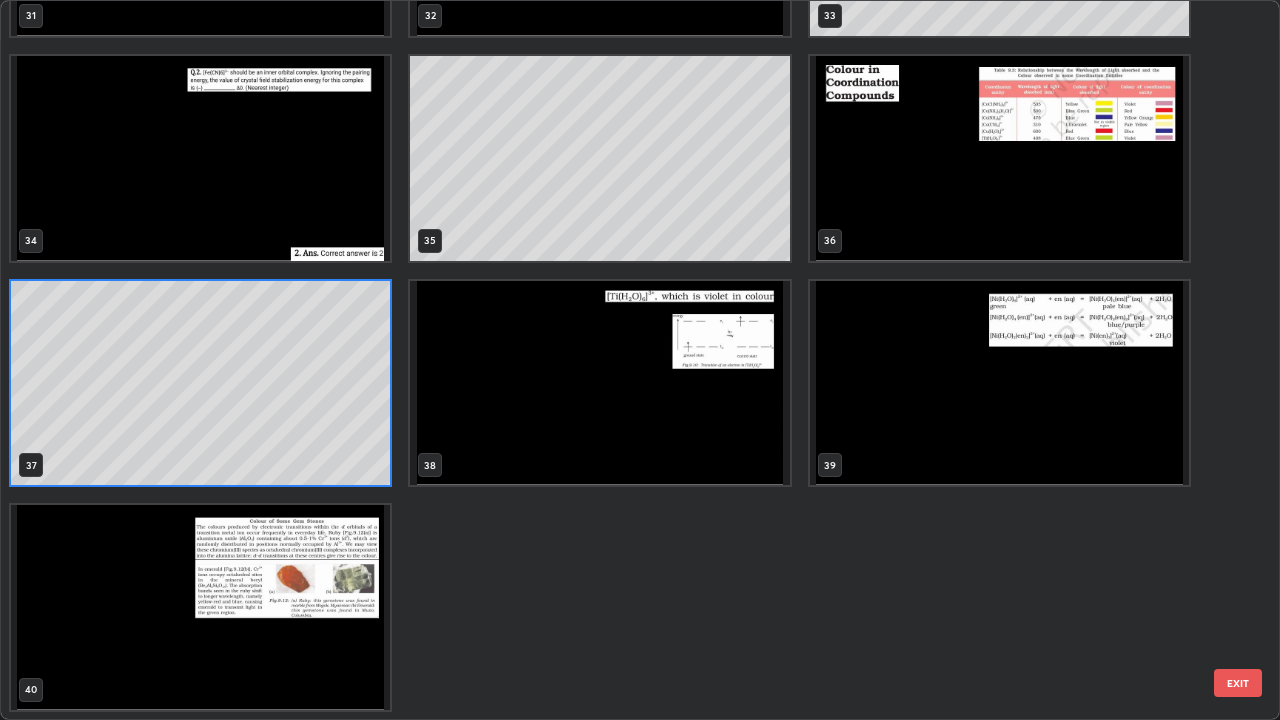 click at bounding box center [599, 383] 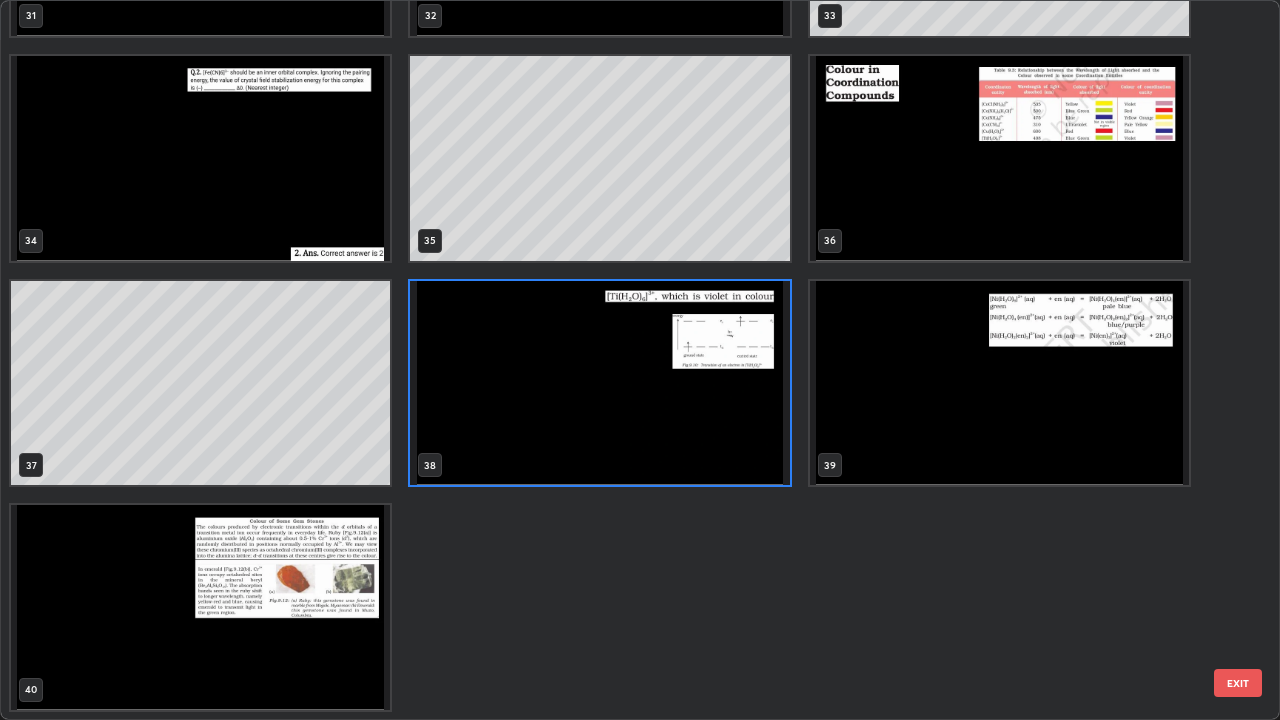 click at bounding box center [599, 383] 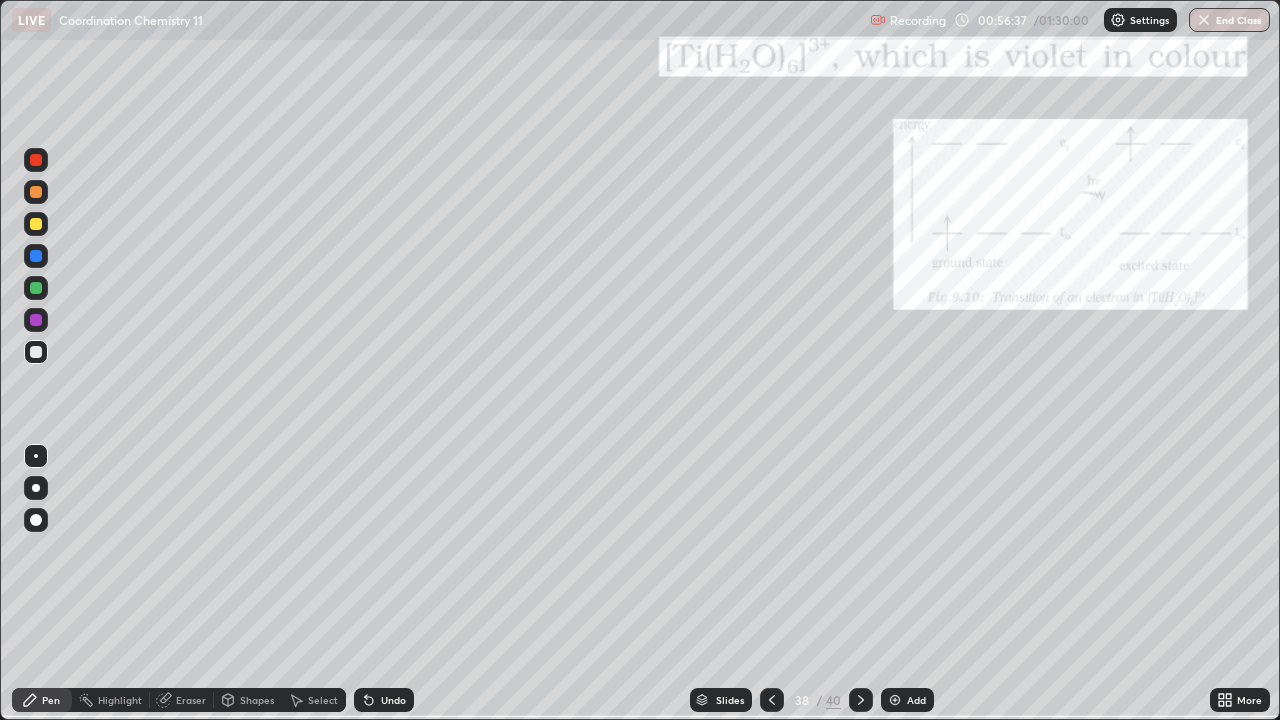 click at bounding box center (36, 352) 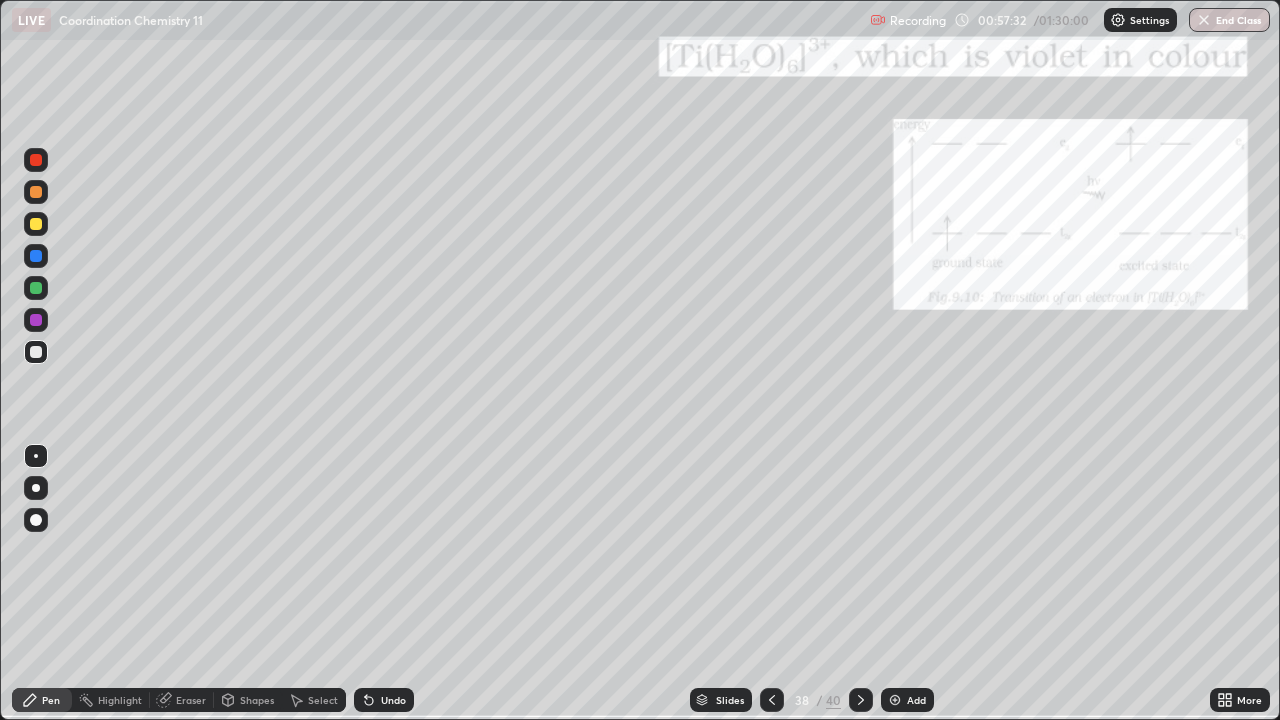 click at bounding box center (36, 192) 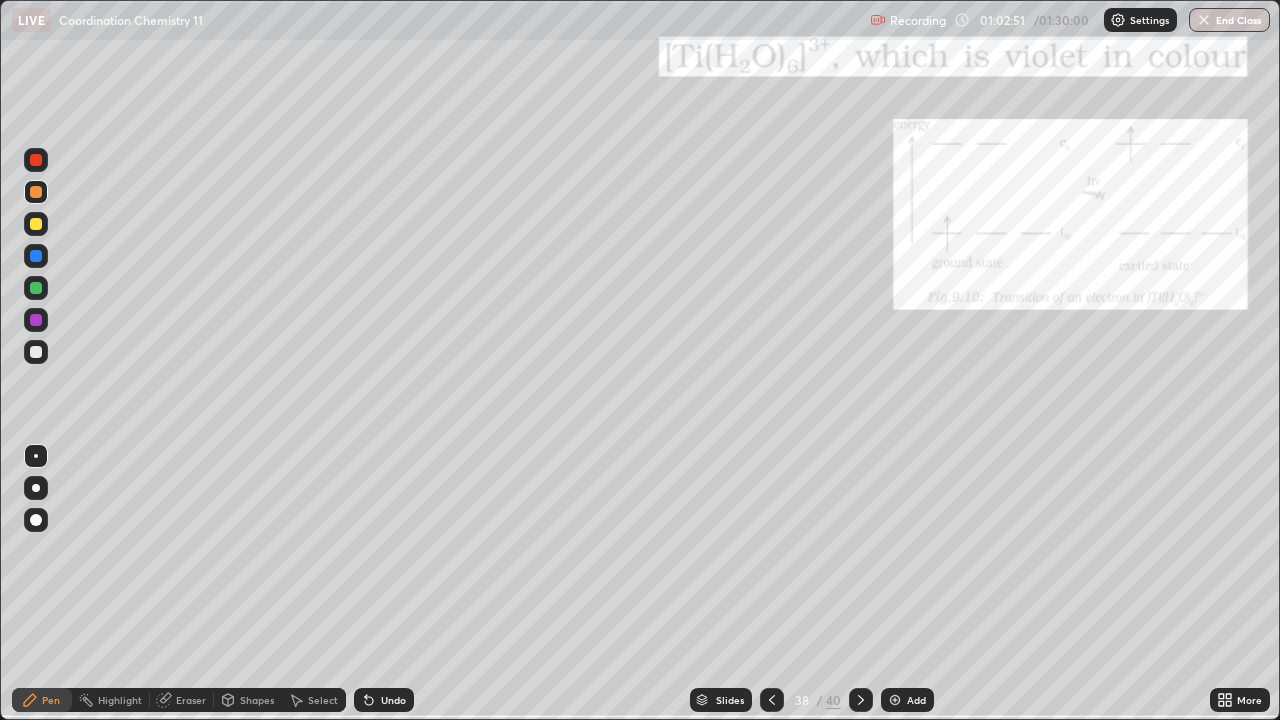 click at bounding box center [895, 700] 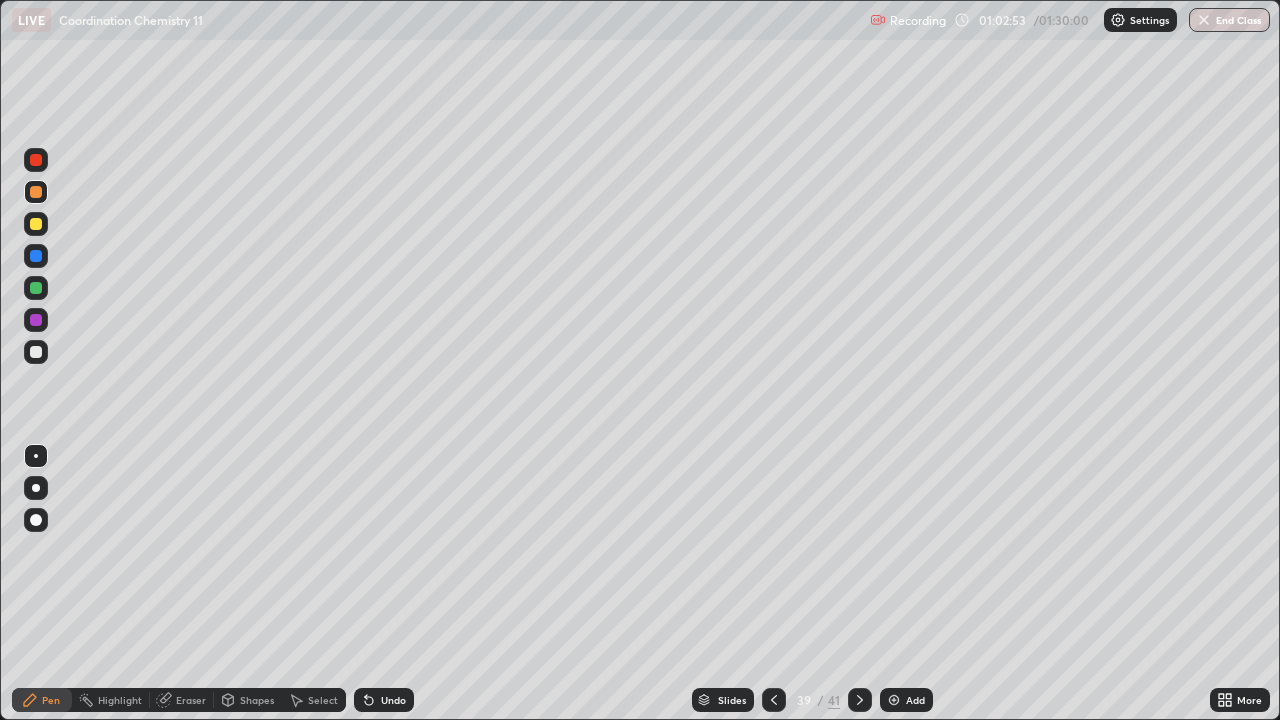 click at bounding box center [36, 352] 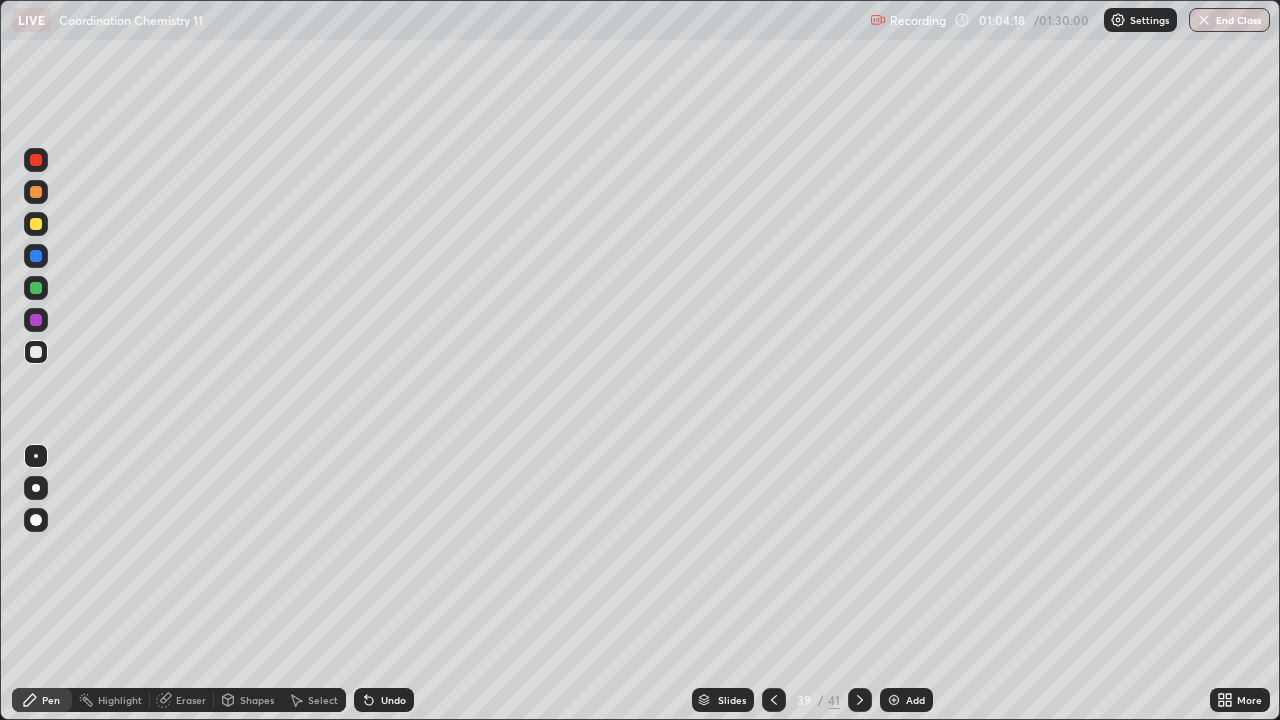 click 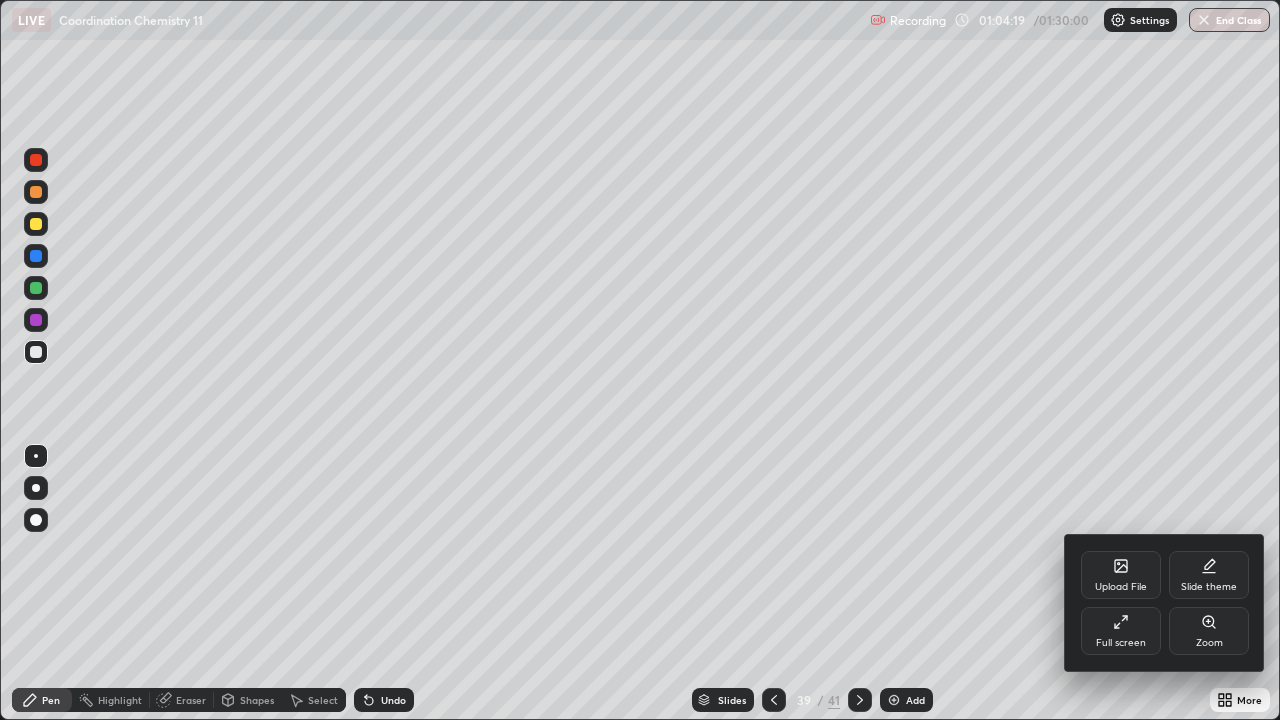 click on "Full screen" at bounding box center [1121, 631] 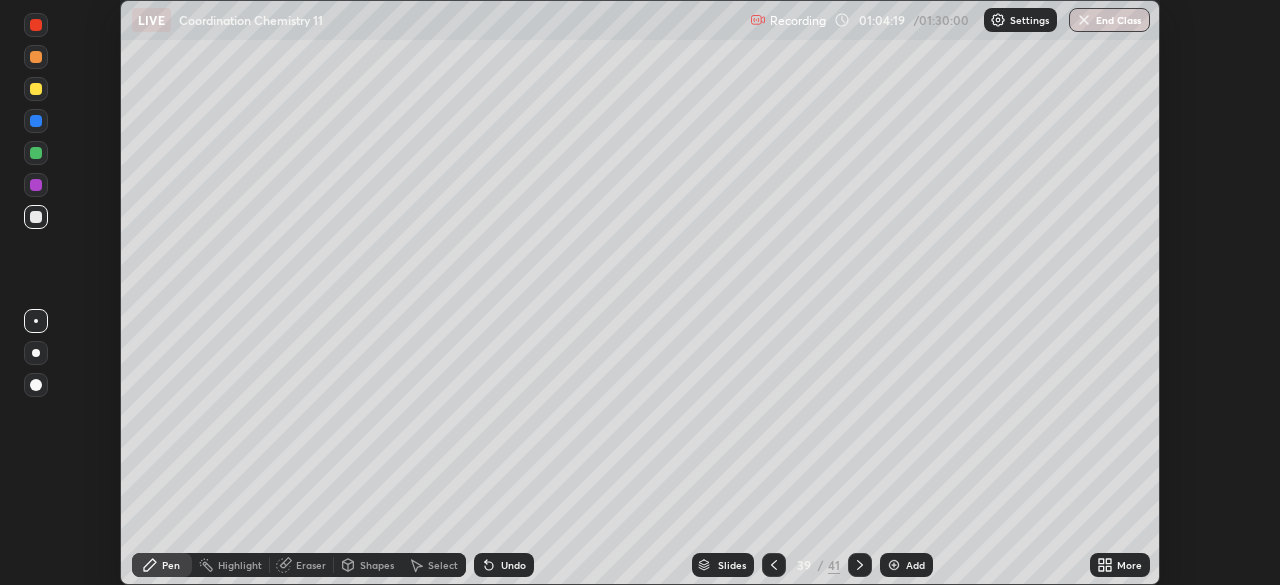 scroll, scrollTop: 585, scrollLeft: 1280, axis: both 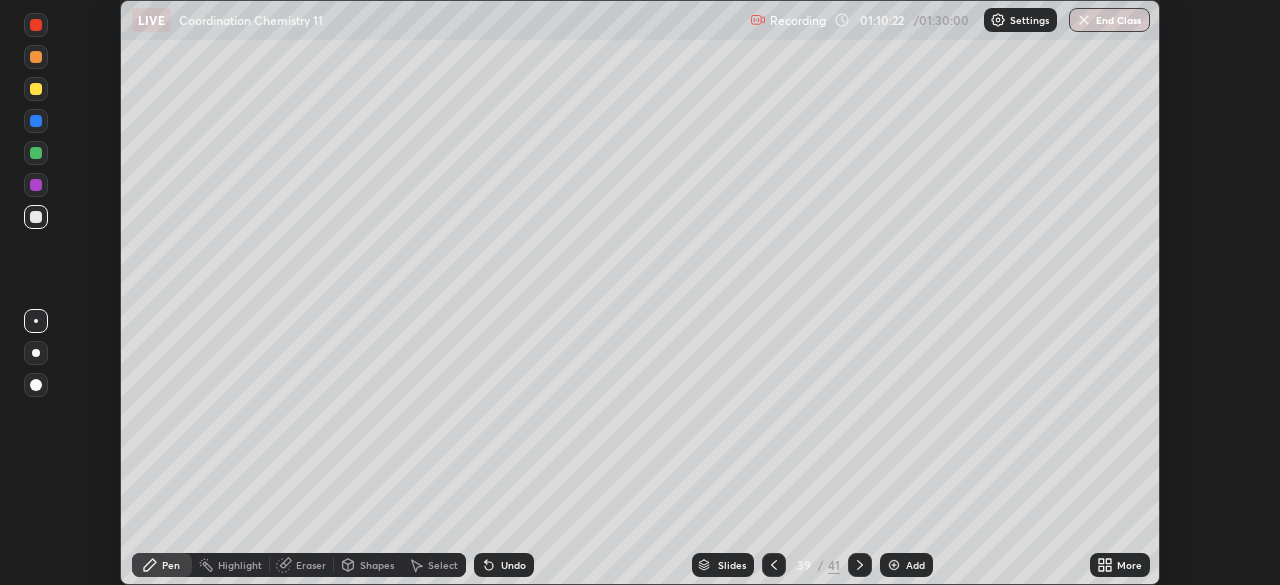 click 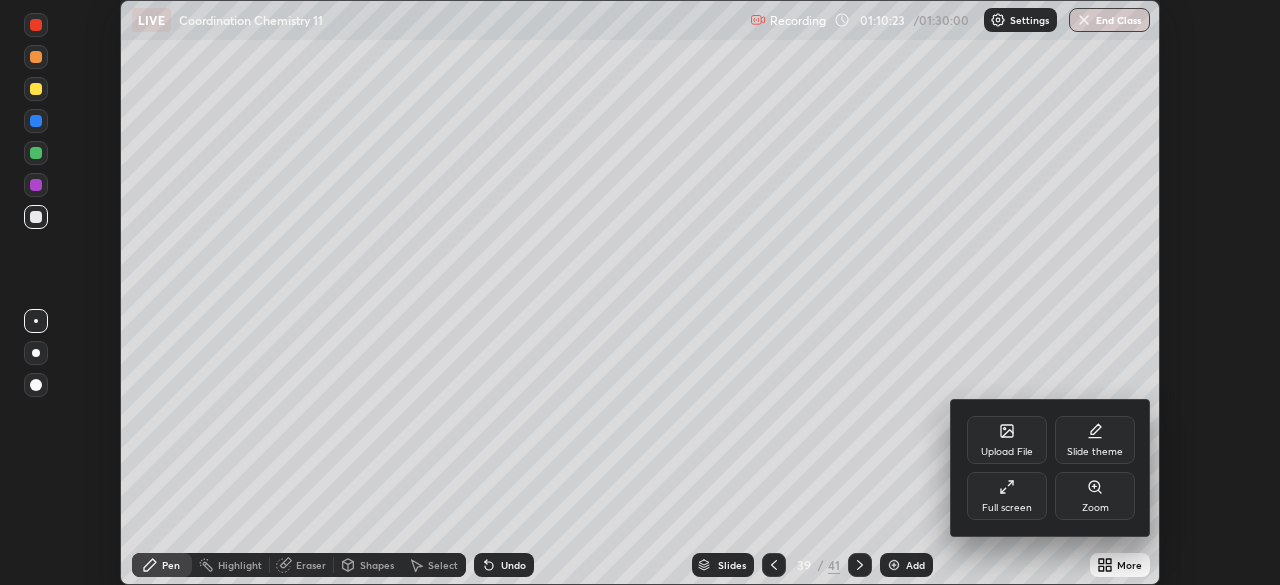 click on "Full screen" at bounding box center [1007, 496] 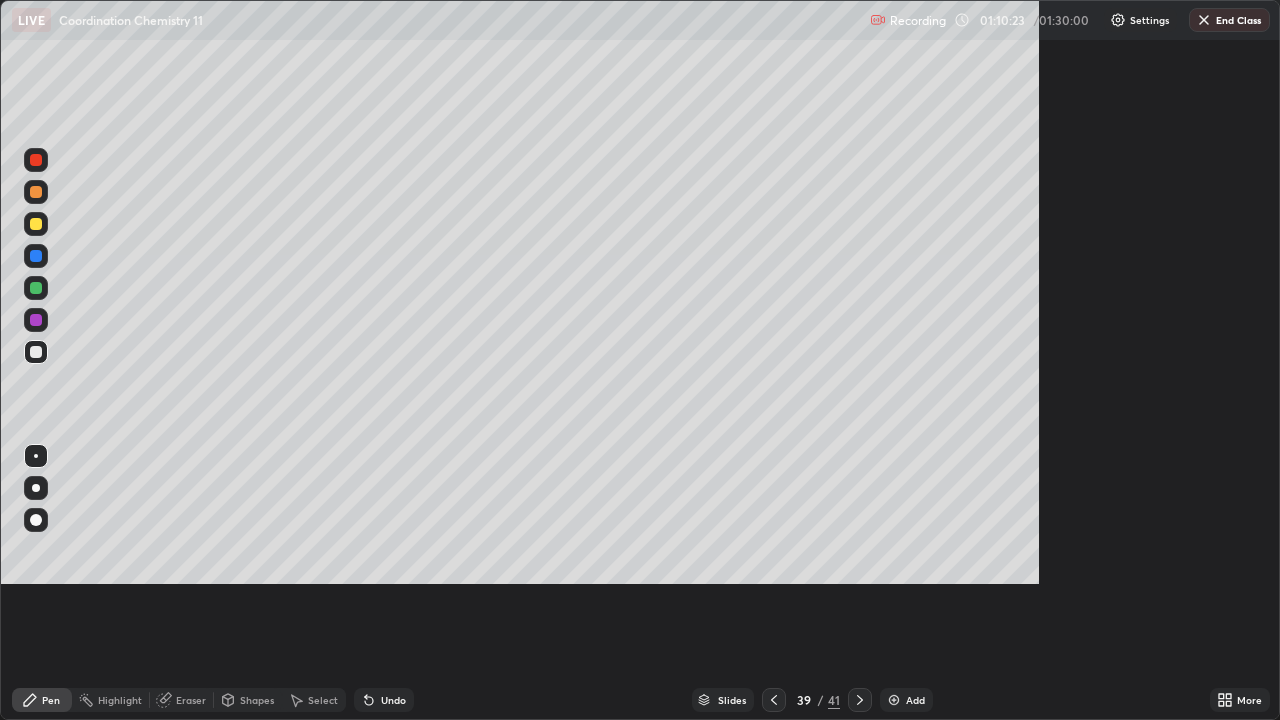 scroll, scrollTop: 99280, scrollLeft: 98720, axis: both 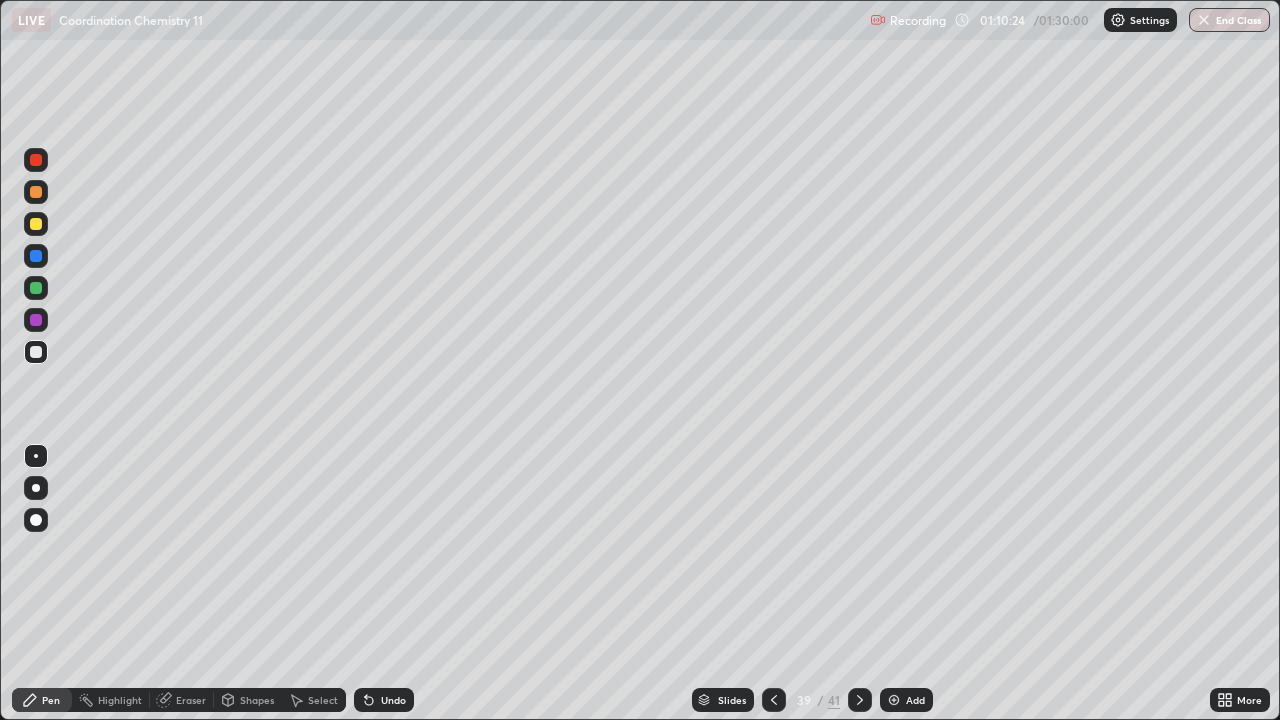 click at bounding box center [894, 700] 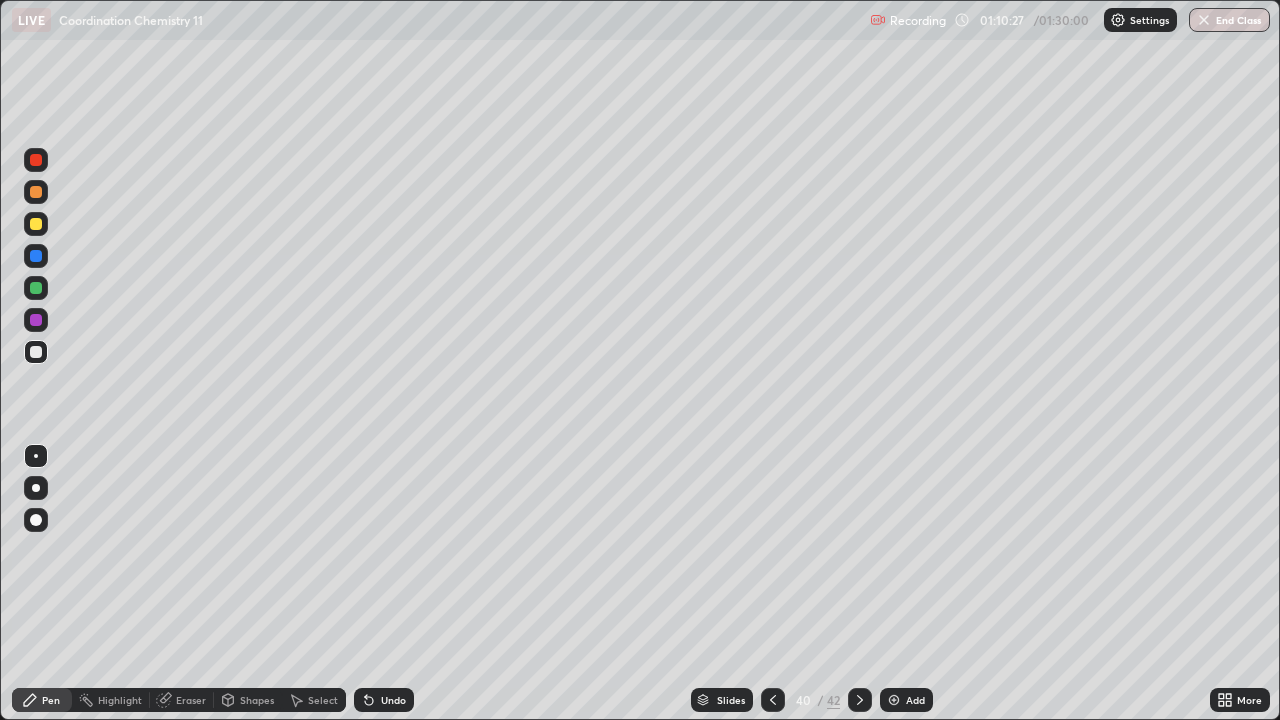 click at bounding box center (36, 352) 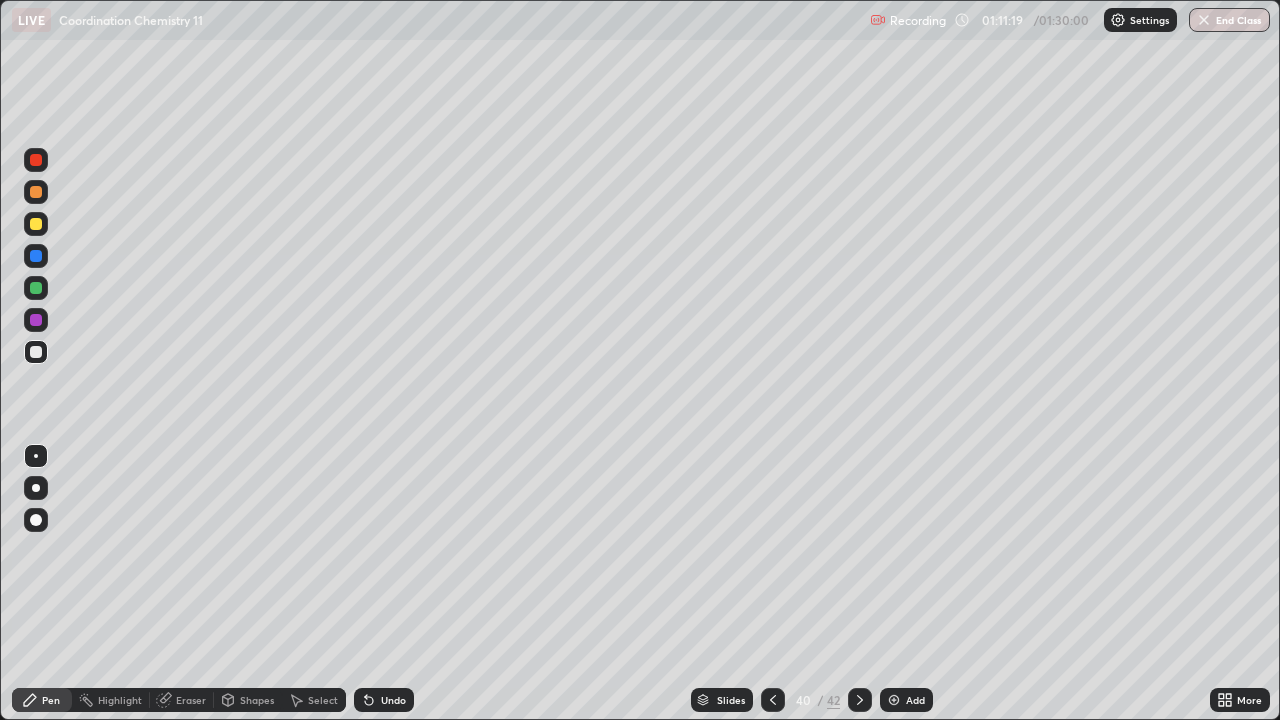 click at bounding box center (36, 224) 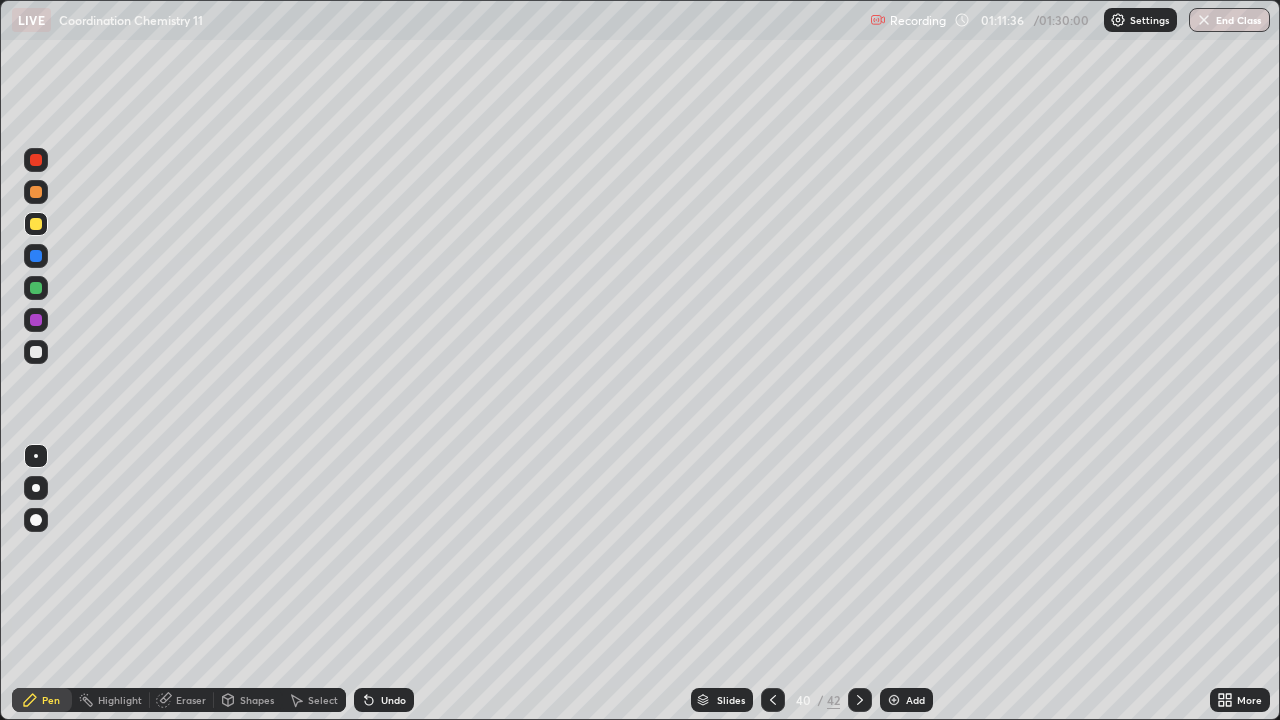 click on "Undo" at bounding box center [384, 700] 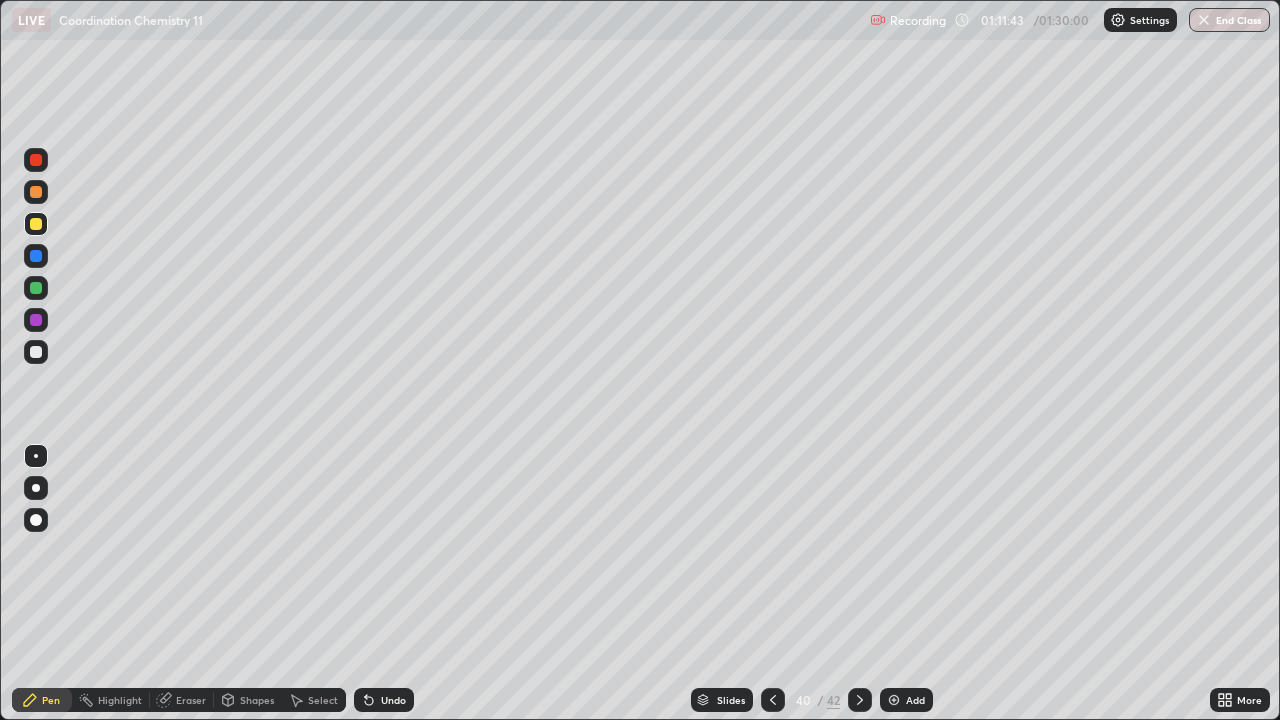click at bounding box center [36, 192] 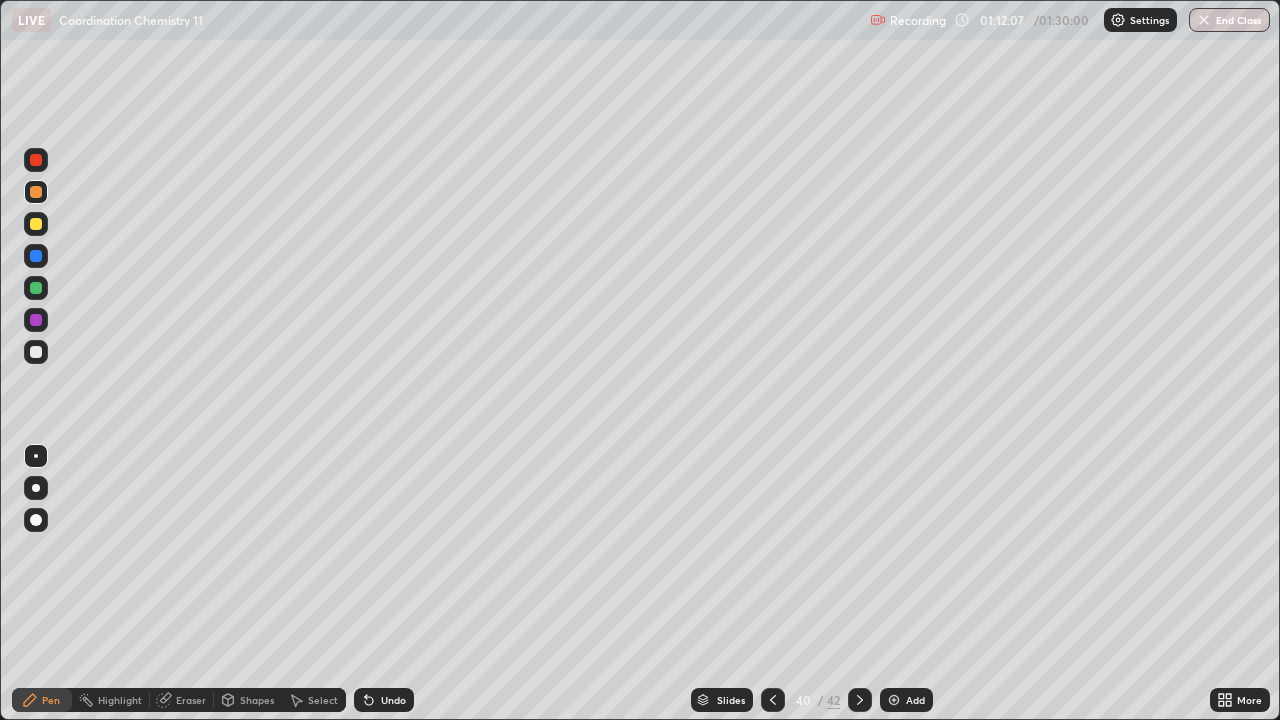 click at bounding box center [36, 352] 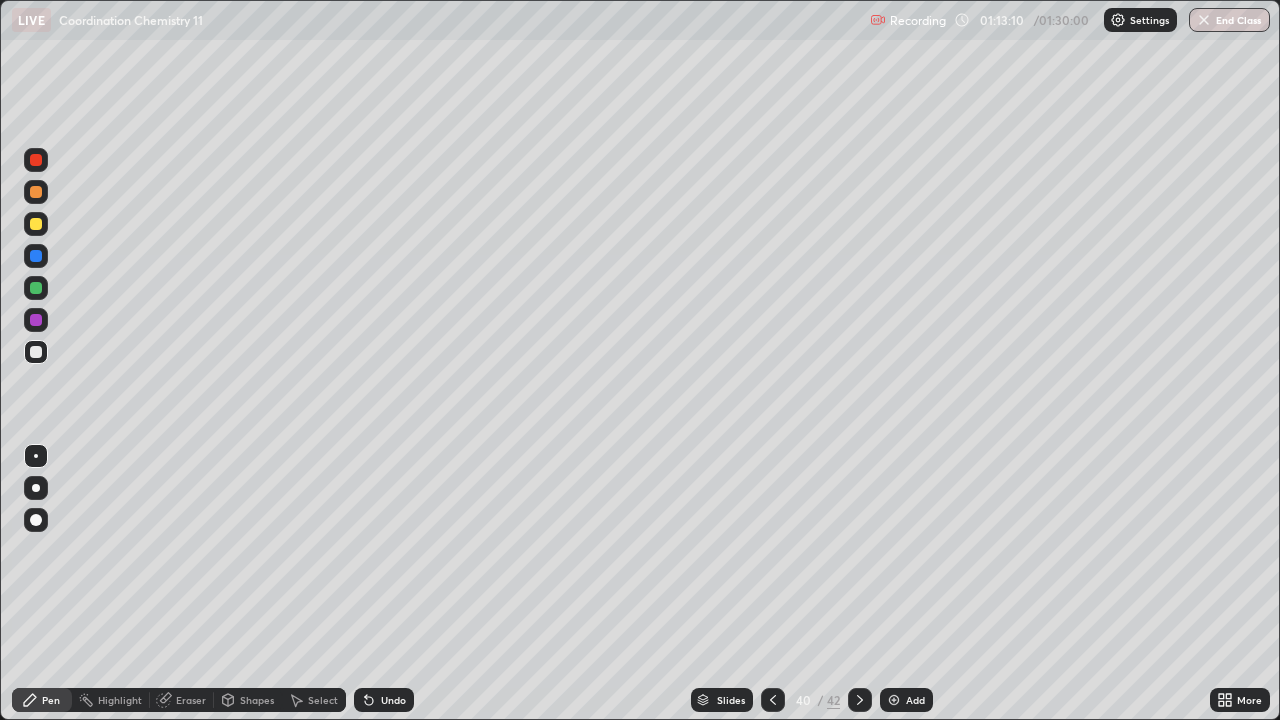 click at bounding box center [36, 224] 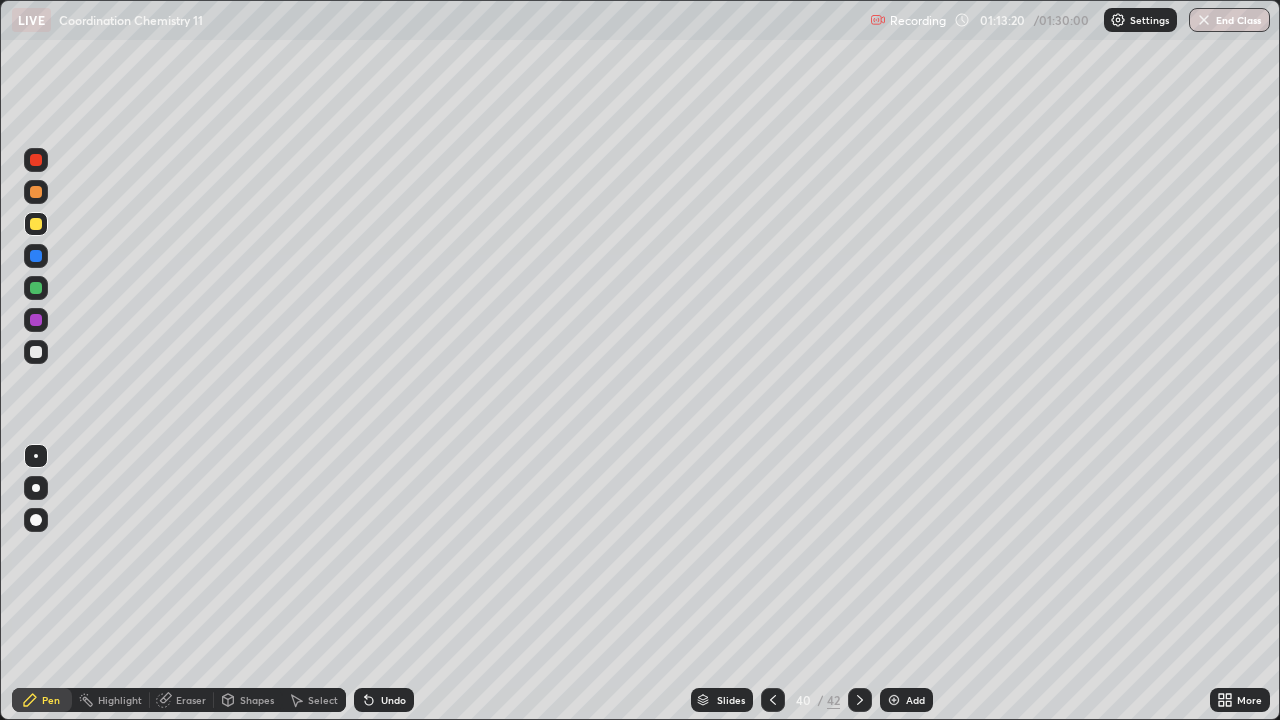click at bounding box center [36, 288] 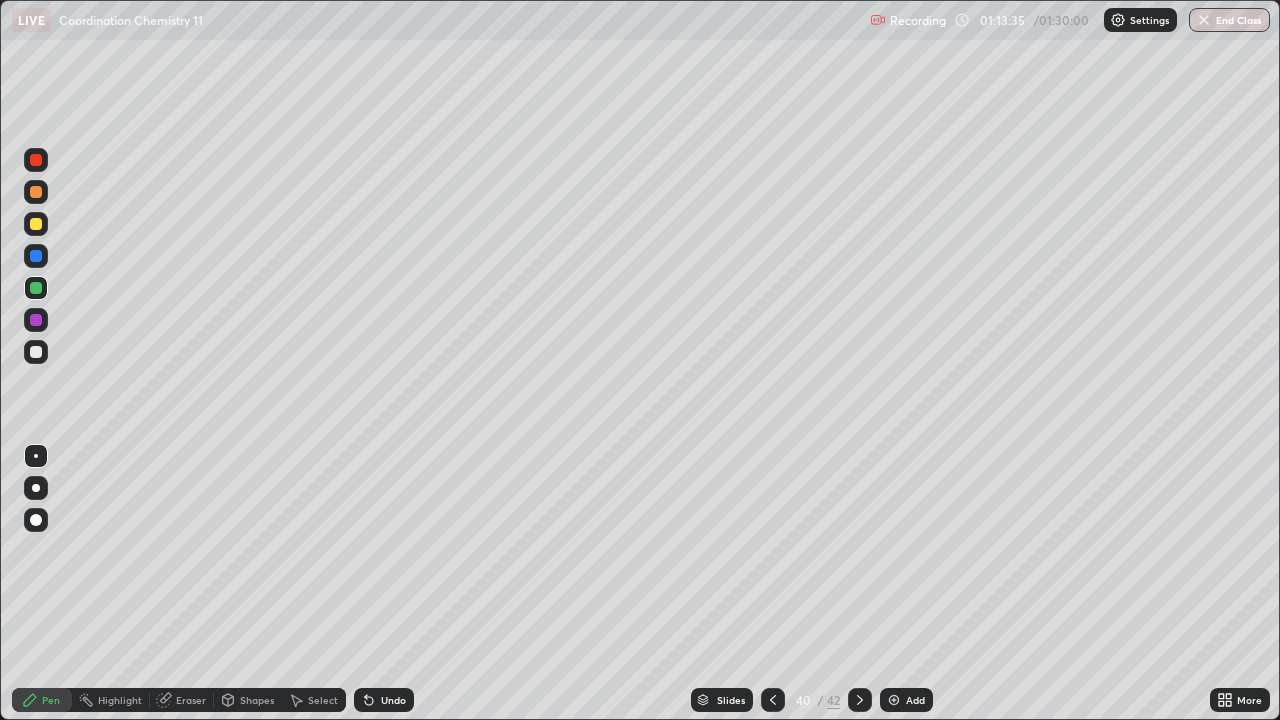 click at bounding box center [36, 192] 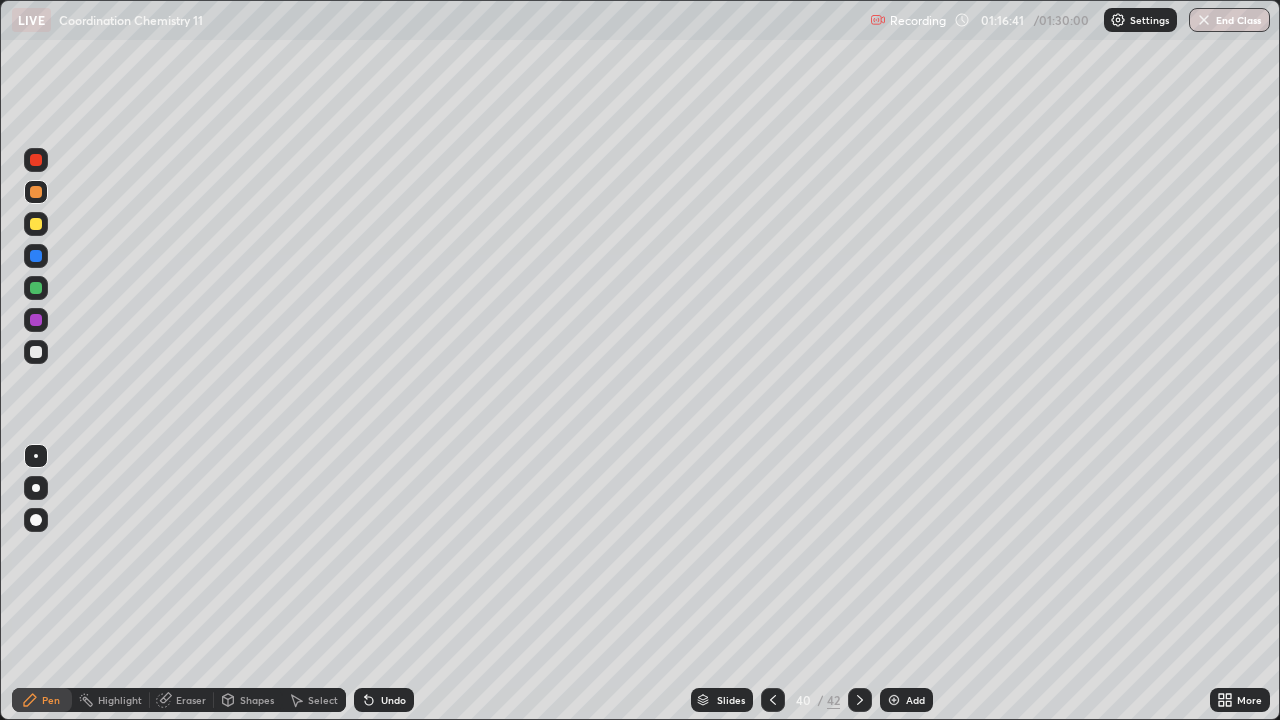 click 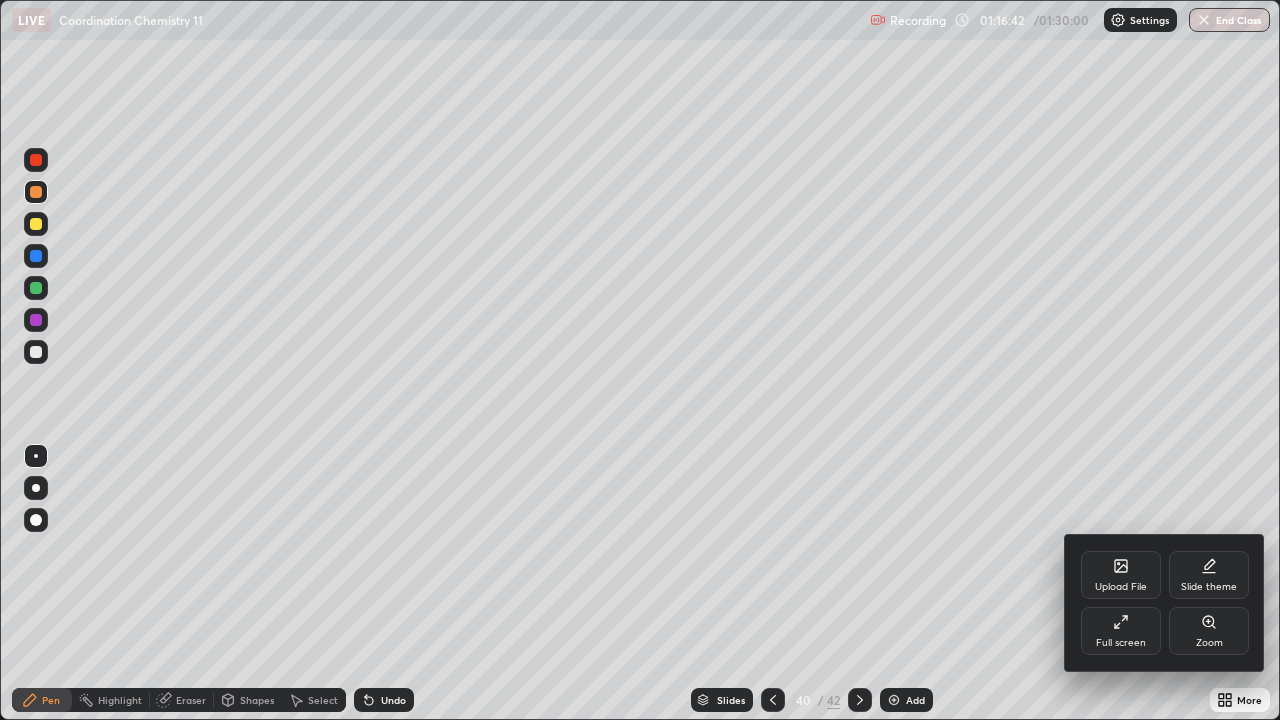 click on "Full screen" at bounding box center [1121, 643] 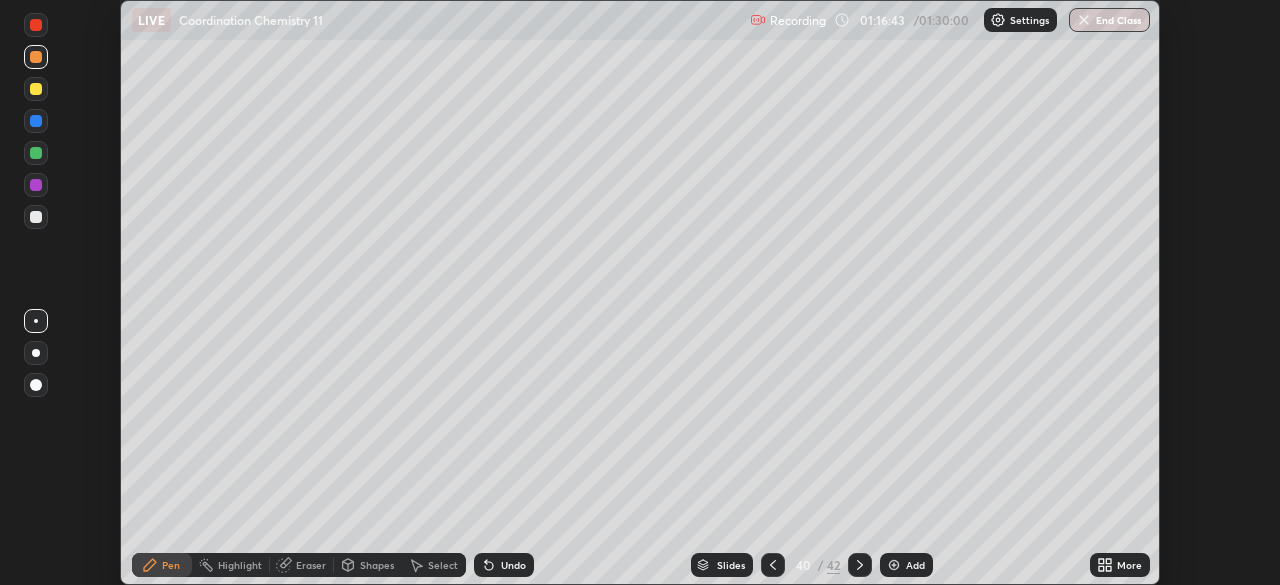 scroll, scrollTop: 585, scrollLeft: 1280, axis: both 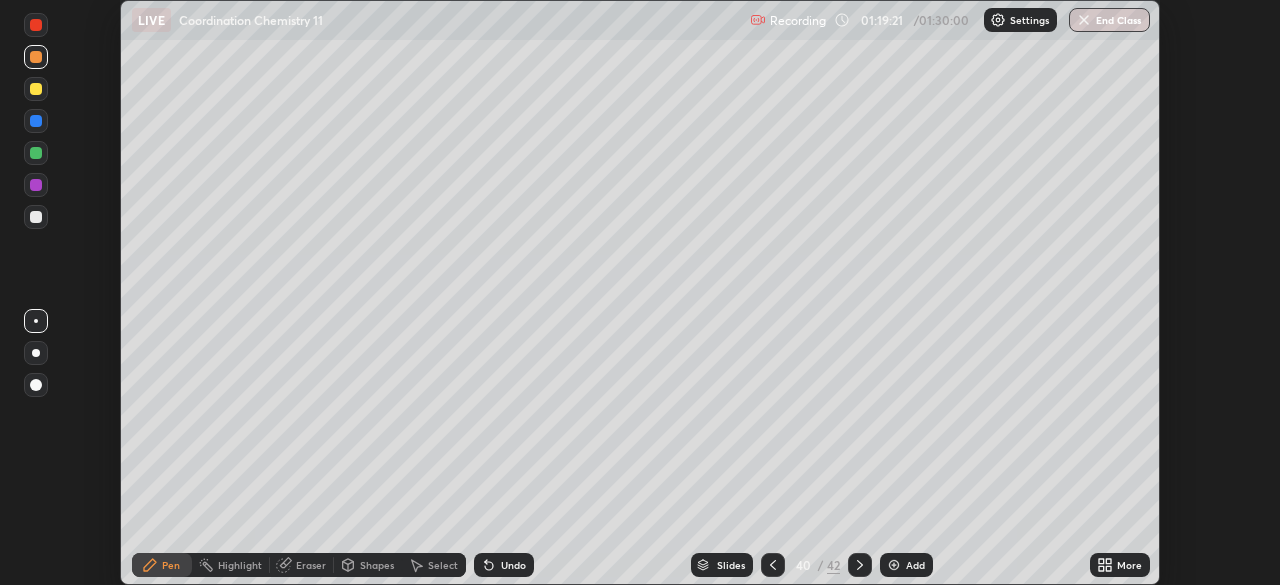 click 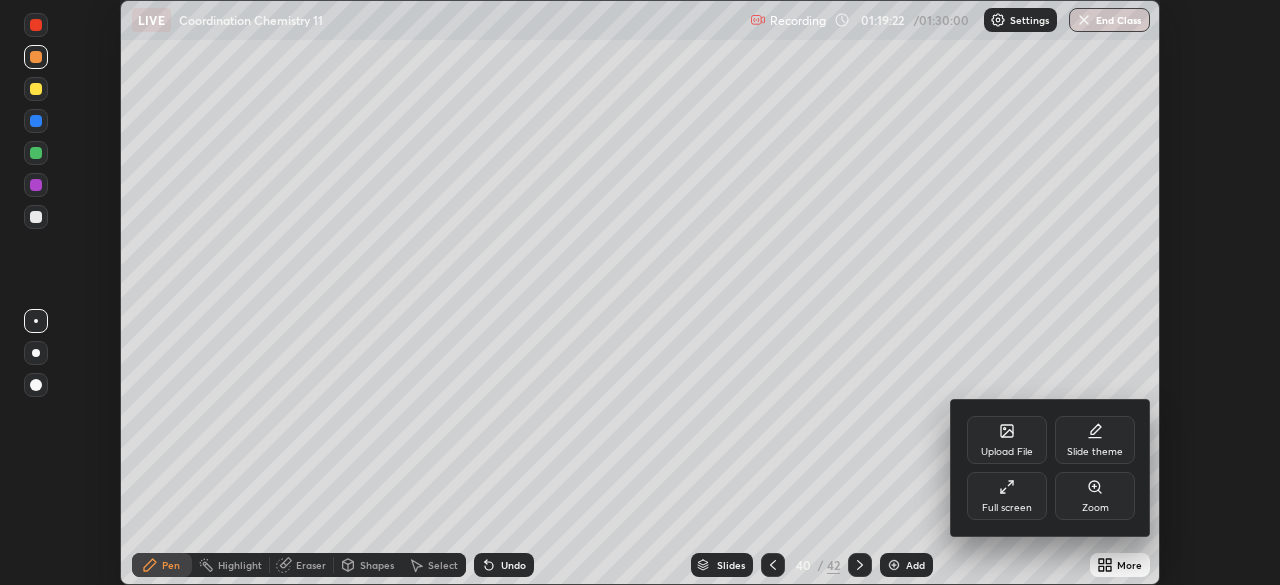 click on "Full screen" at bounding box center (1007, 496) 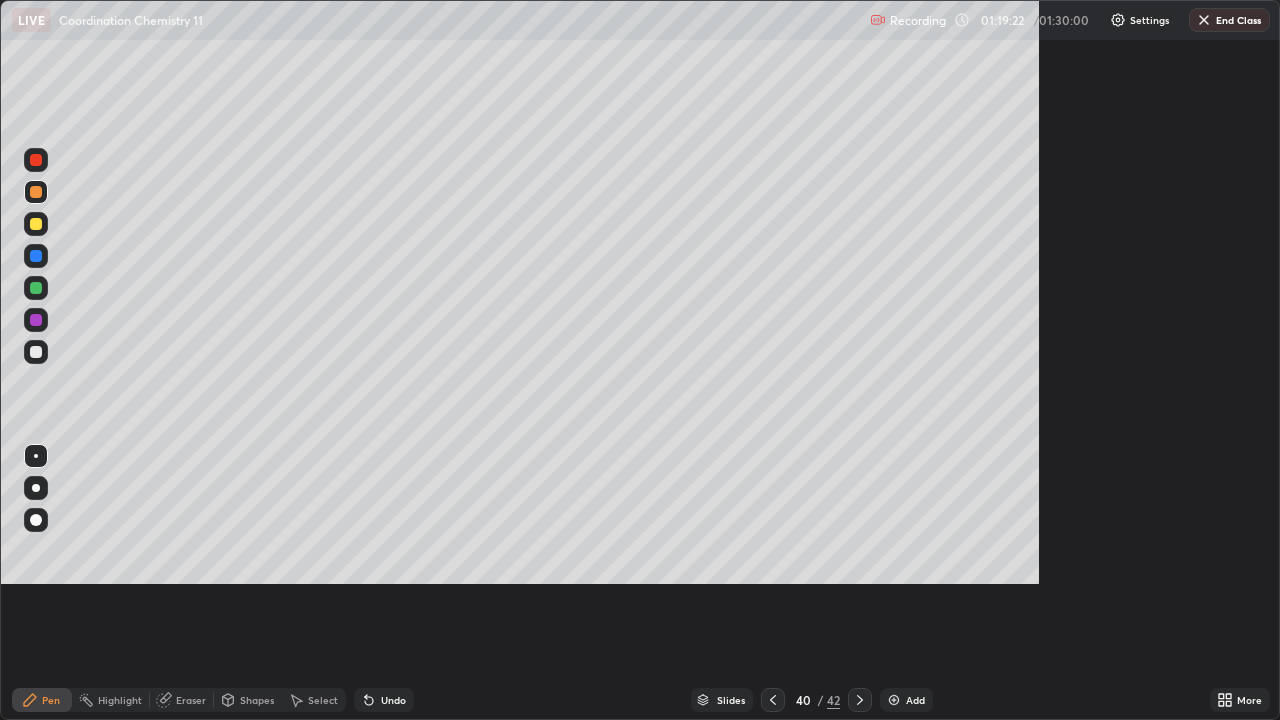 scroll, scrollTop: 99280, scrollLeft: 98720, axis: both 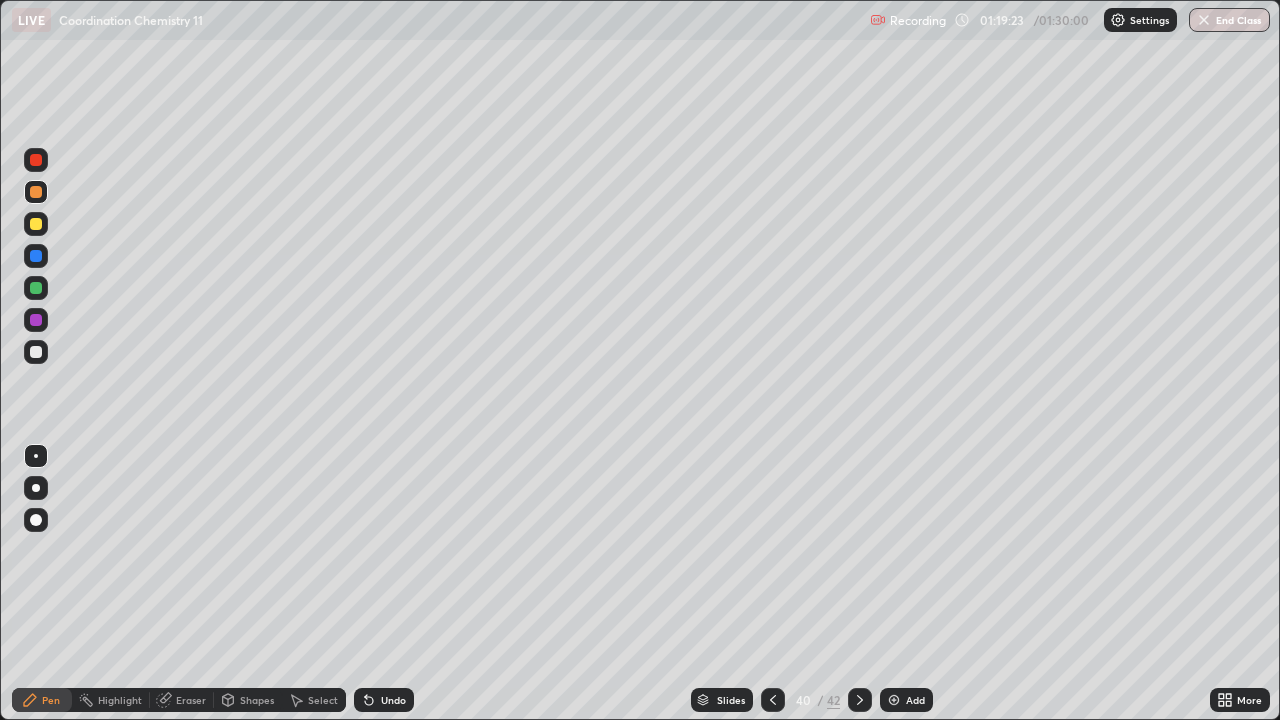 click at bounding box center [894, 700] 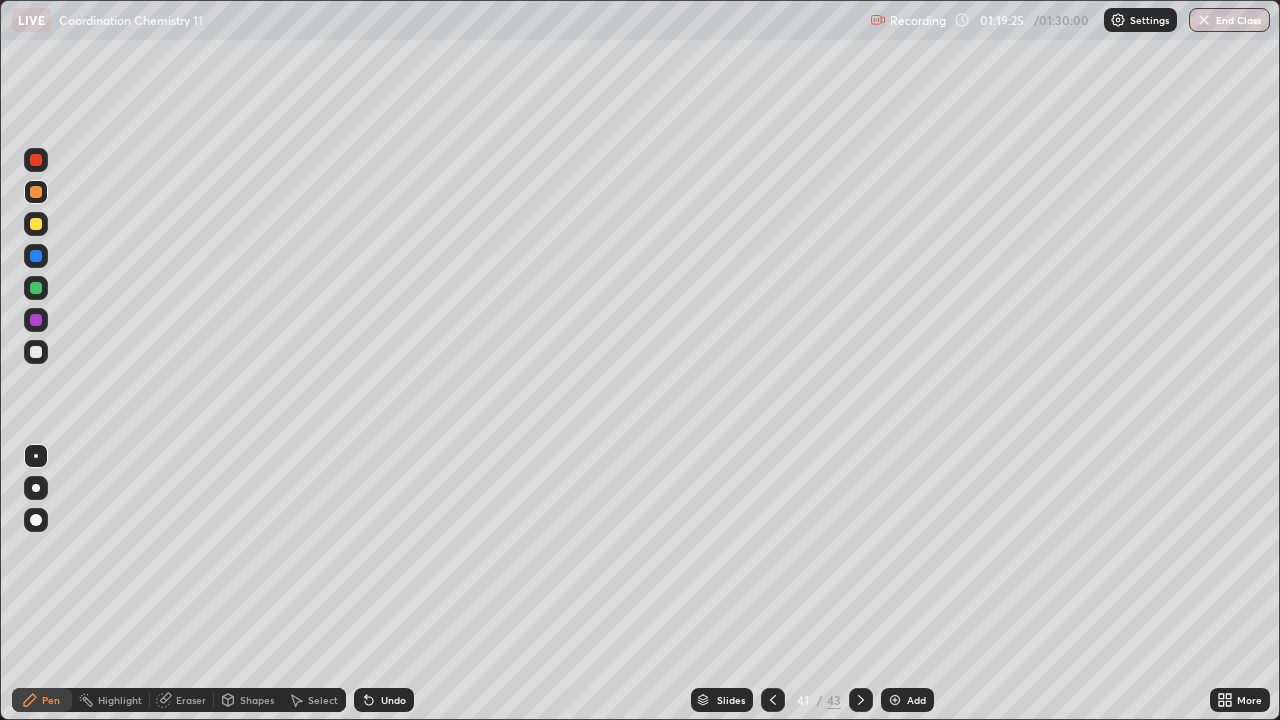 click at bounding box center (36, 352) 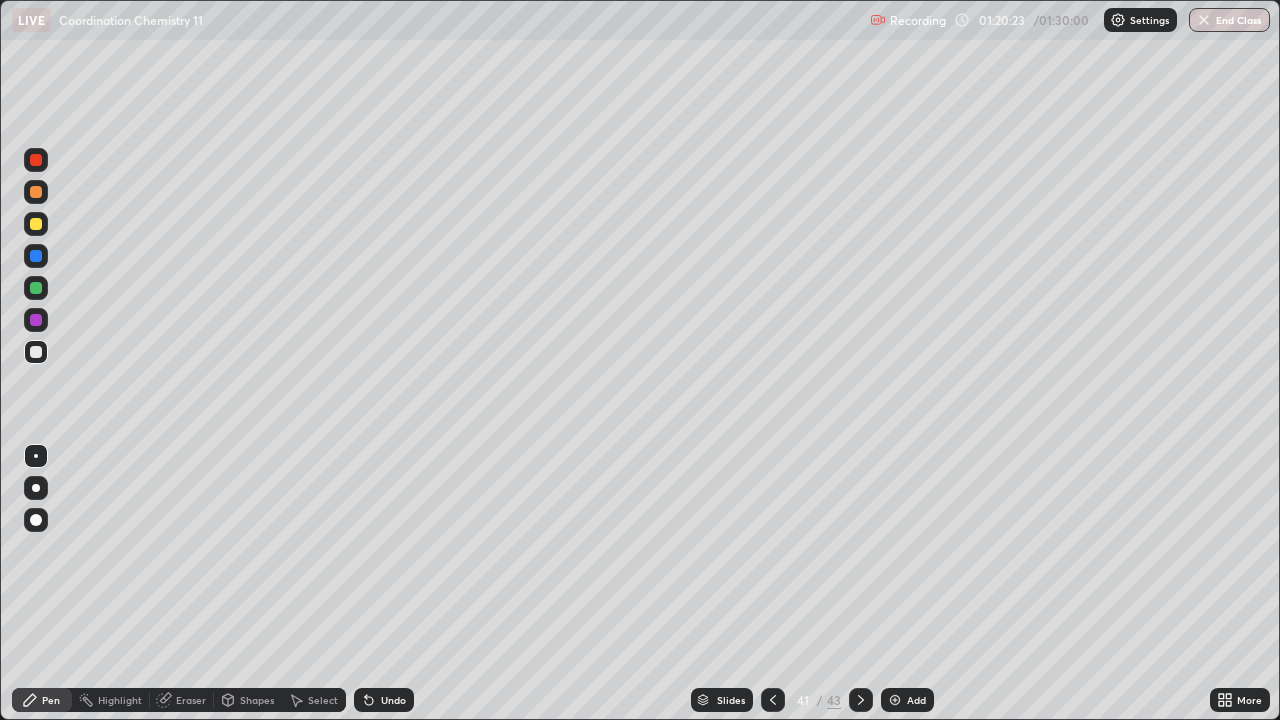 click 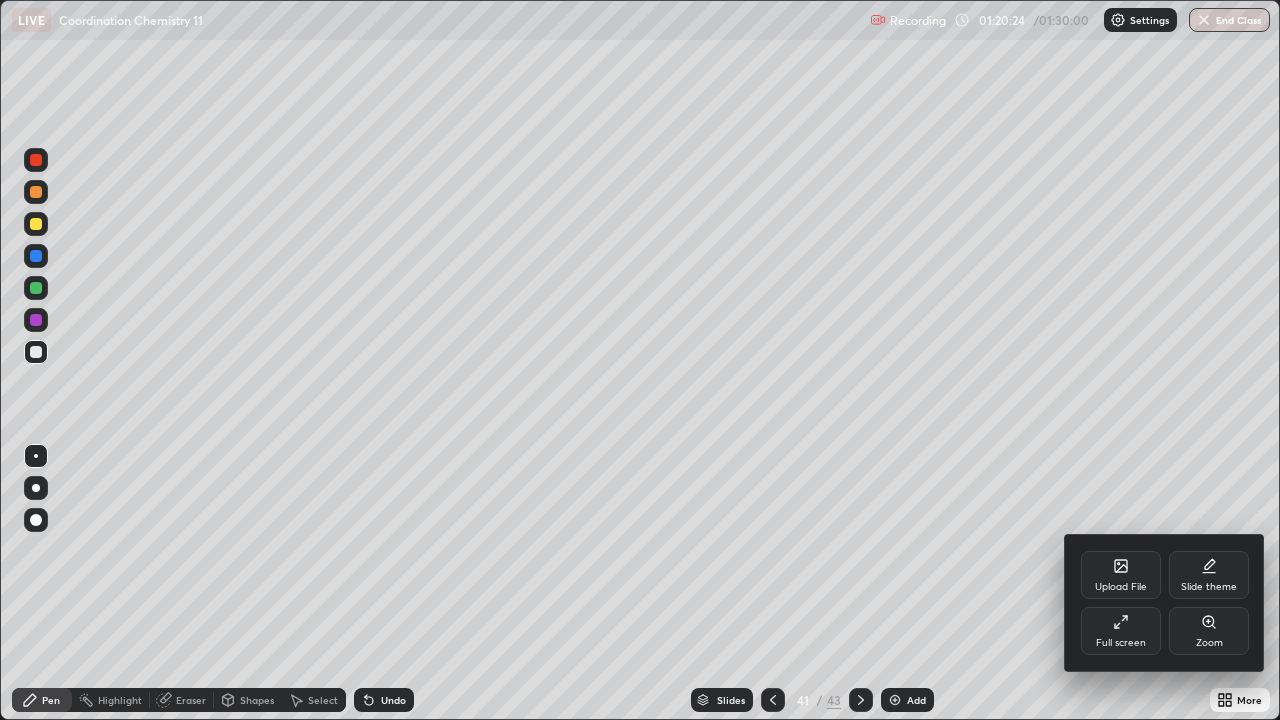 click on "Full screen" at bounding box center (1121, 643) 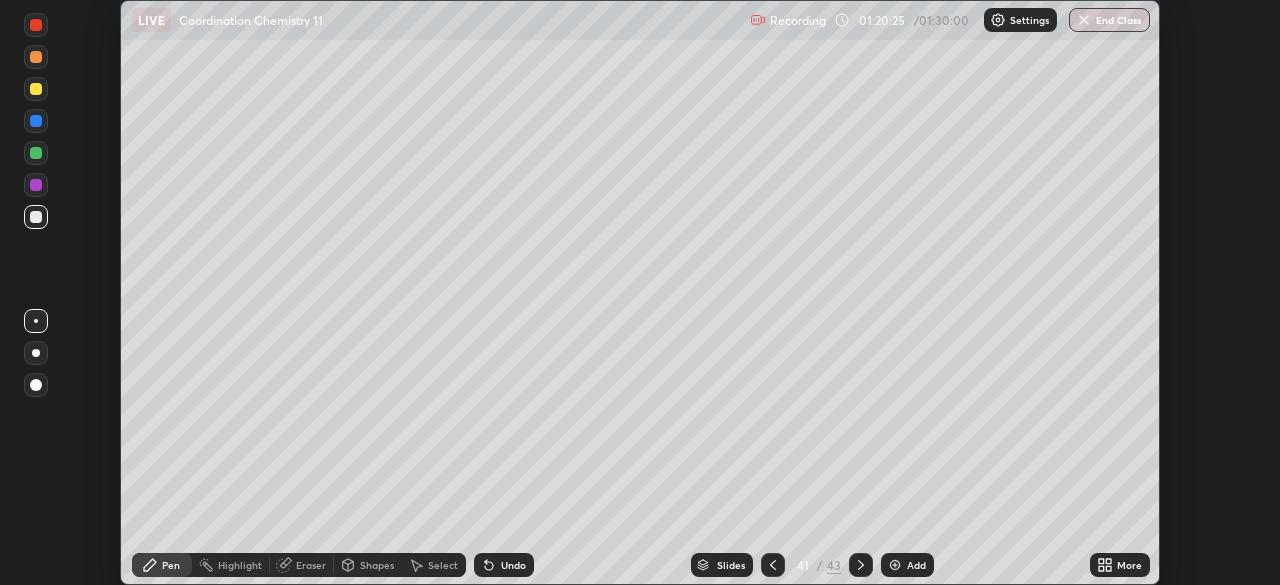 scroll, scrollTop: 585, scrollLeft: 1280, axis: both 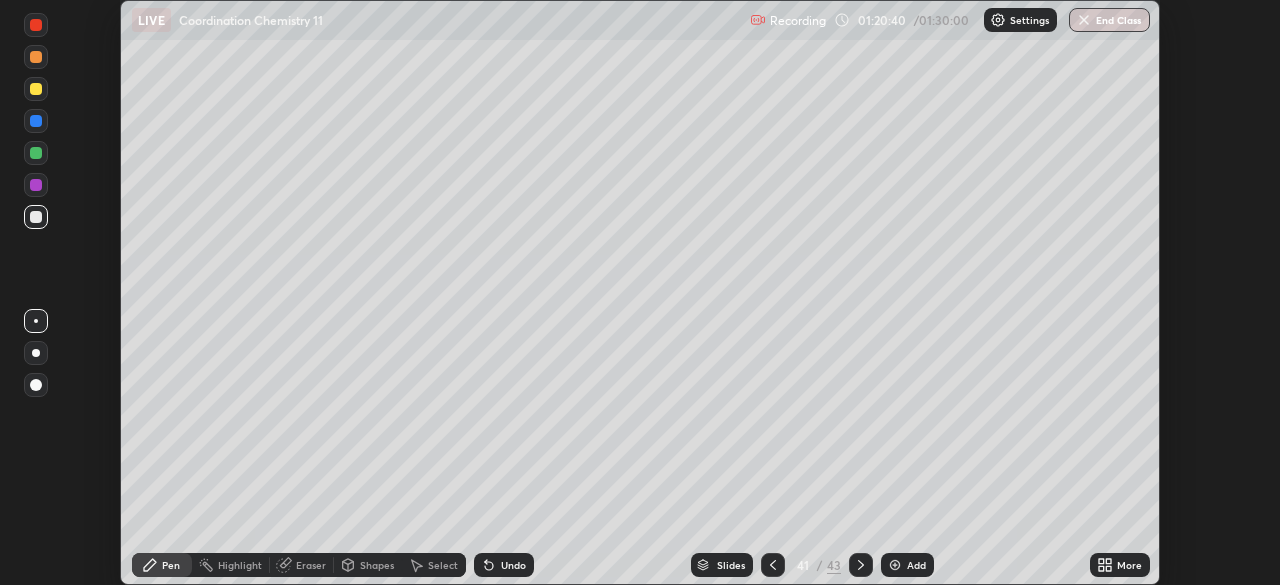 click 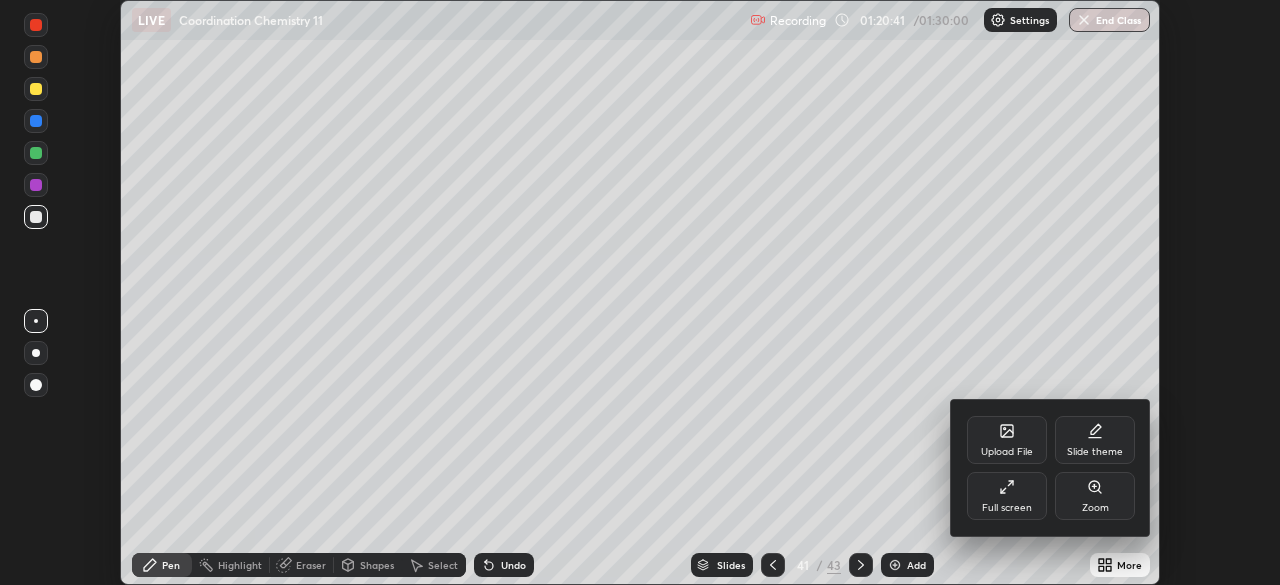 click on "Full screen" at bounding box center (1007, 508) 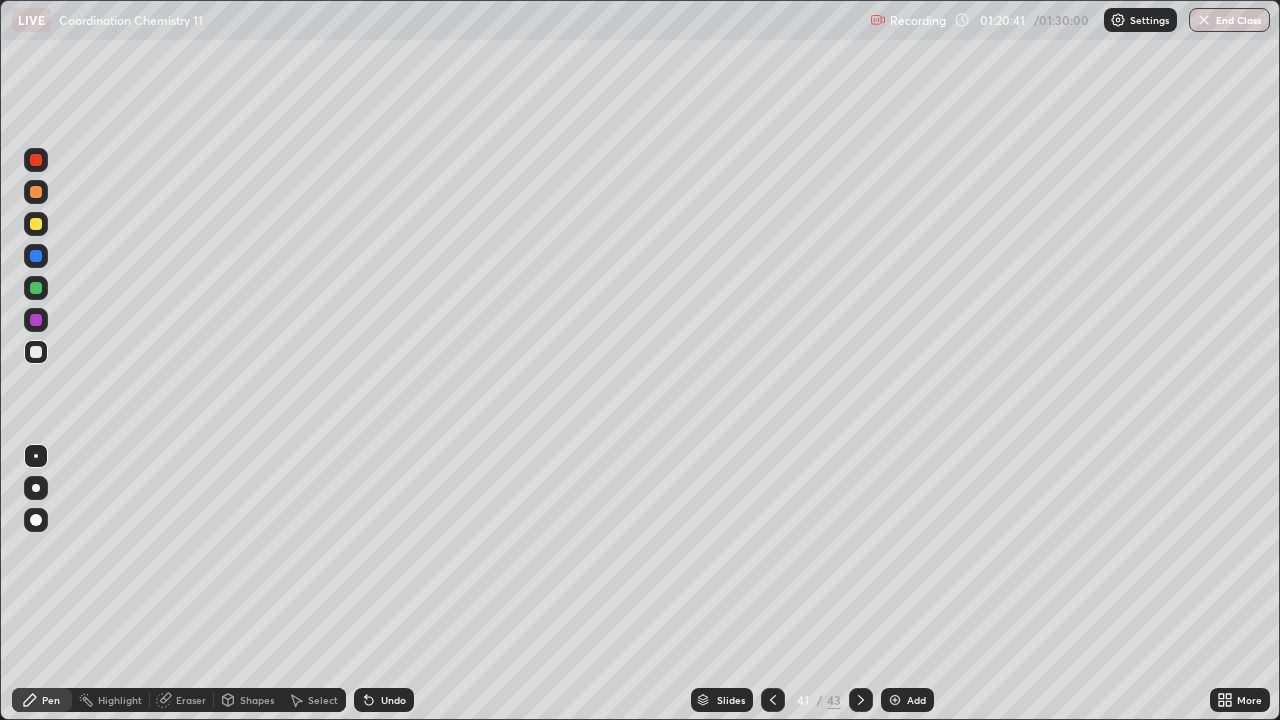 scroll, scrollTop: 99280, scrollLeft: 98720, axis: both 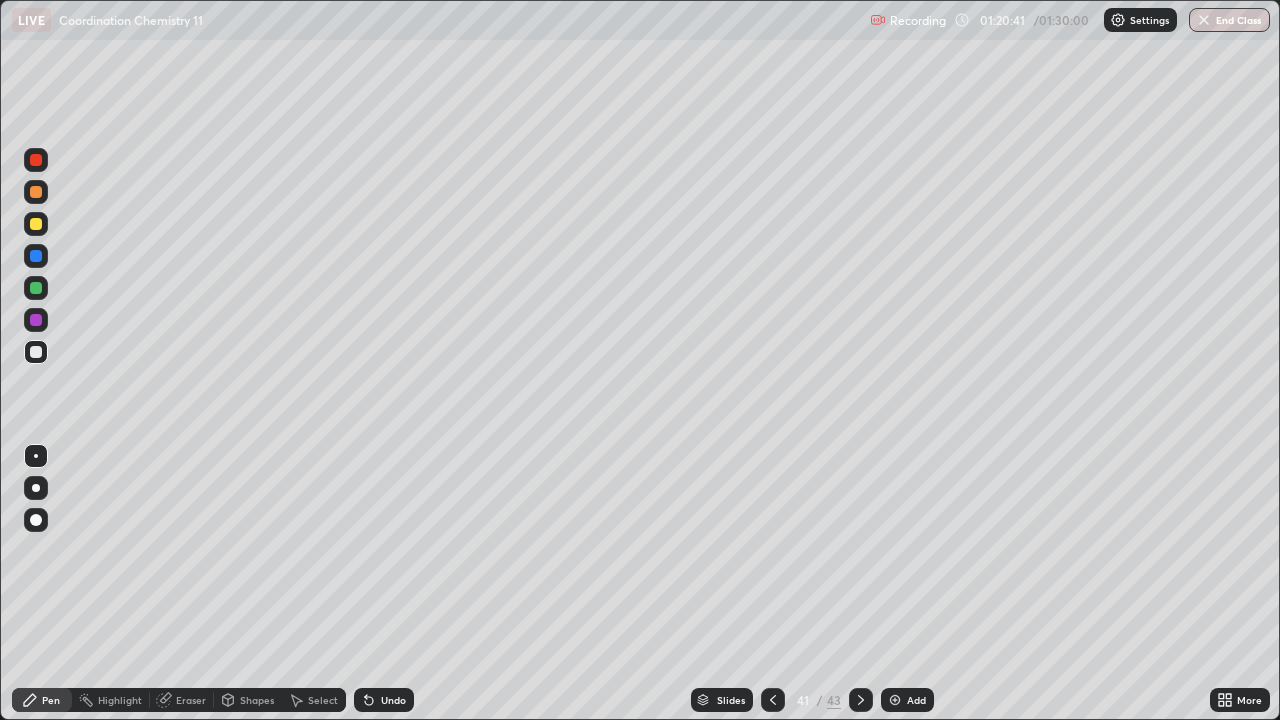 click at bounding box center (895, 700) 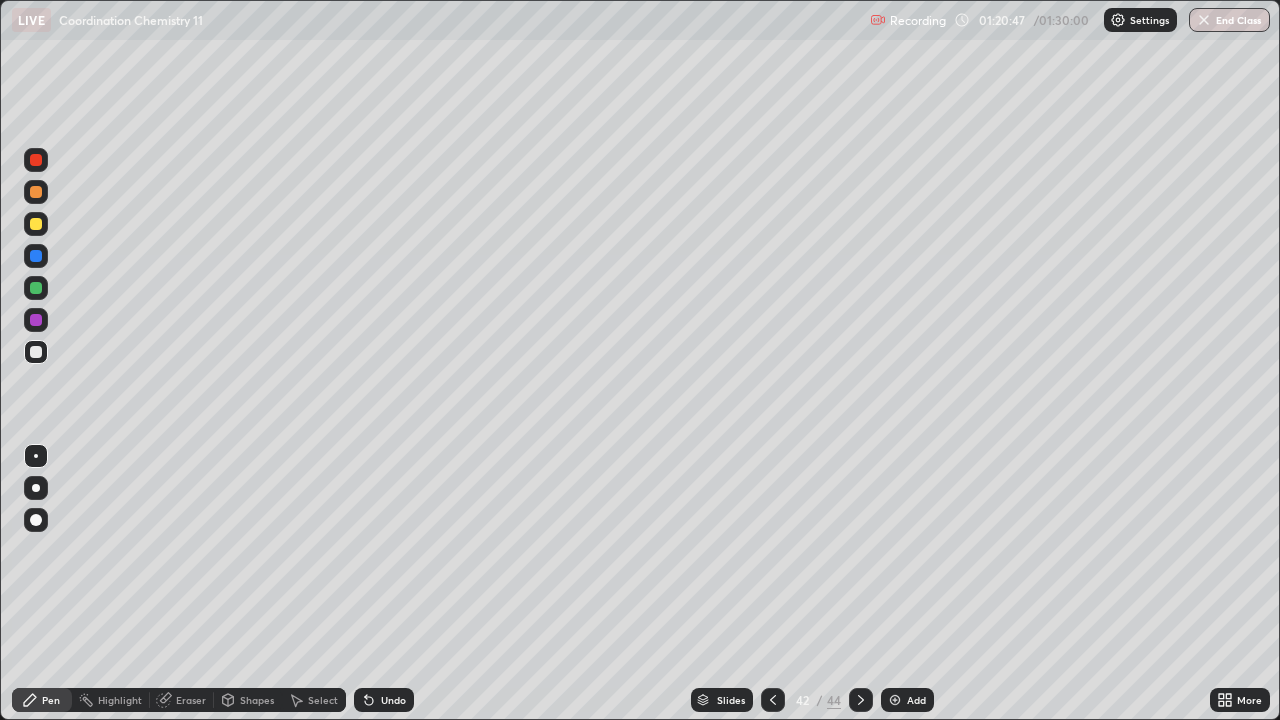 click at bounding box center [773, 700] 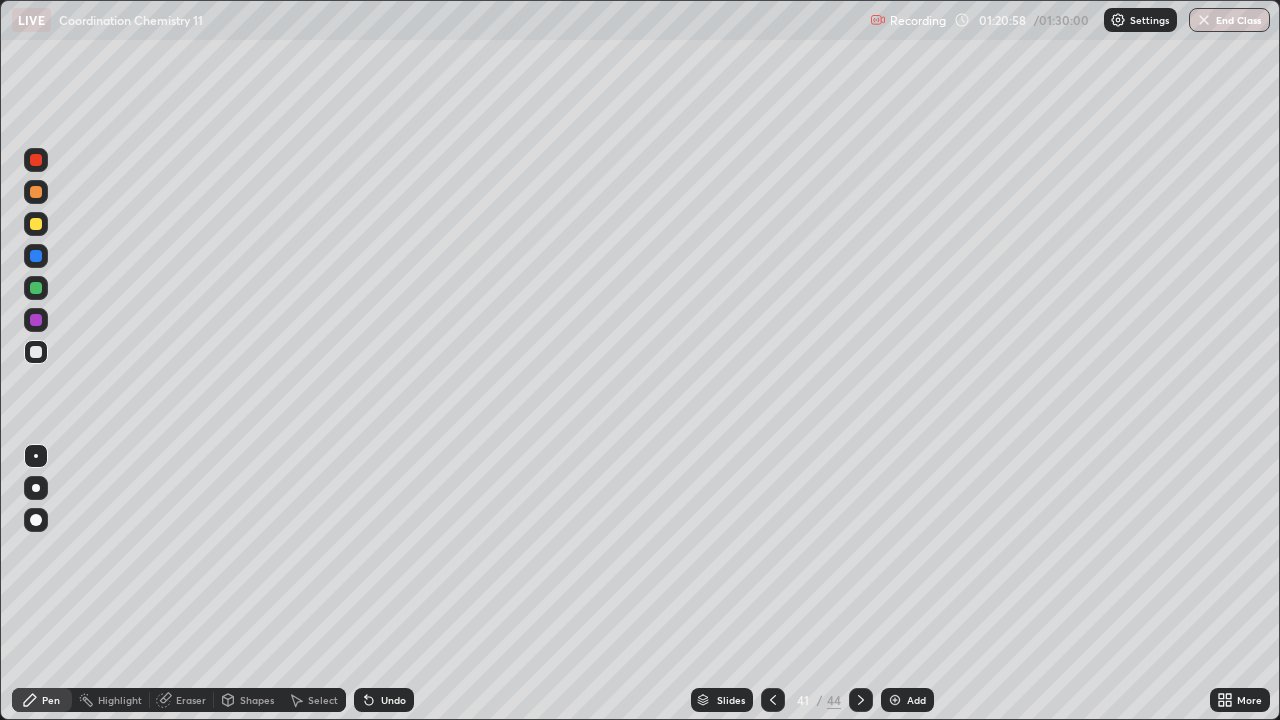 click at bounding box center [895, 700] 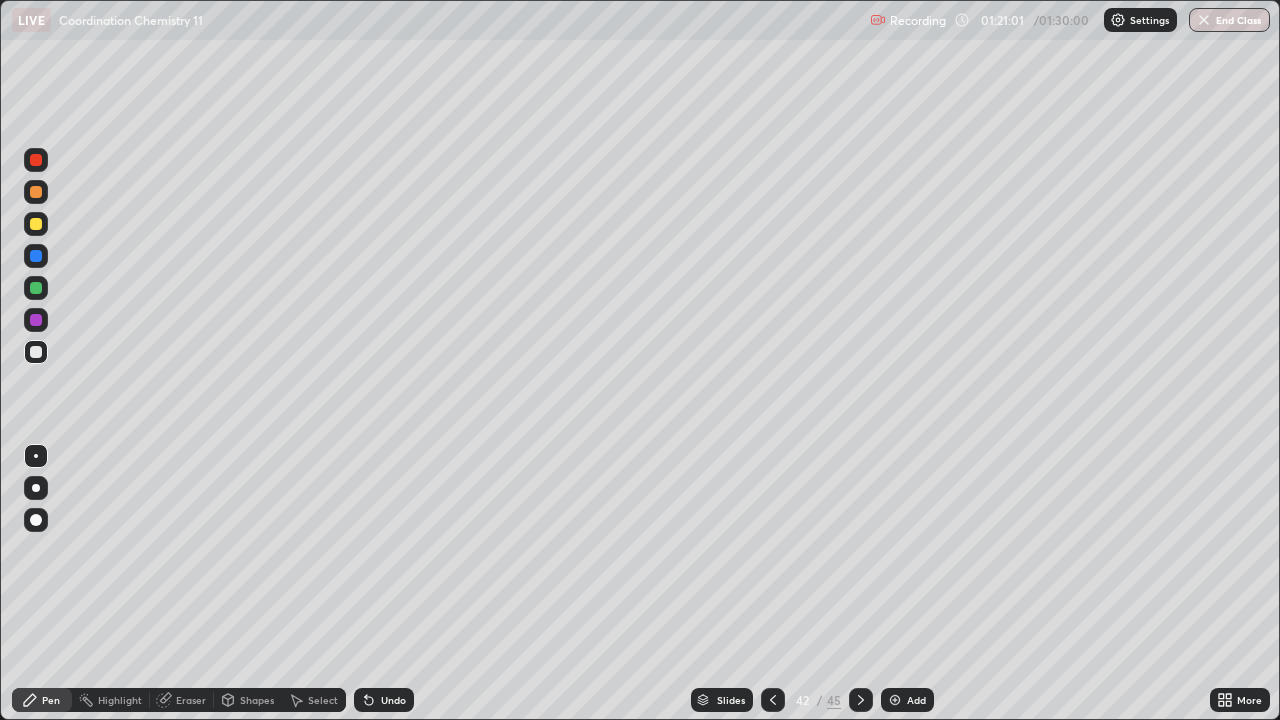 click at bounding box center [36, 192] 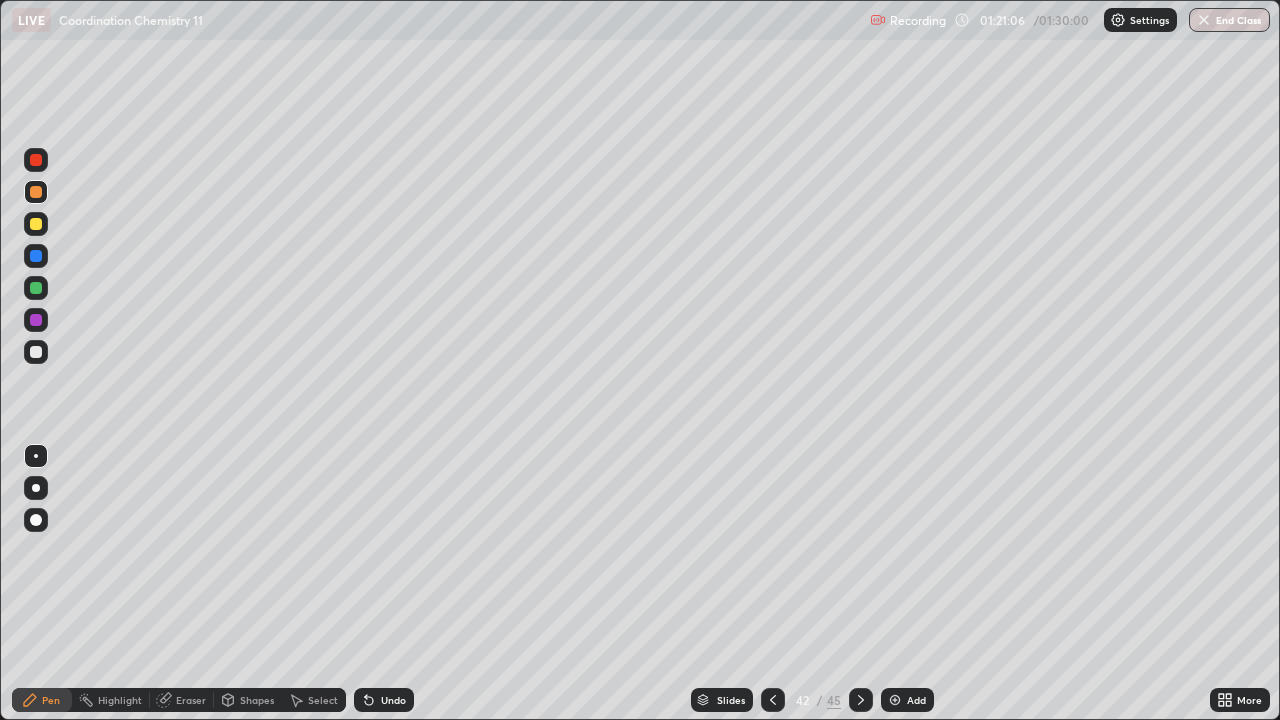 click at bounding box center (36, 352) 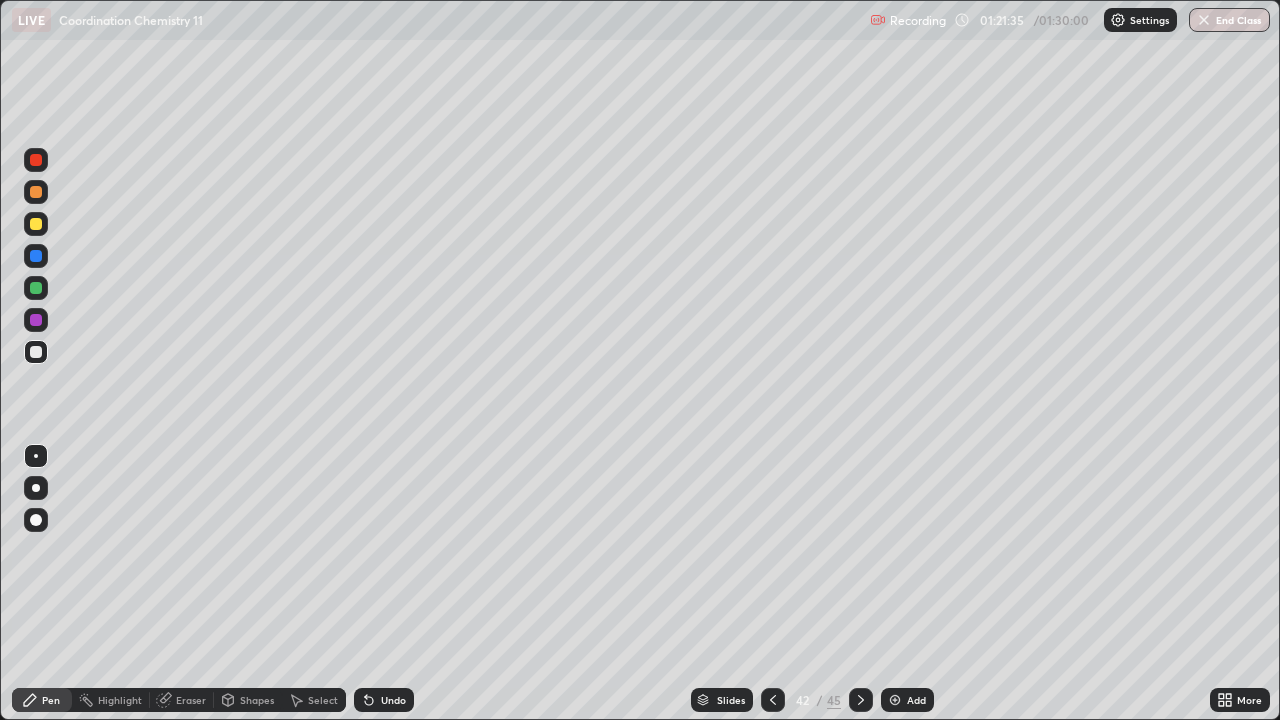 click at bounding box center (36, 224) 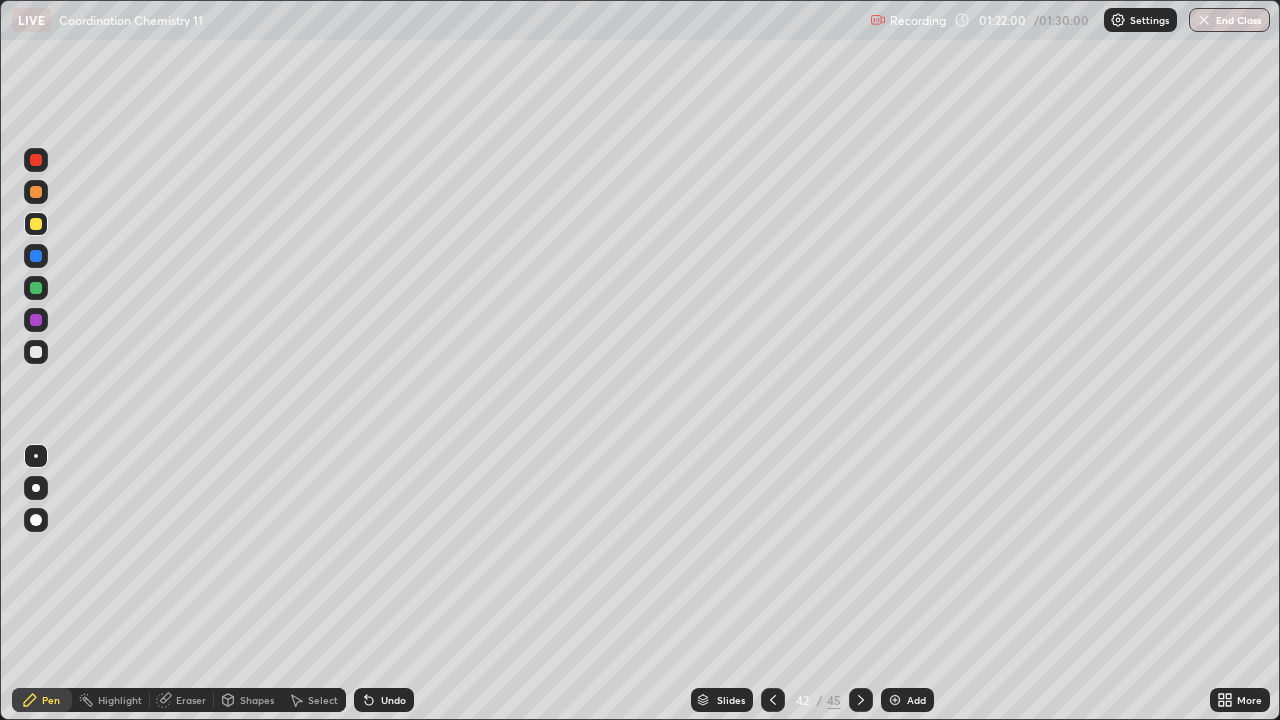 click at bounding box center [36, 352] 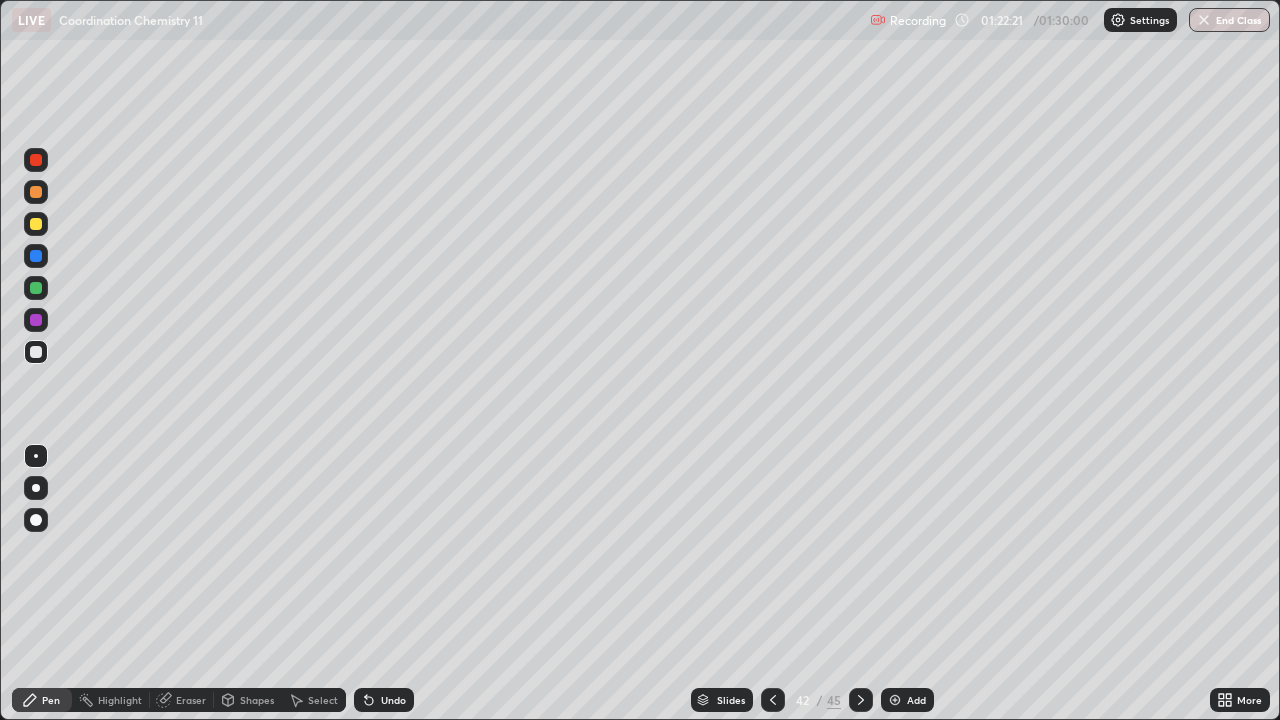 click 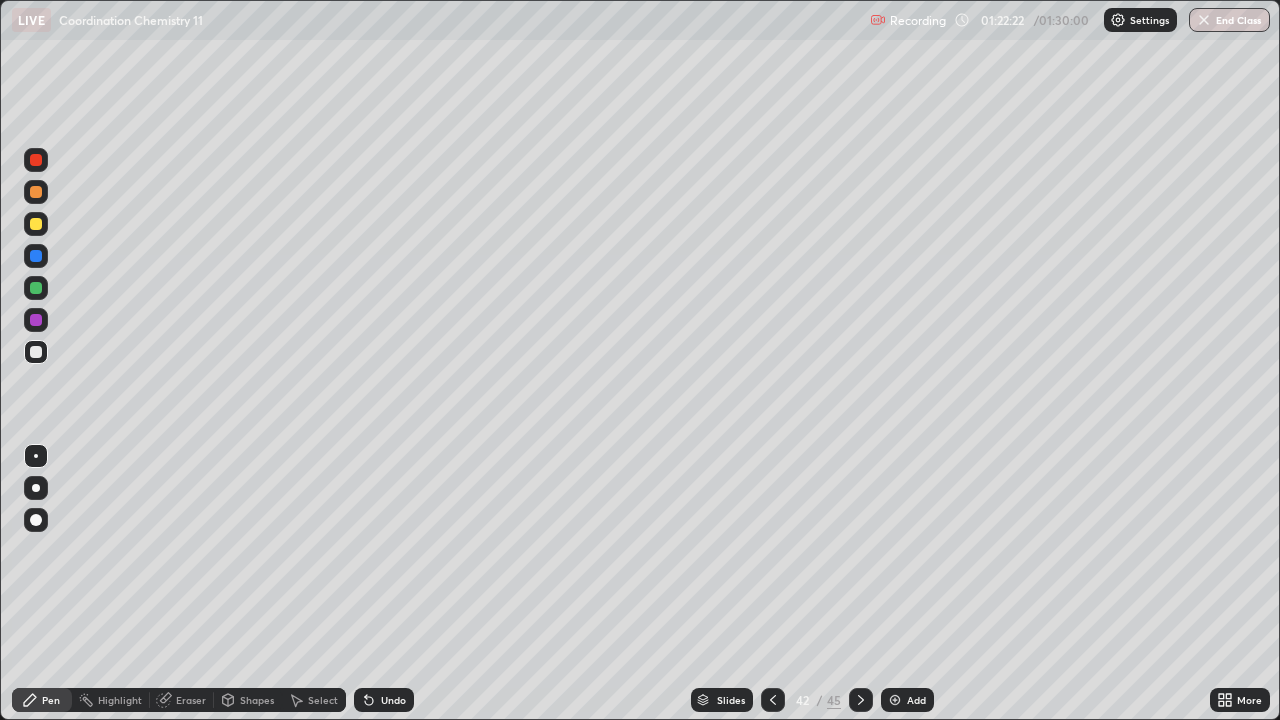 click 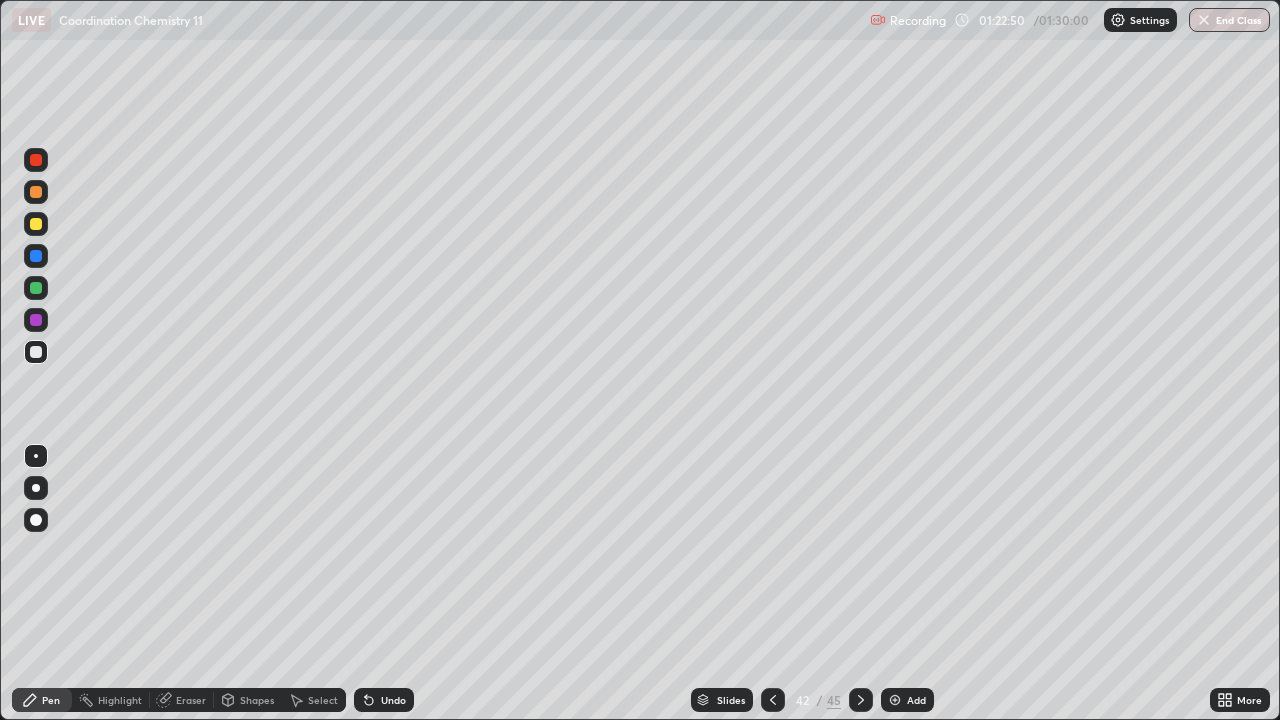 click at bounding box center (36, 192) 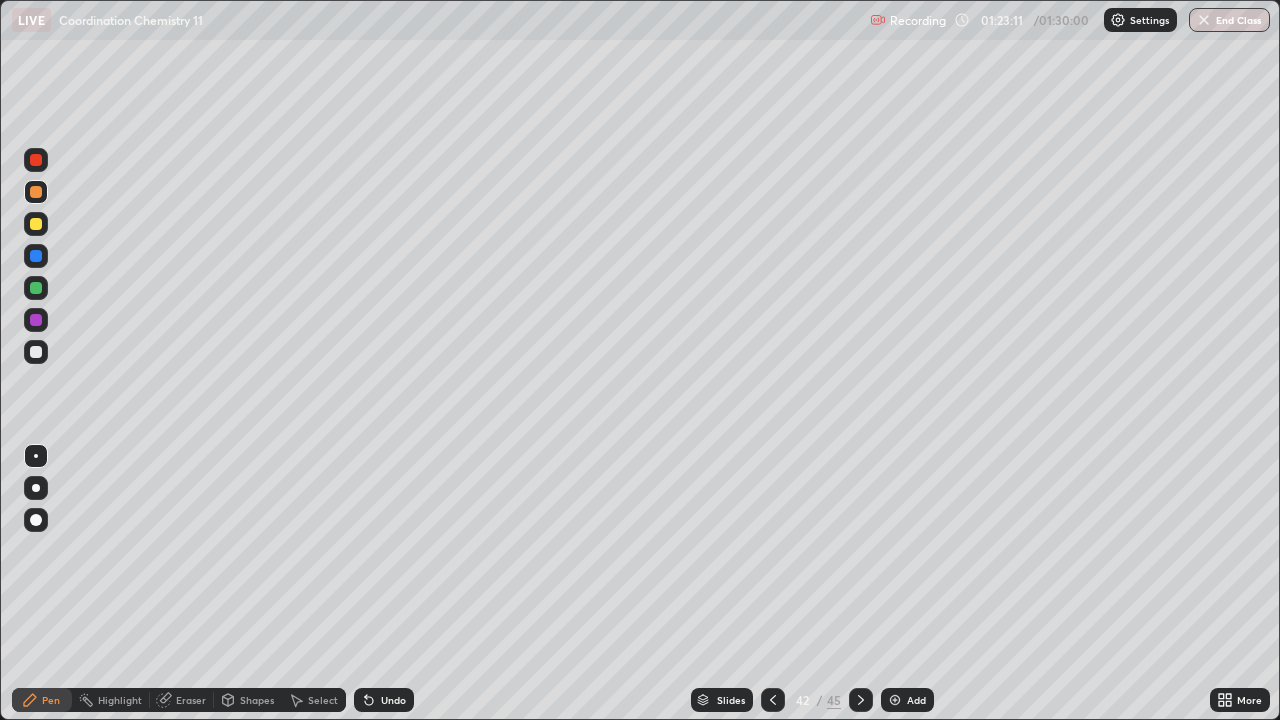 click 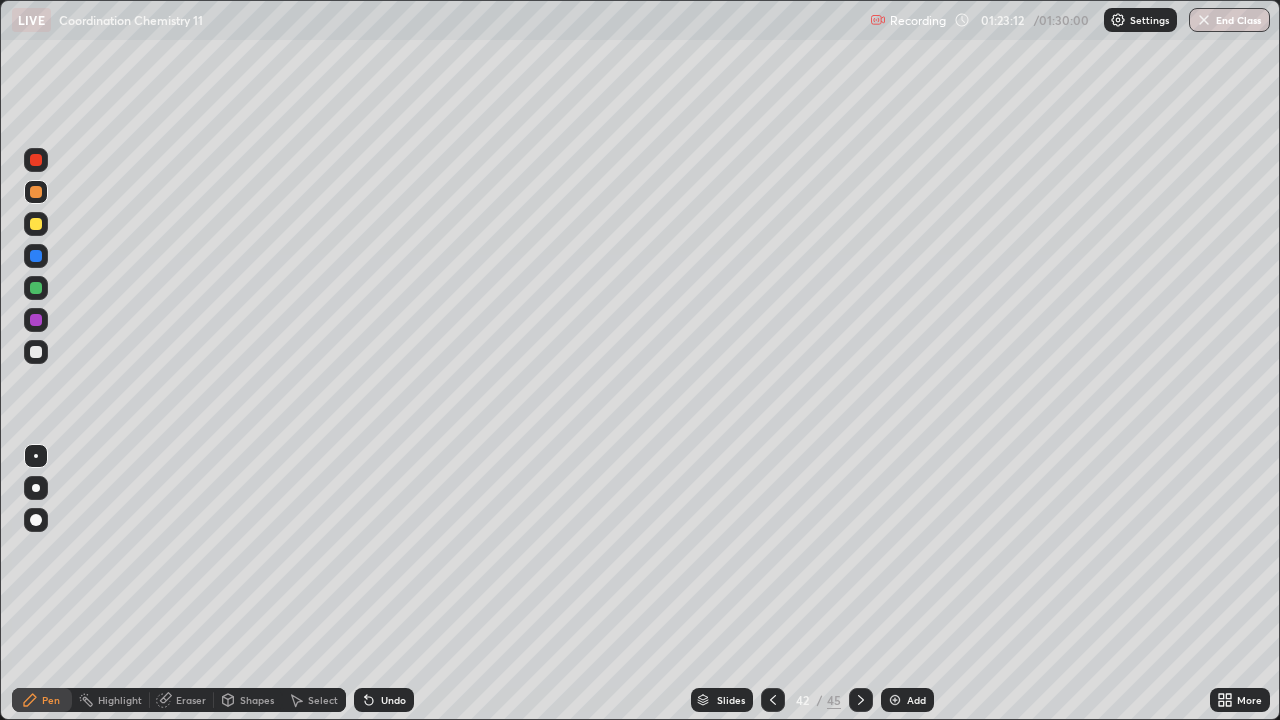 click 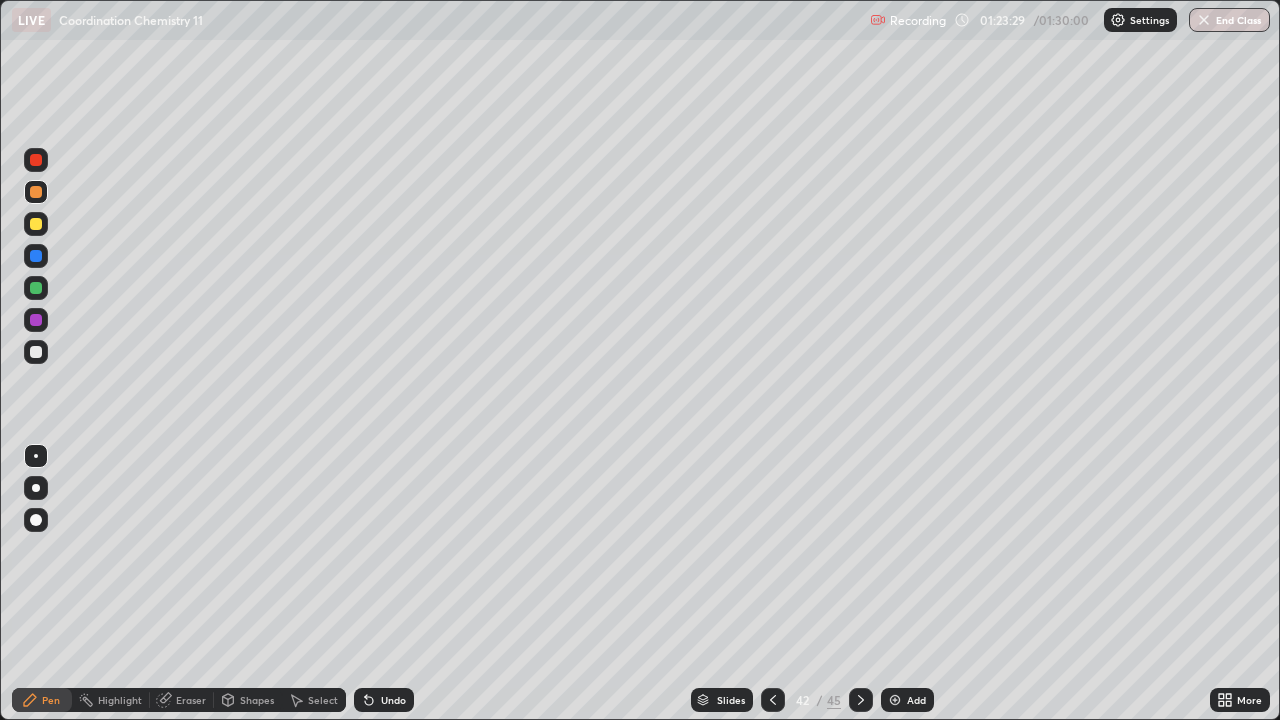 click at bounding box center [36, 352] 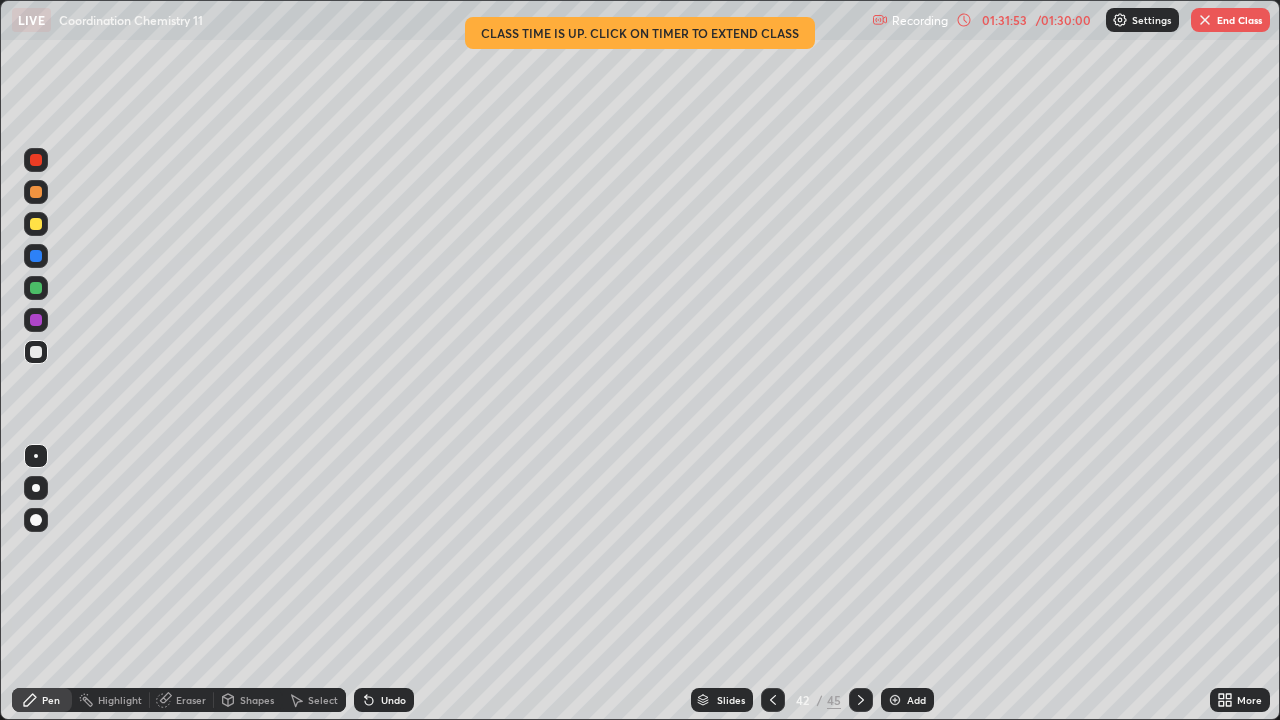 click on "End Class" at bounding box center [1230, 20] 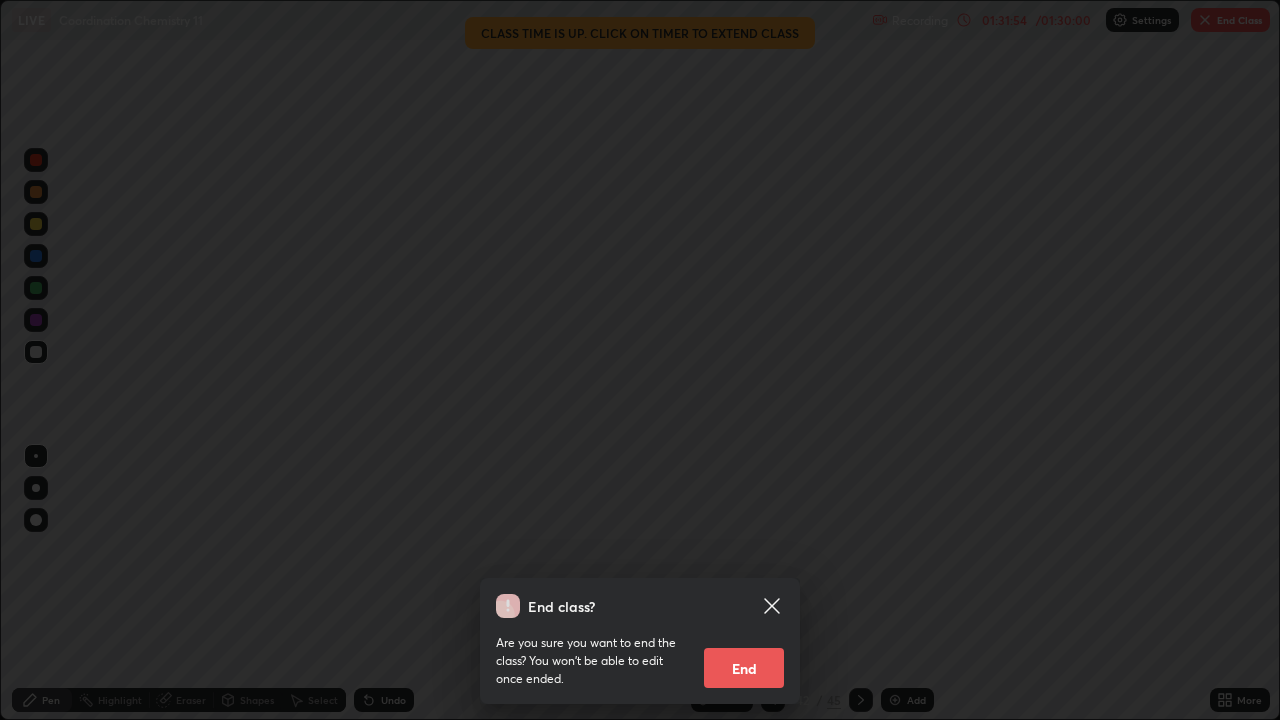 click on "End" at bounding box center [744, 668] 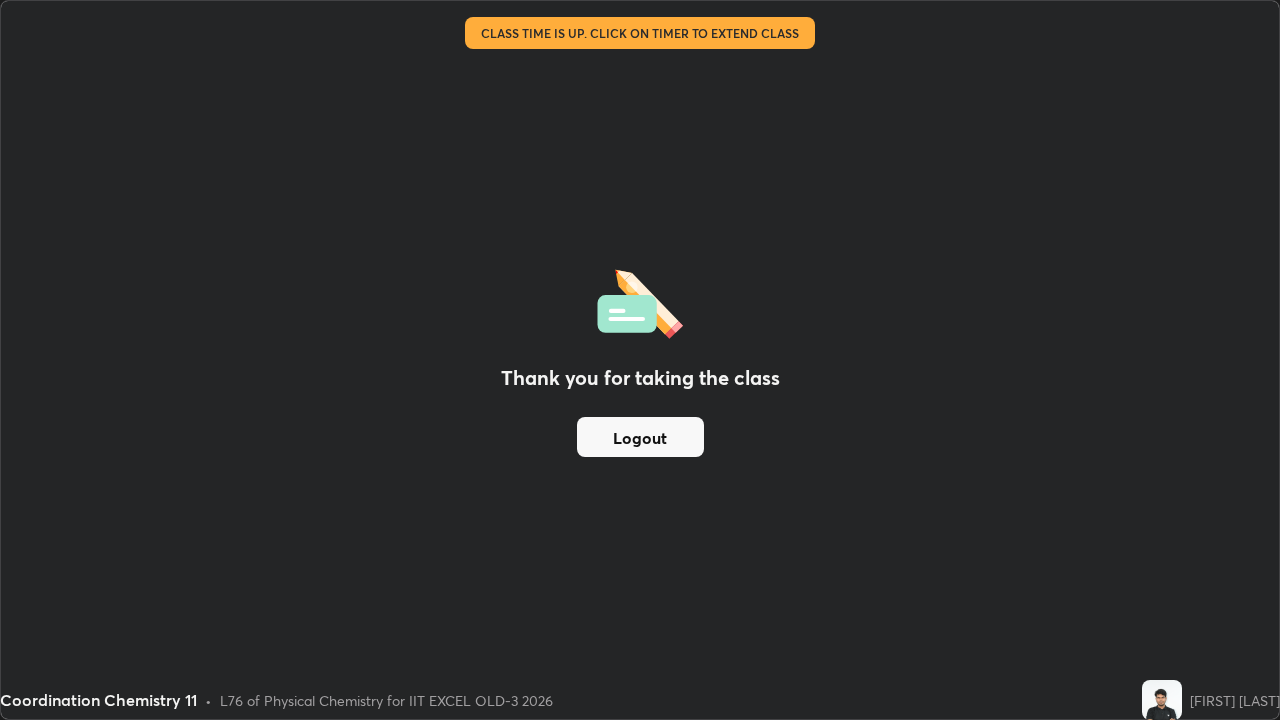 click on "Logout" at bounding box center (640, 437) 